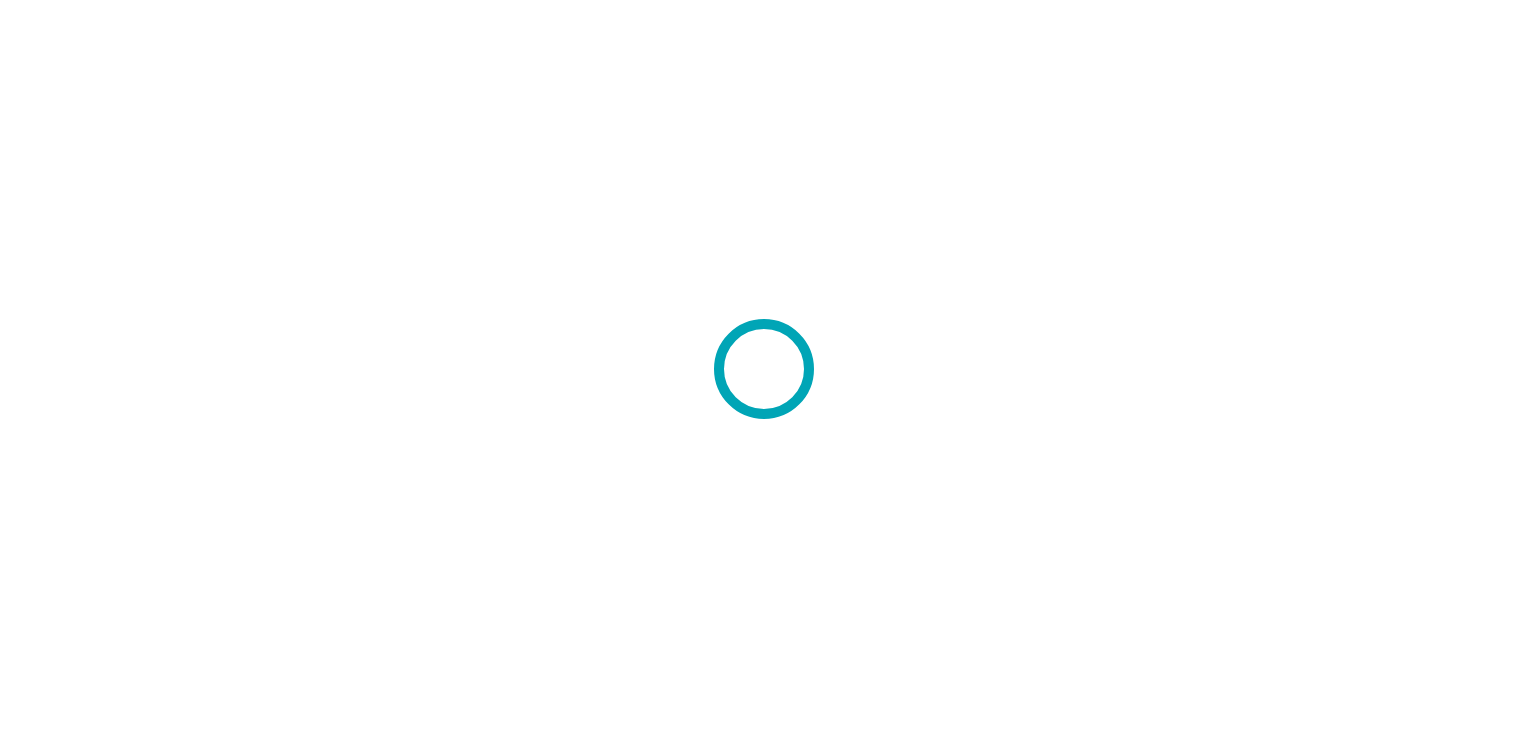 scroll, scrollTop: 0, scrollLeft: 0, axis: both 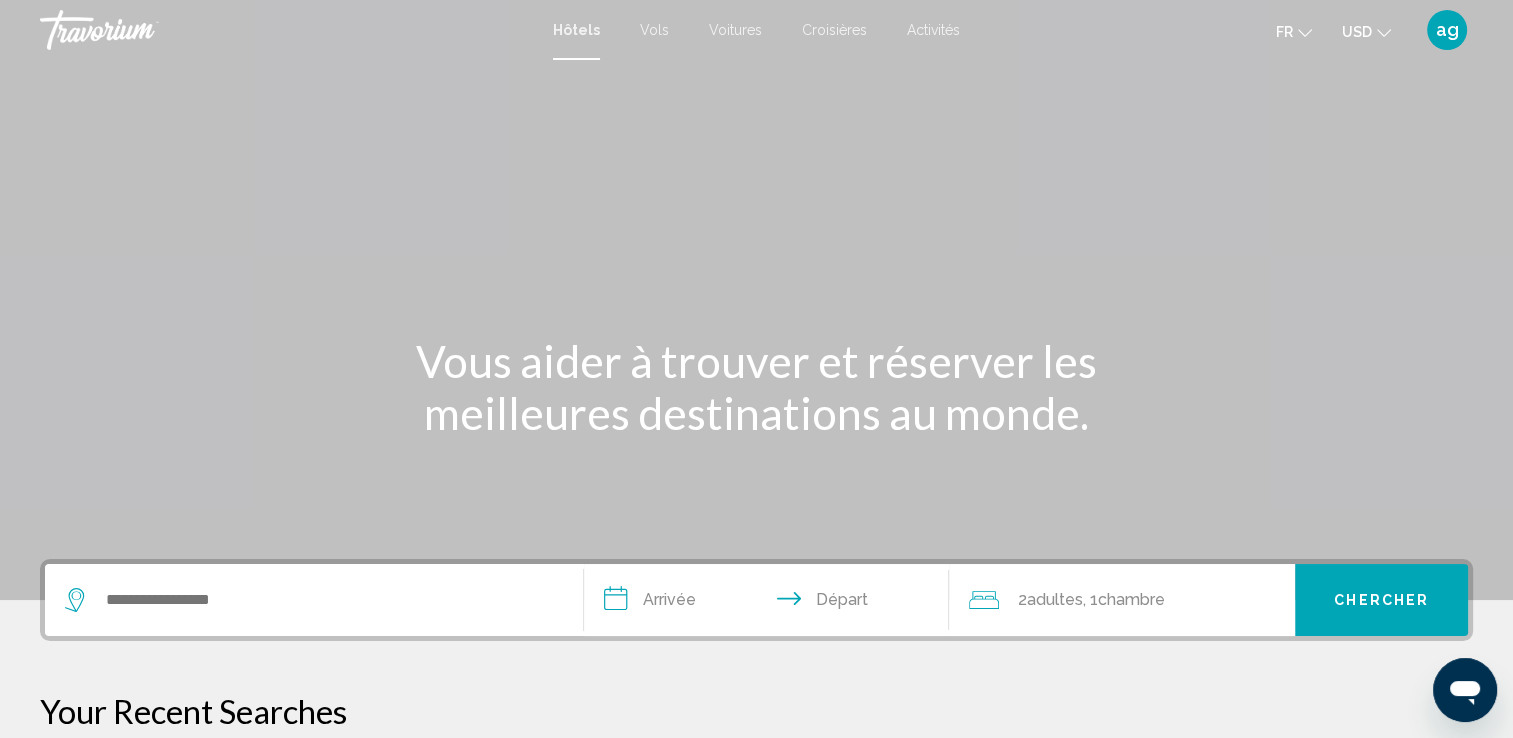 click on "Activités" at bounding box center [933, 30] 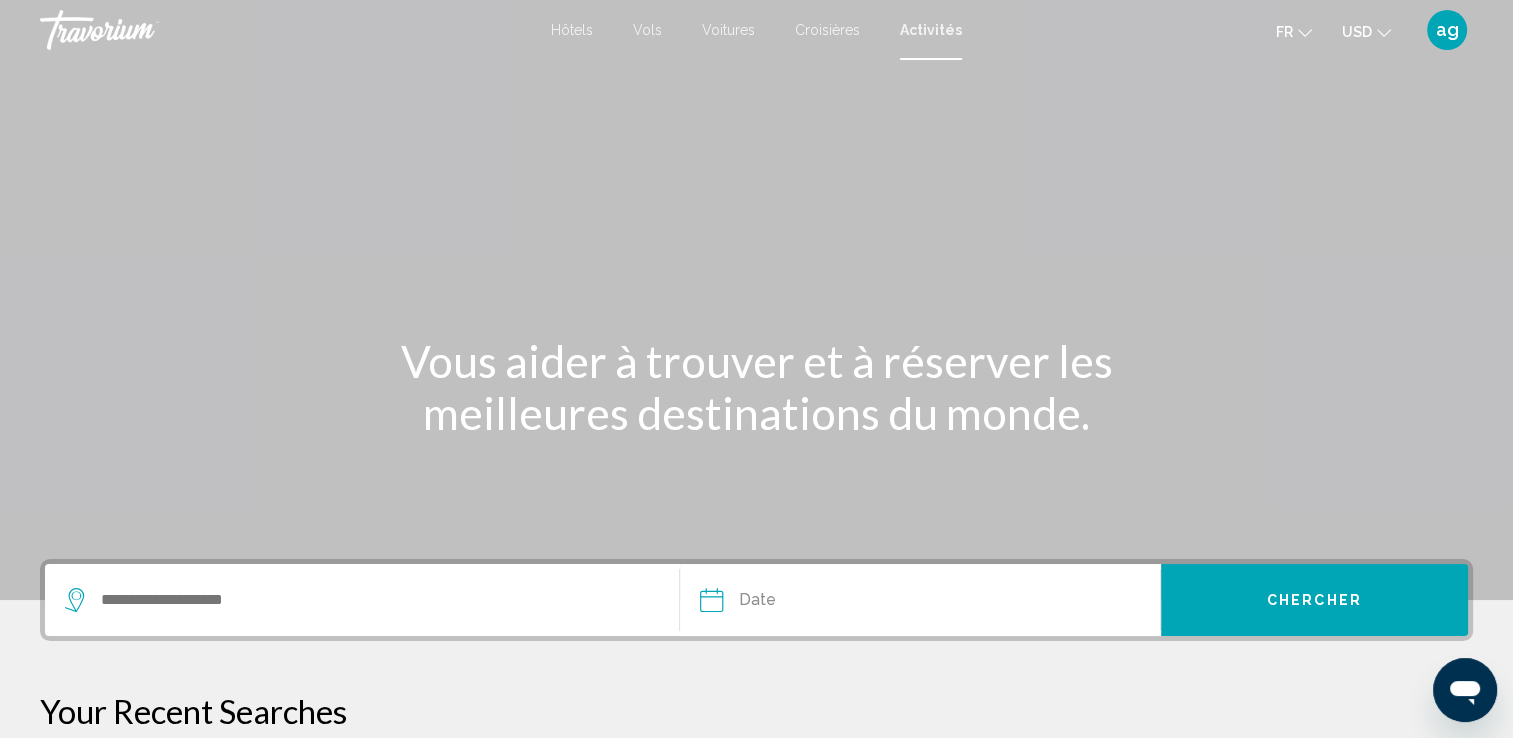 click 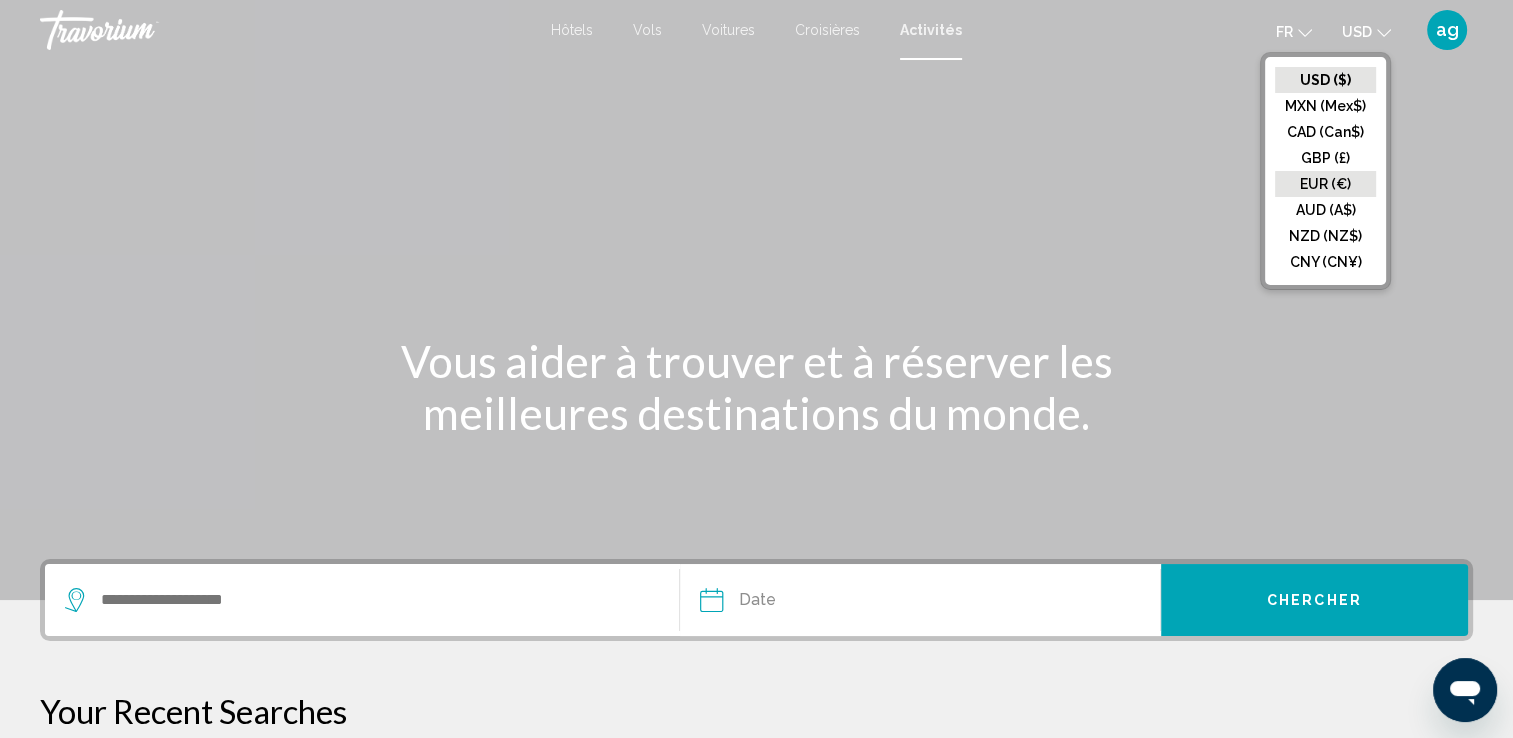 click on "EUR (€)" 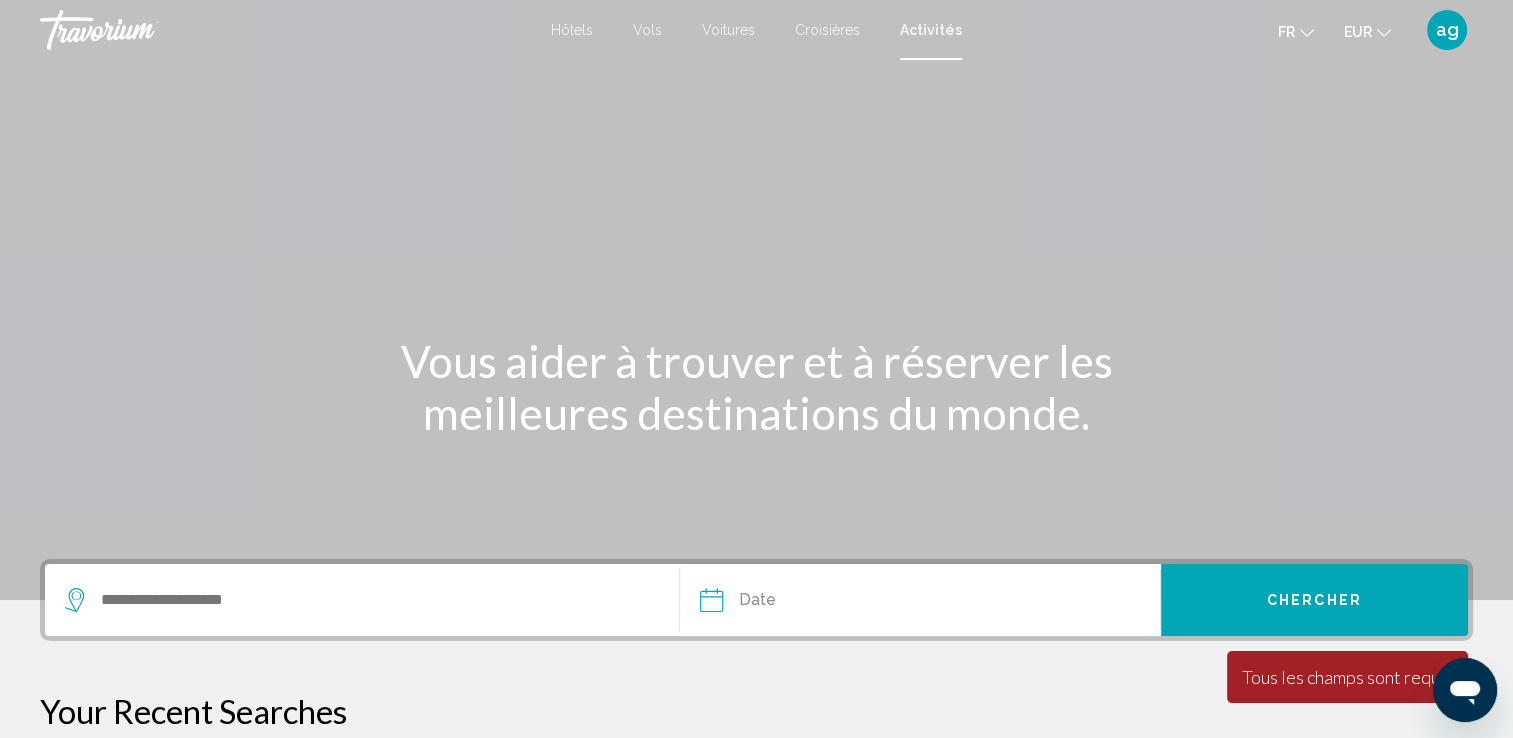 click at bounding box center [362, 600] 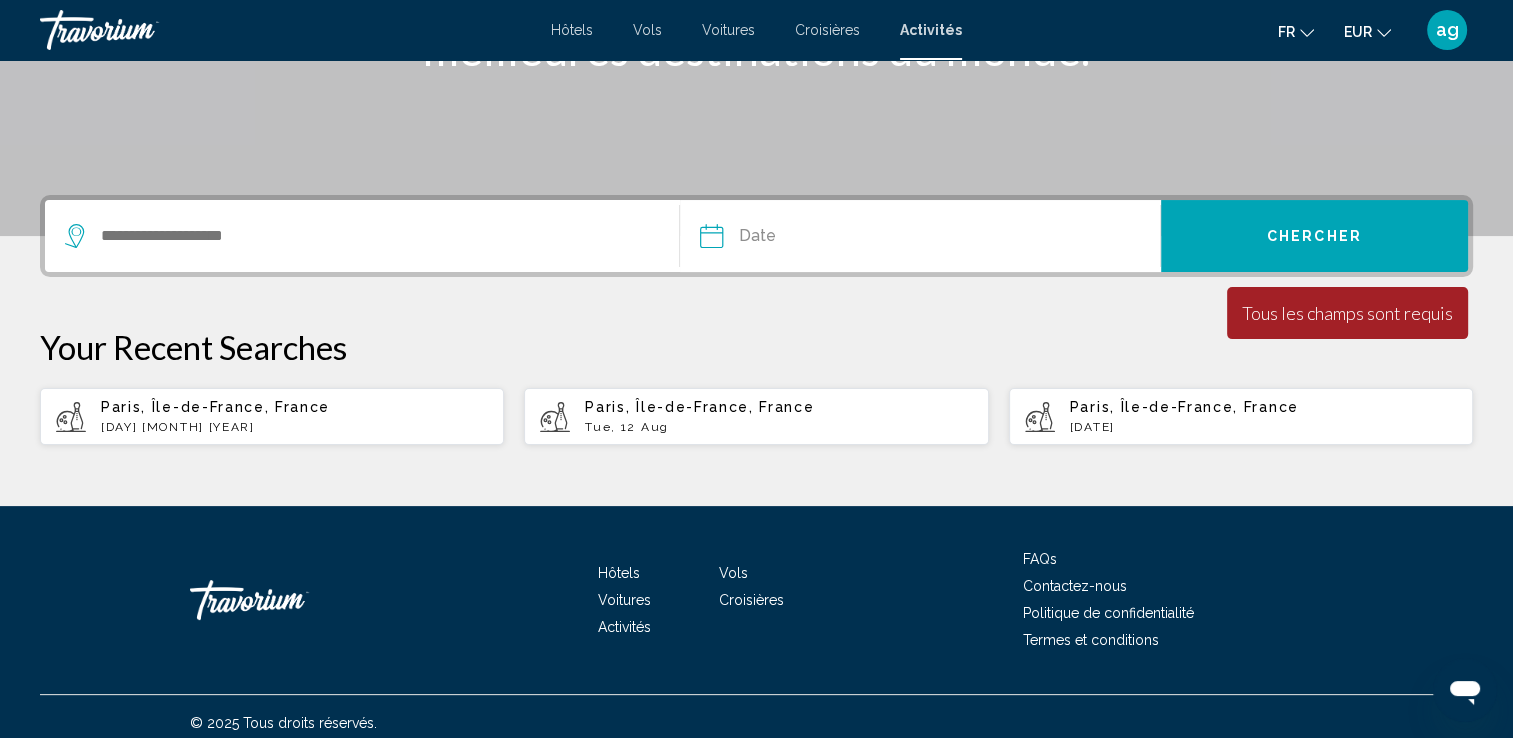 scroll, scrollTop: 376, scrollLeft: 0, axis: vertical 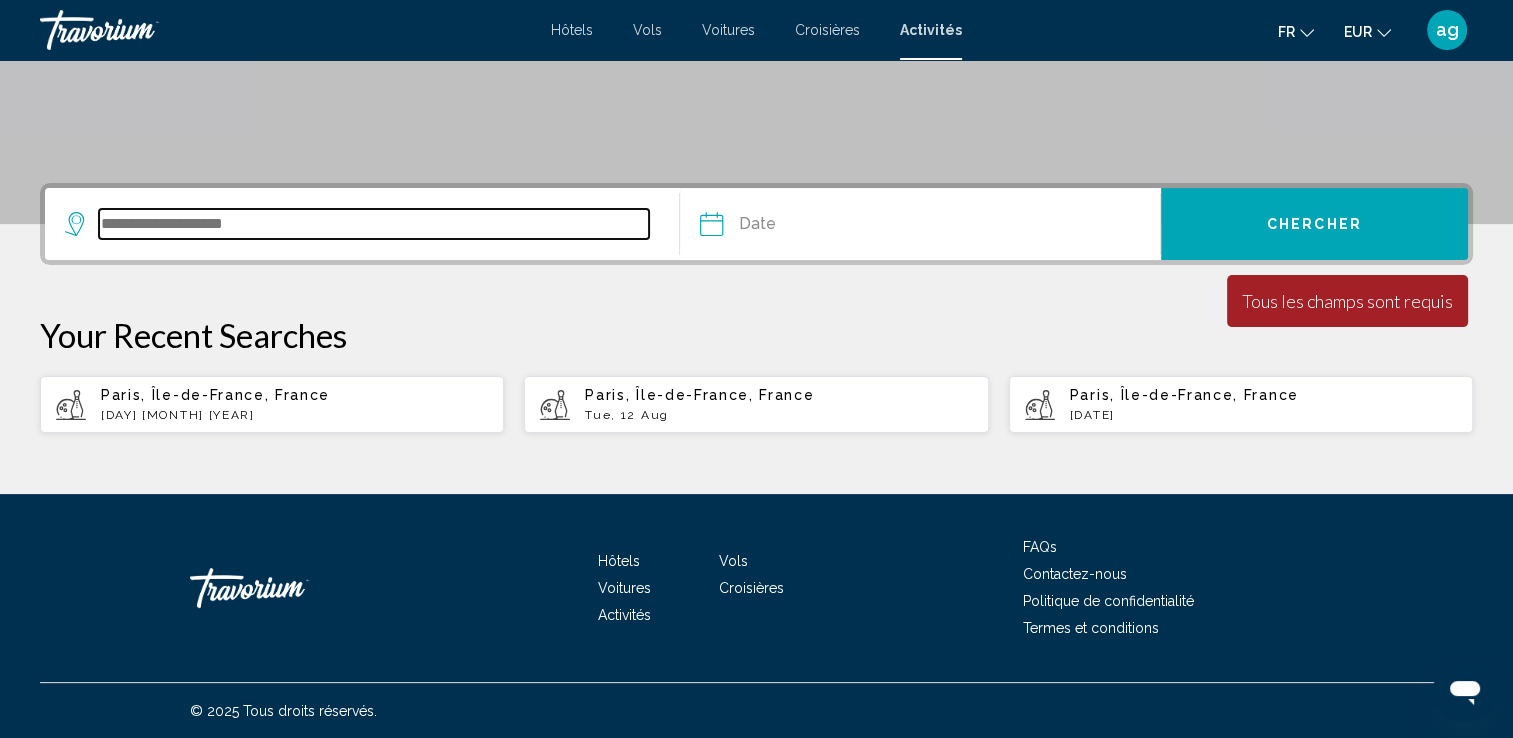 click at bounding box center (374, 224) 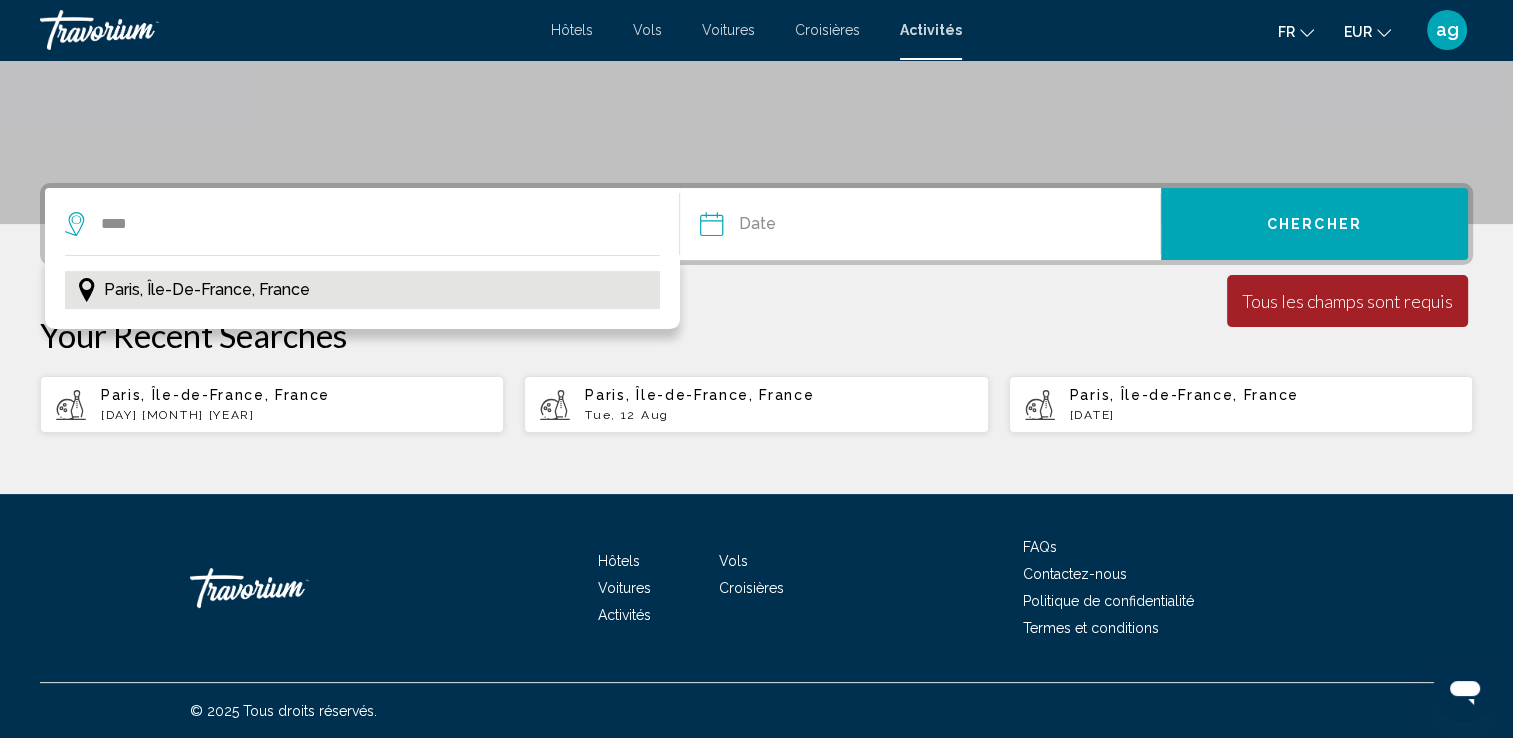 click on "Paris, Île-de-France, France" at bounding box center [207, 290] 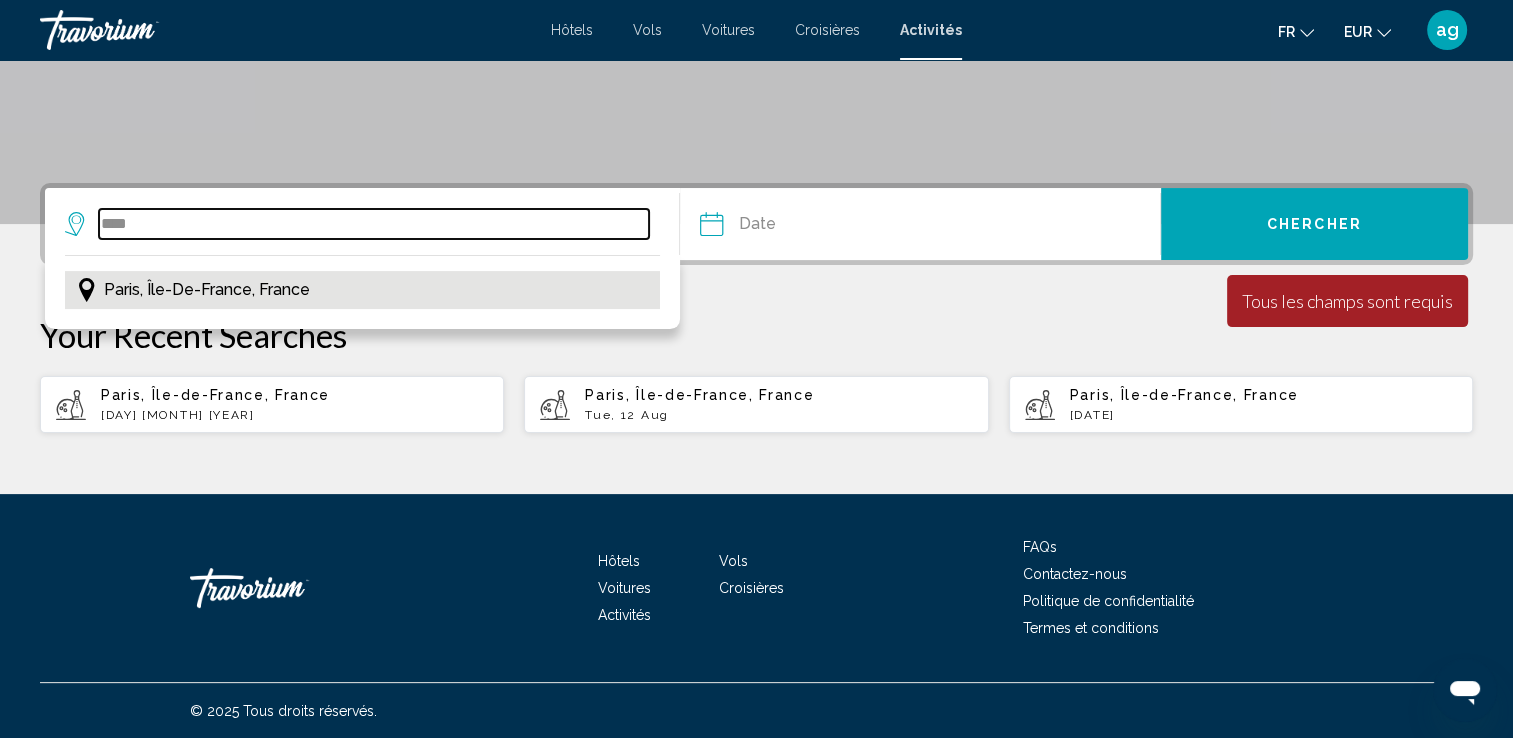 type on "**********" 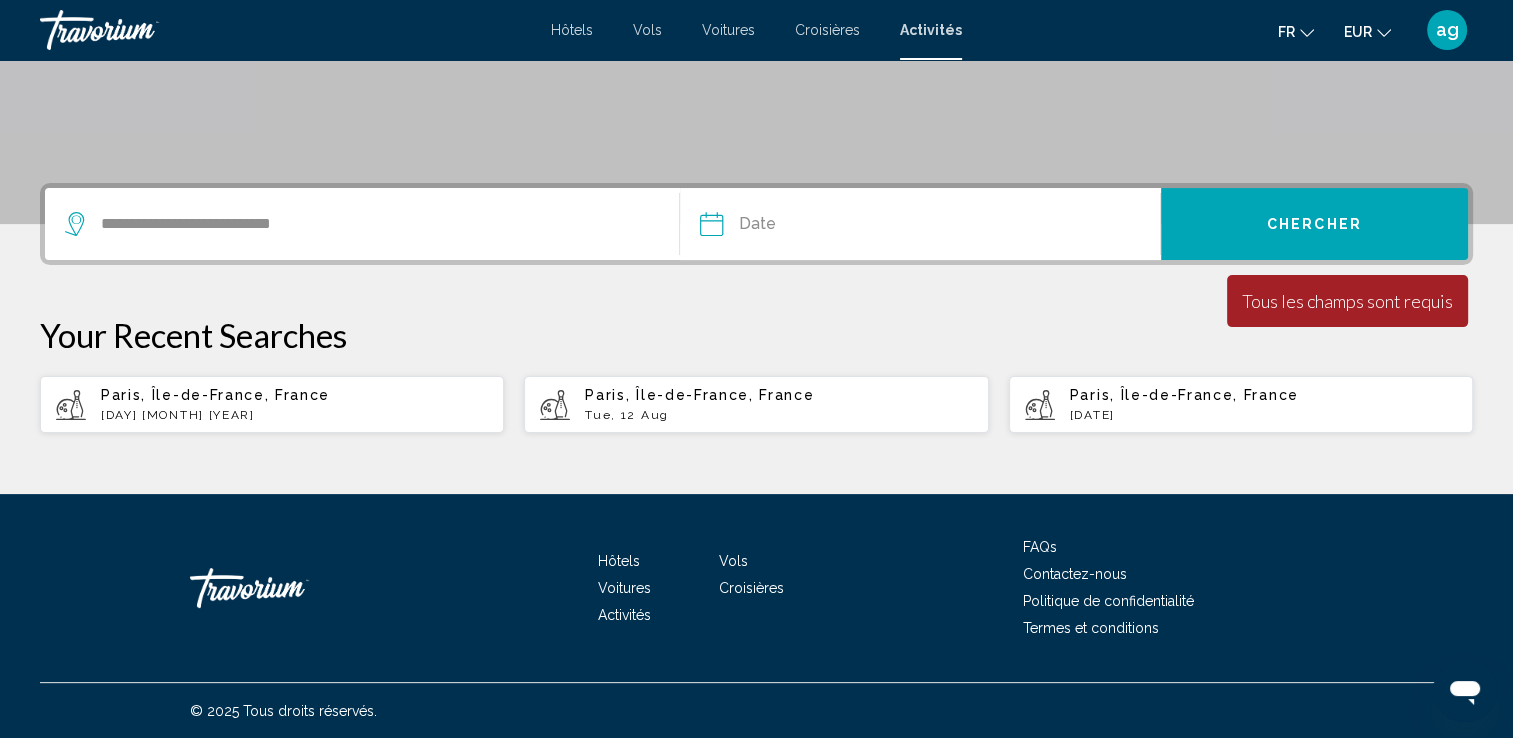 click at bounding box center (814, 227) 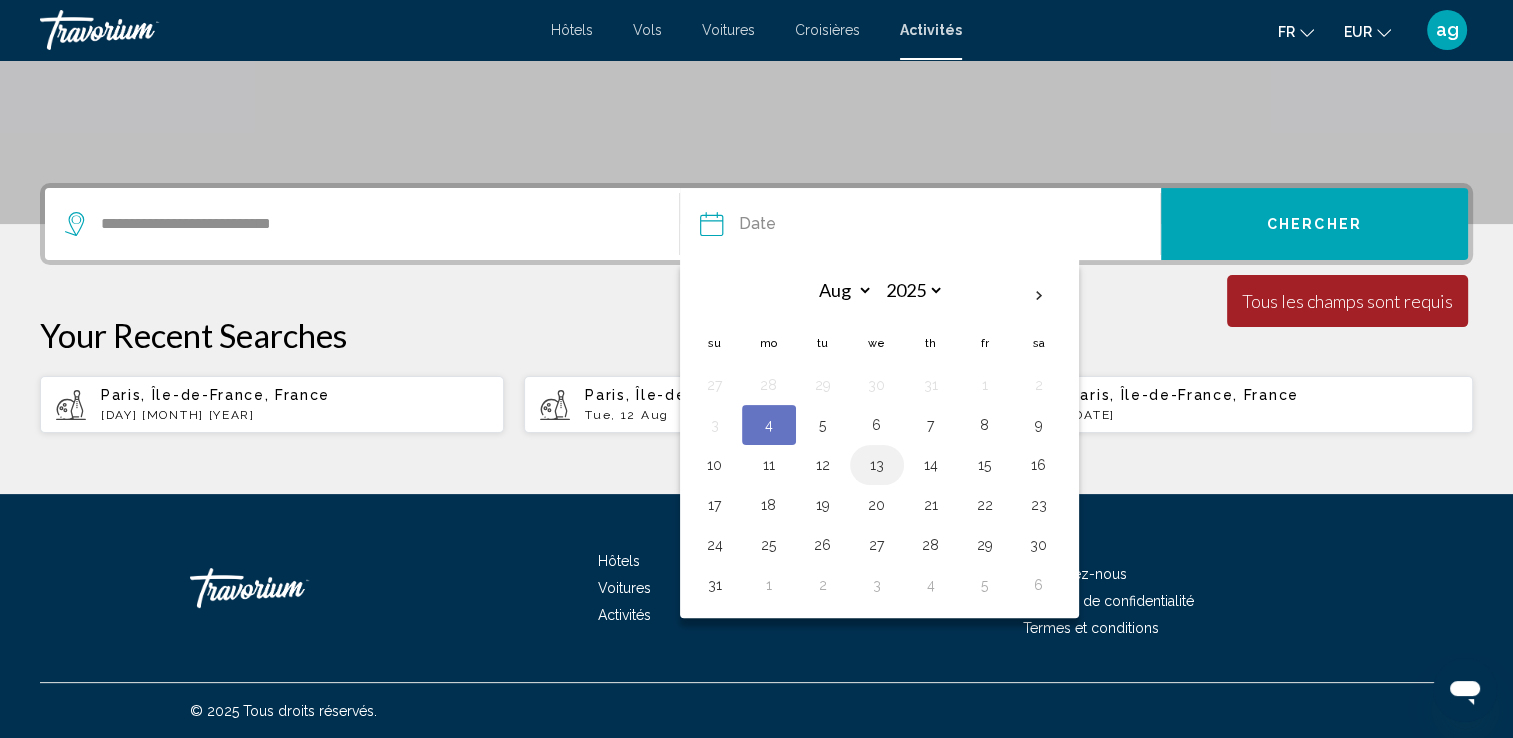 click on "13" at bounding box center [877, 465] 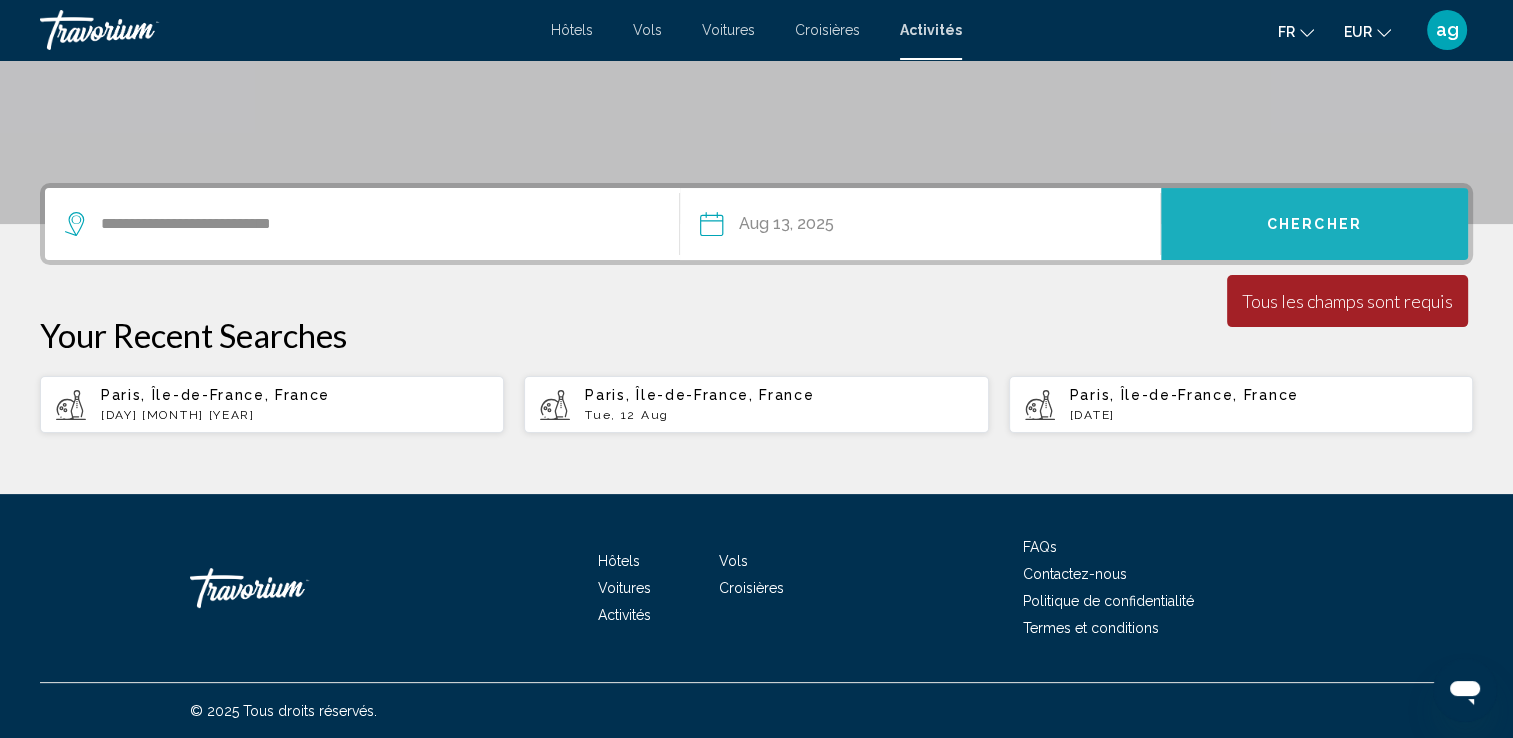 click on "Chercher" at bounding box center (1314, 223) 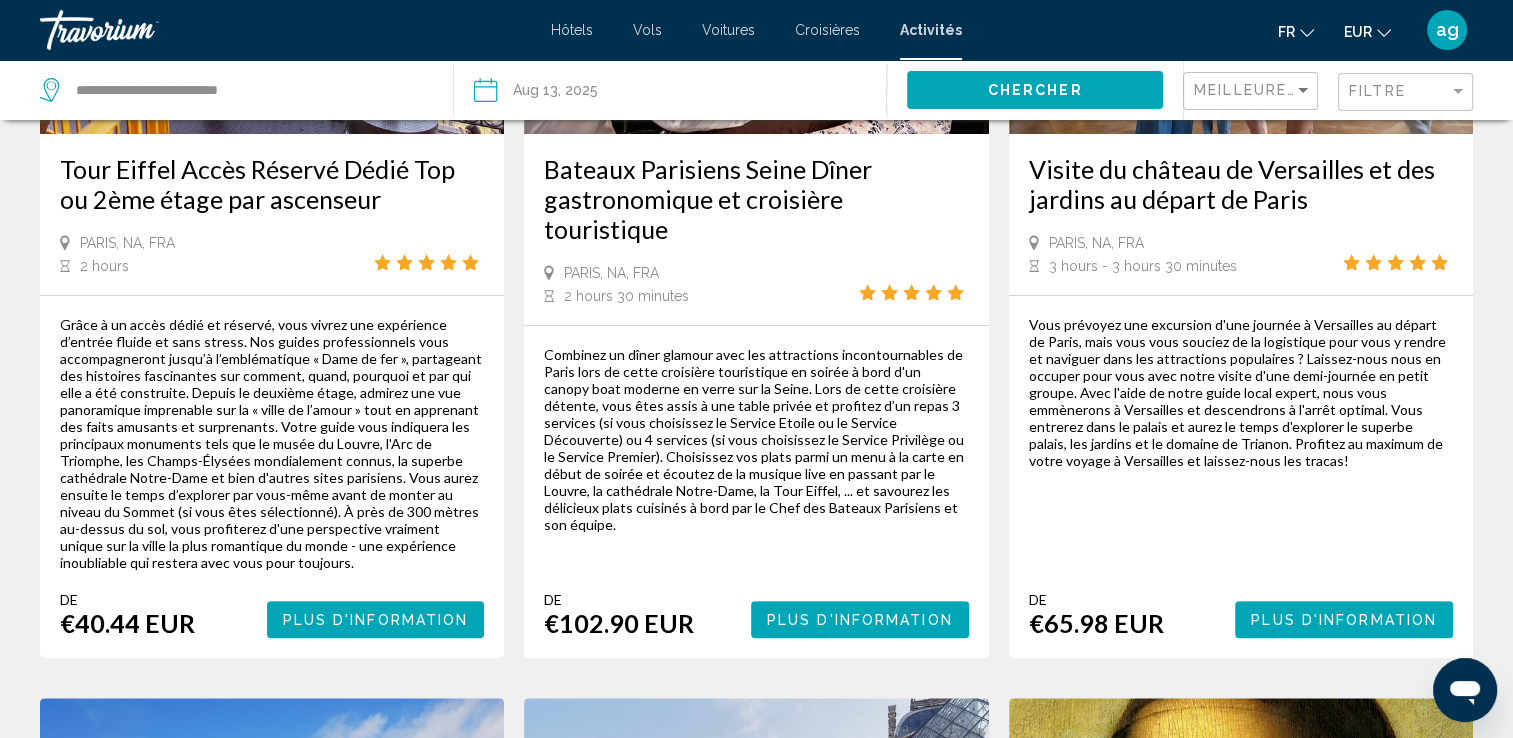 scroll, scrollTop: 0, scrollLeft: 0, axis: both 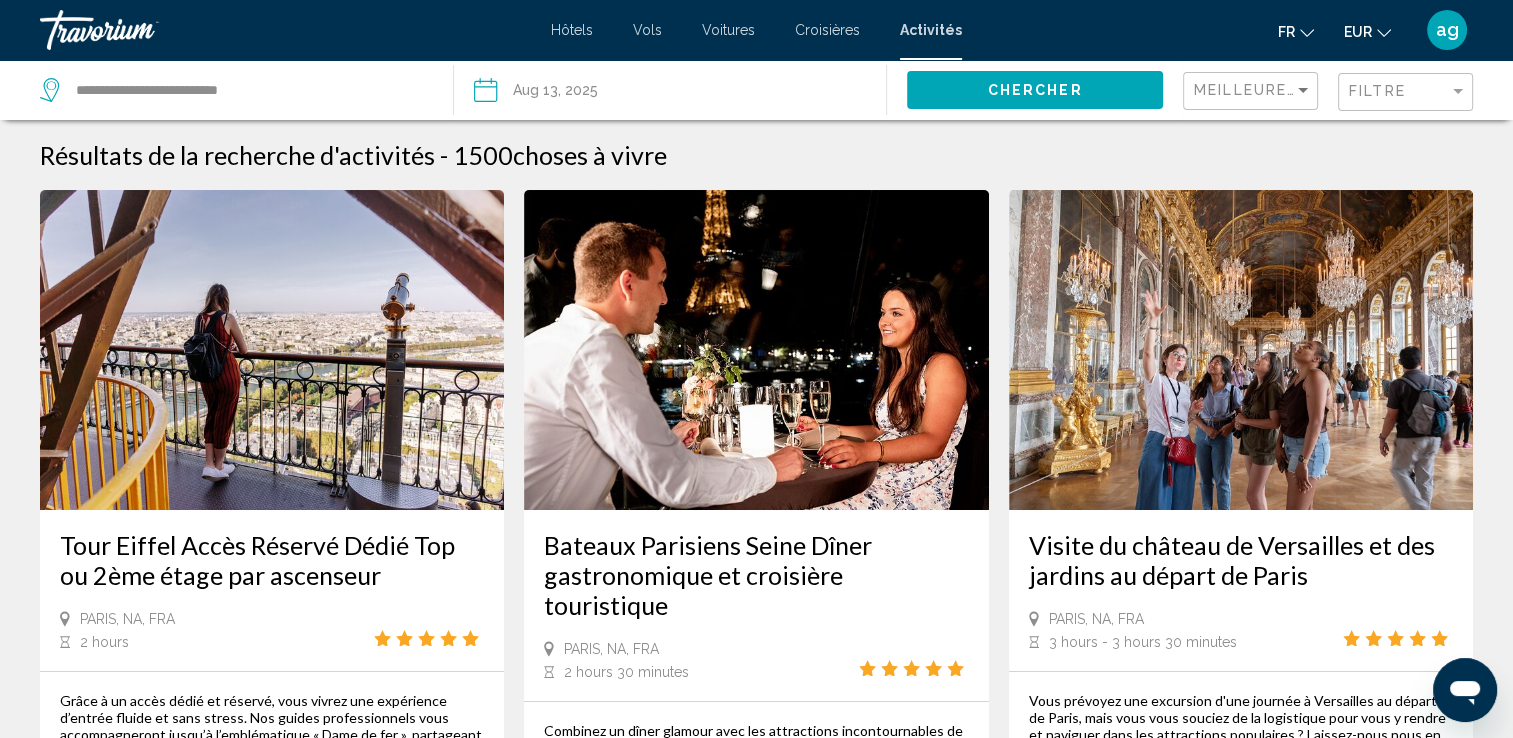 click on "Filtre" 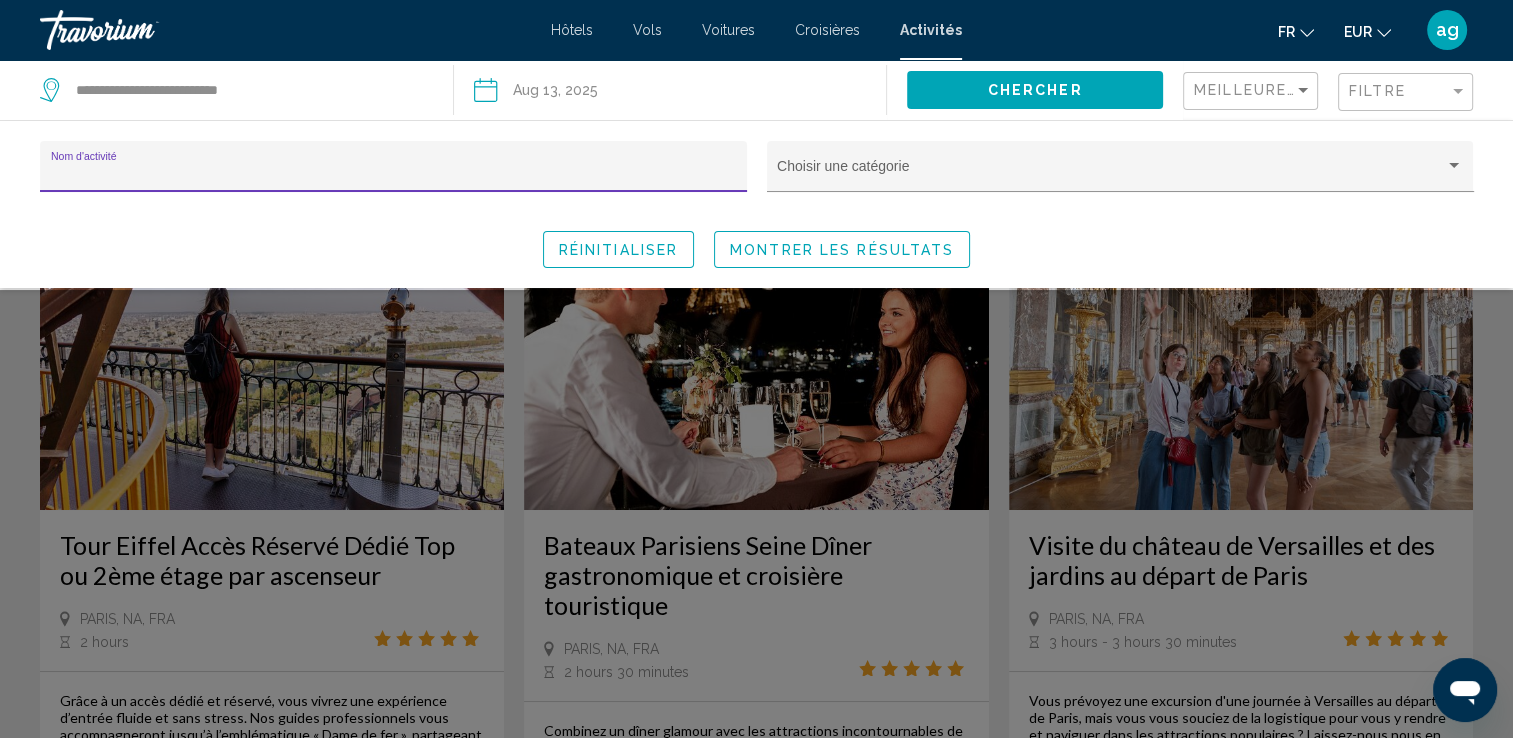 click on "Nom d'activité" at bounding box center [394, 174] 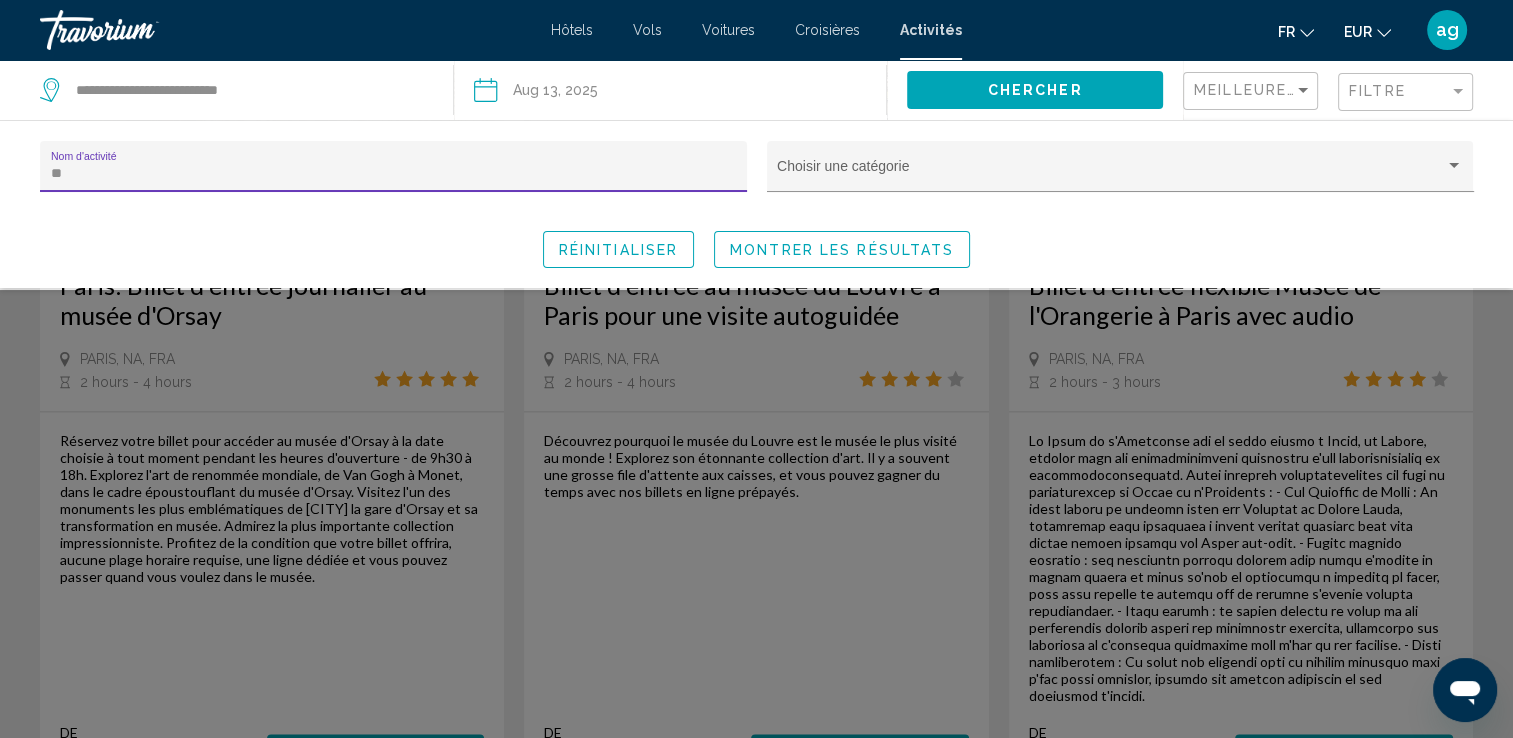 scroll, scrollTop: 3116, scrollLeft: 0, axis: vertical 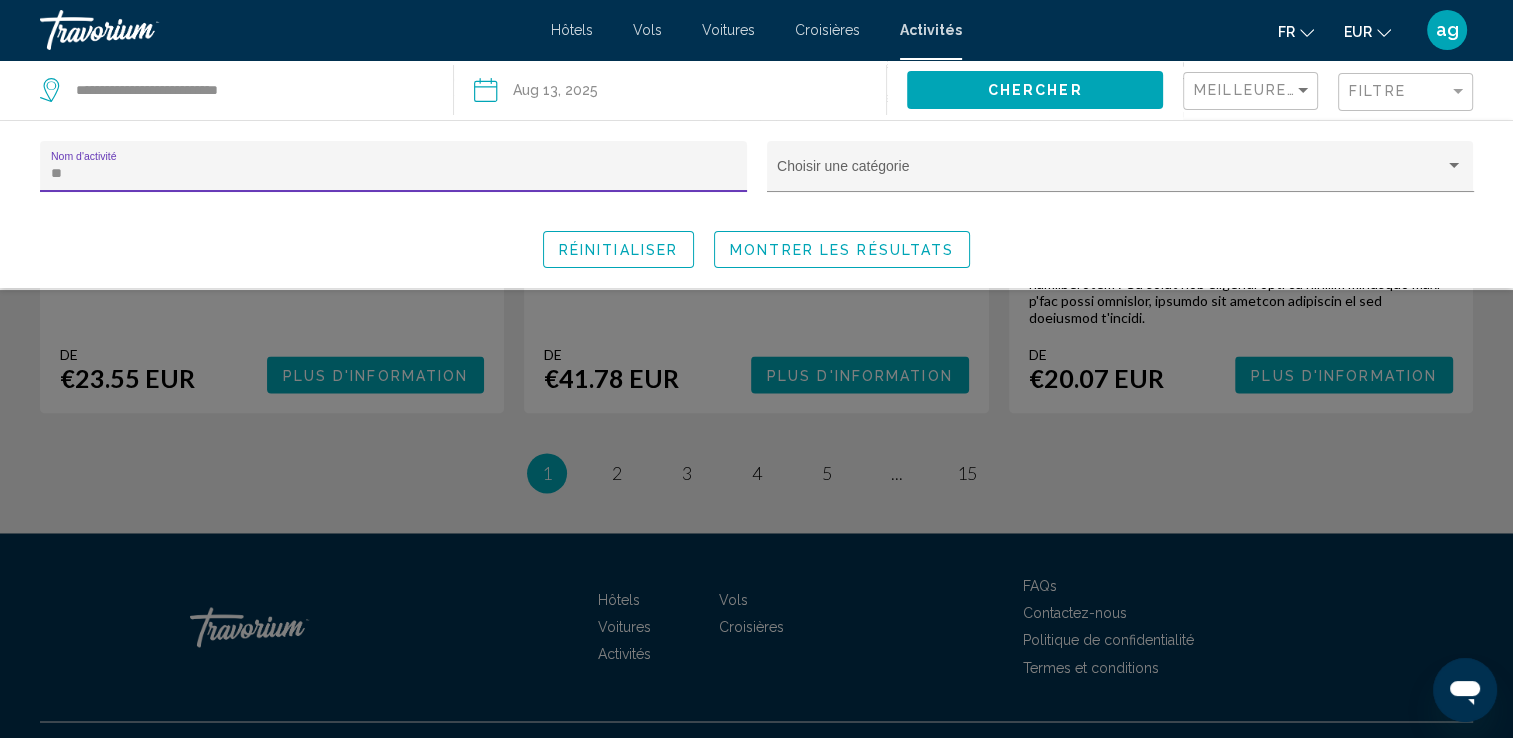 type on "**" 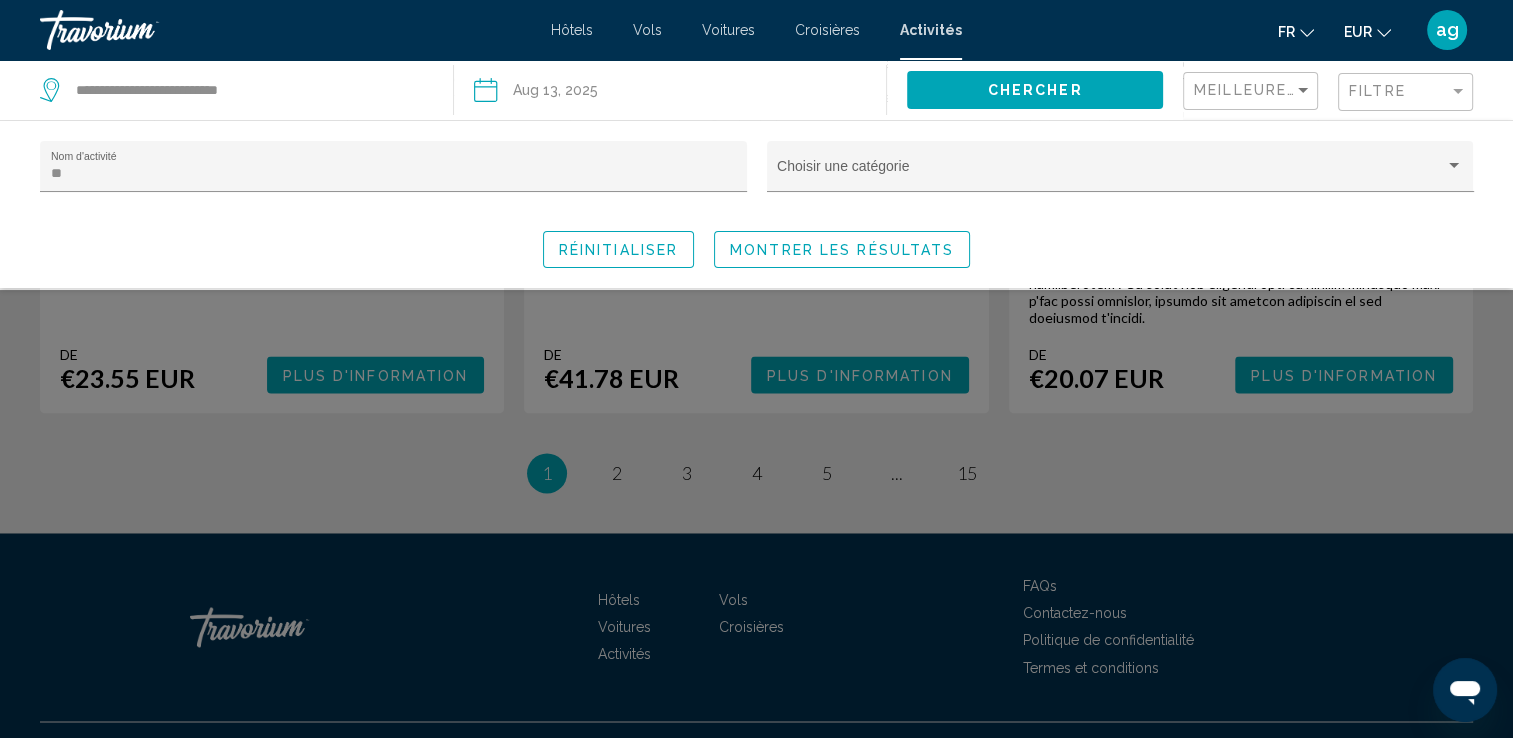 click 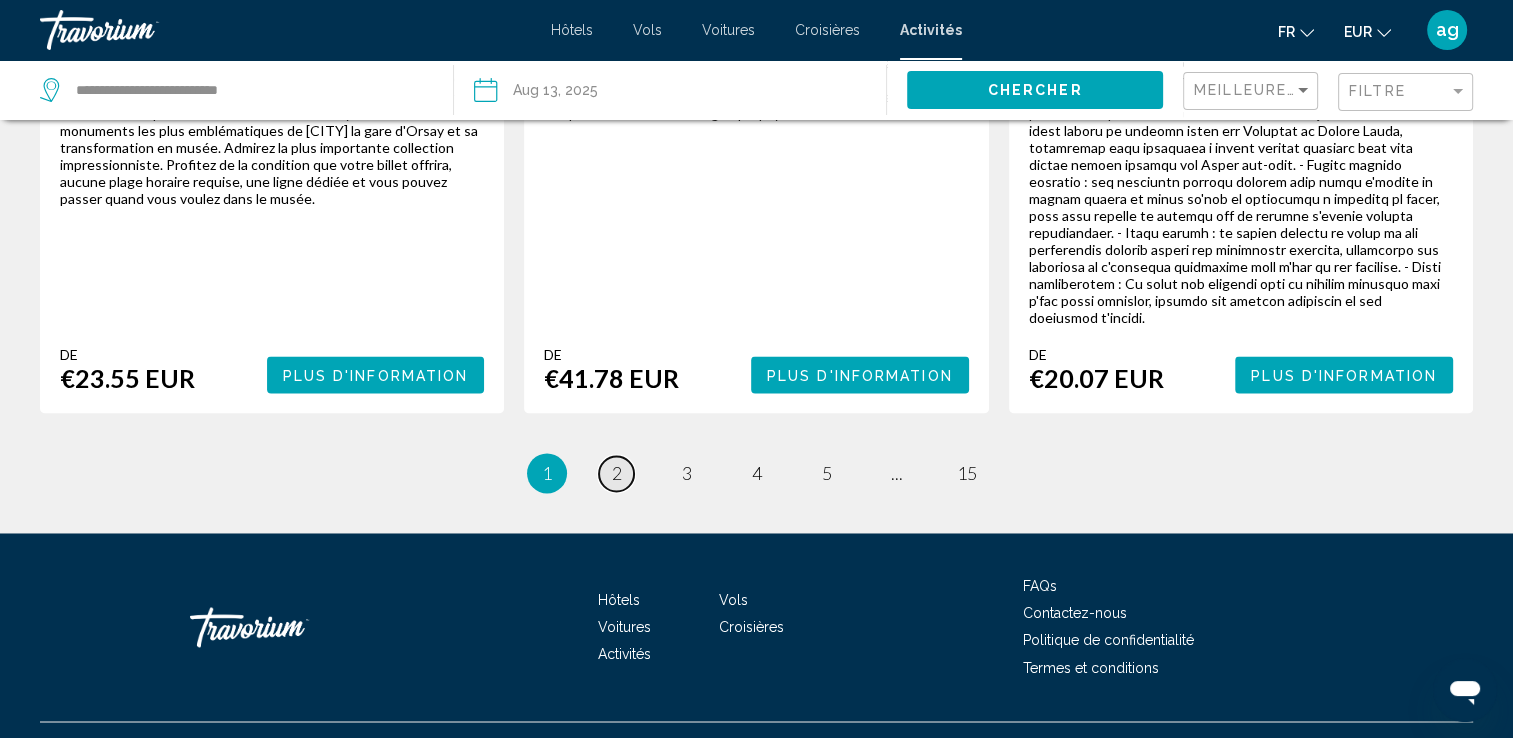 click on "2" at bounding box center [617, 473] 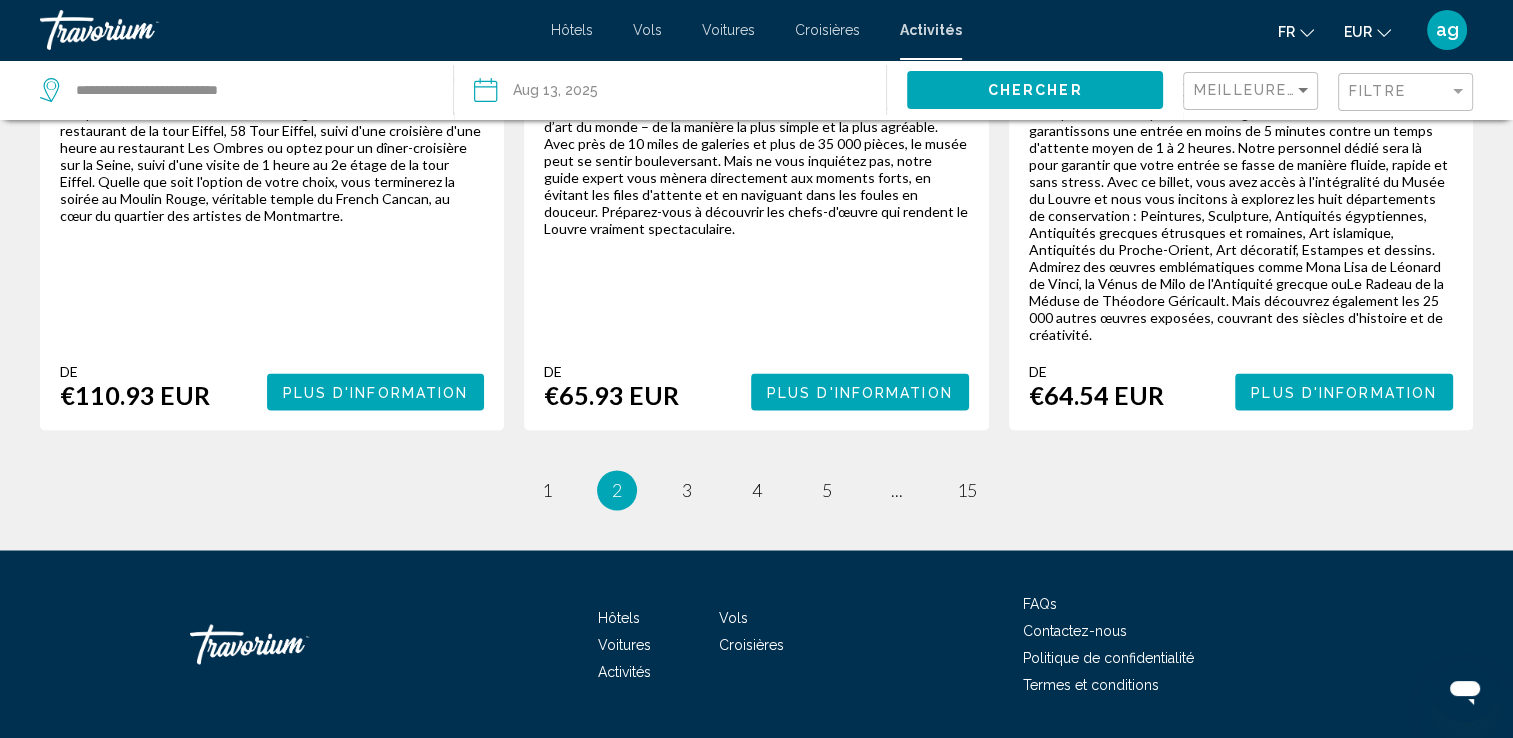 scroll, scrollTop: 3273, scrollLeft: 0, axis: vertical 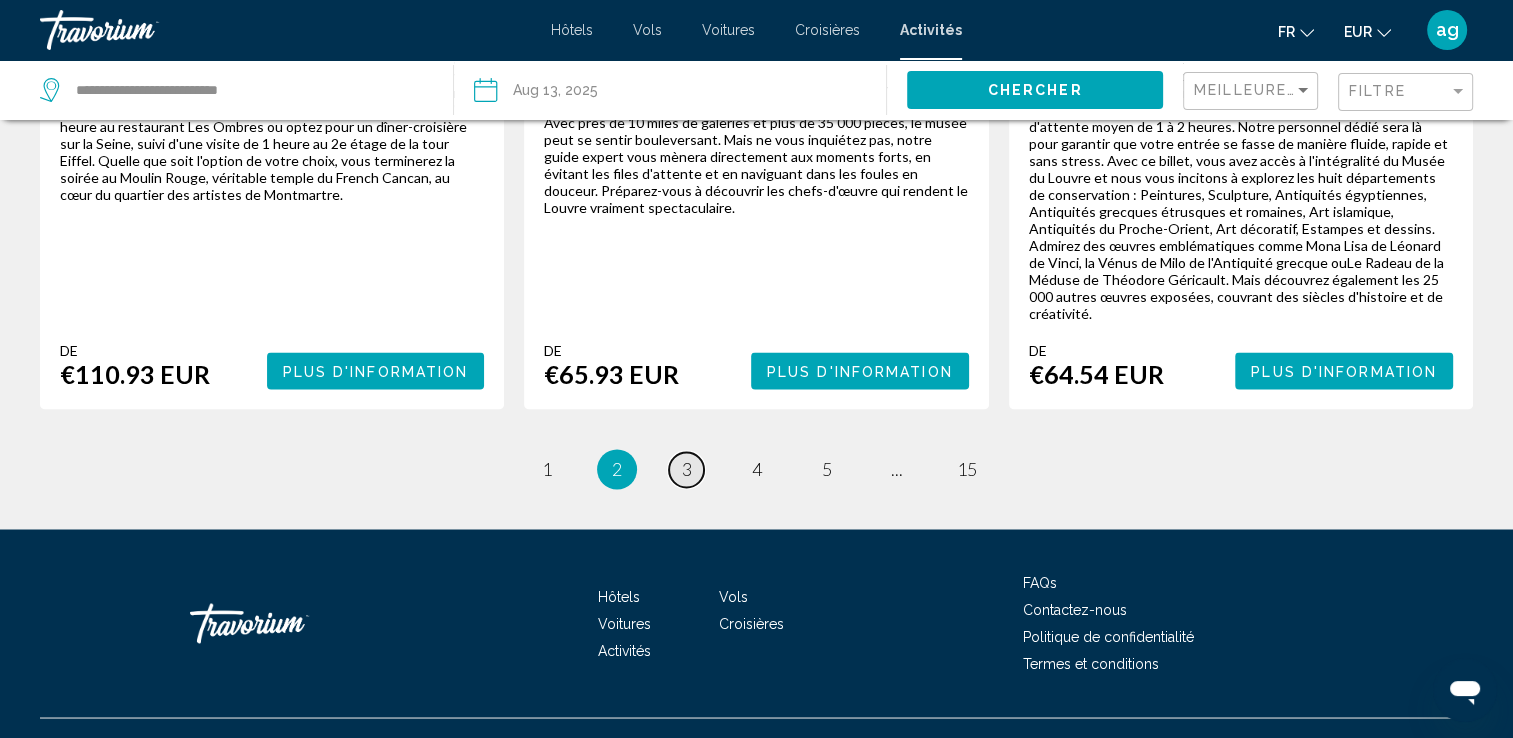 click on "page  3" at bounding box center (686, 469) 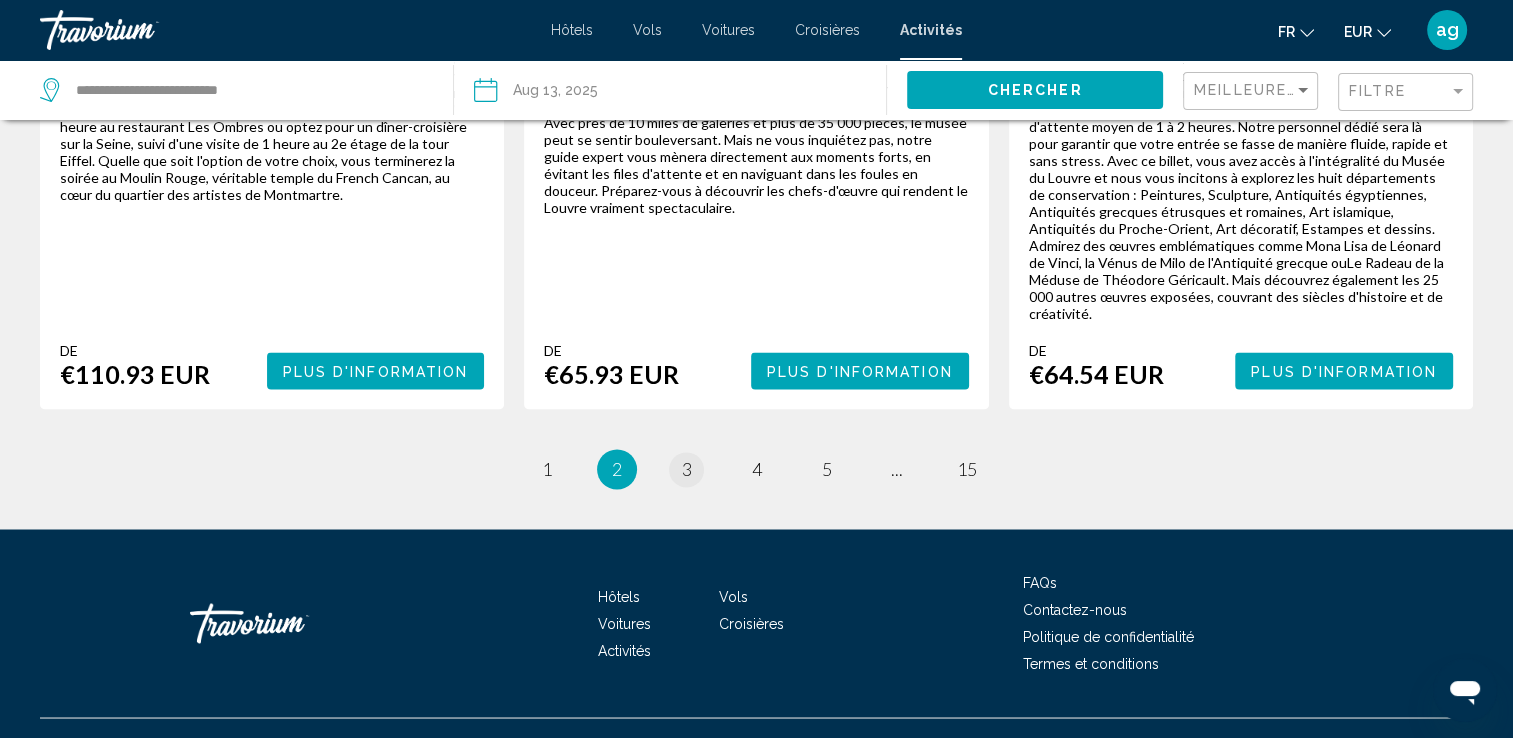 scroll, scrollTop: 0, scrollLeft: 0, axis: both 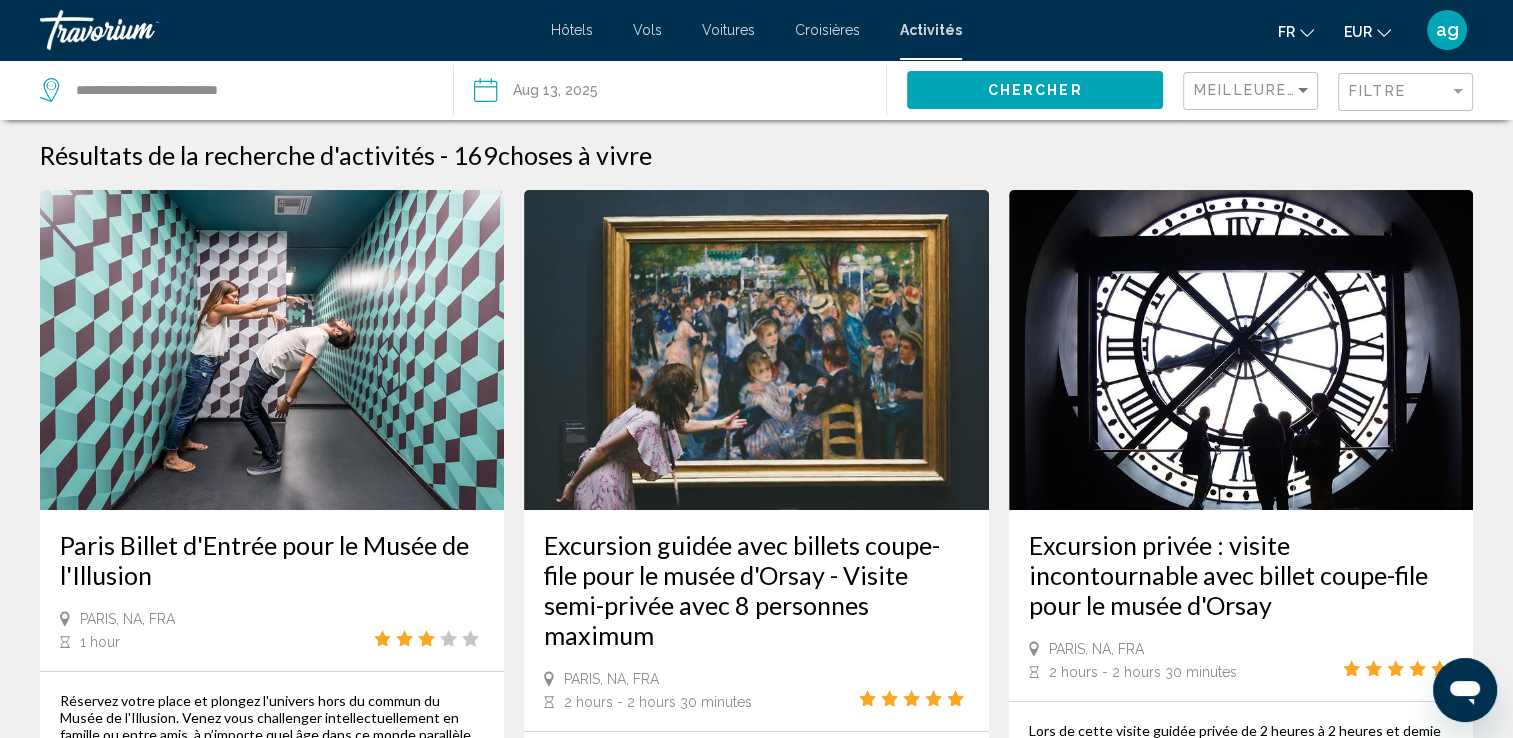 click at bounding box center (272, 350) 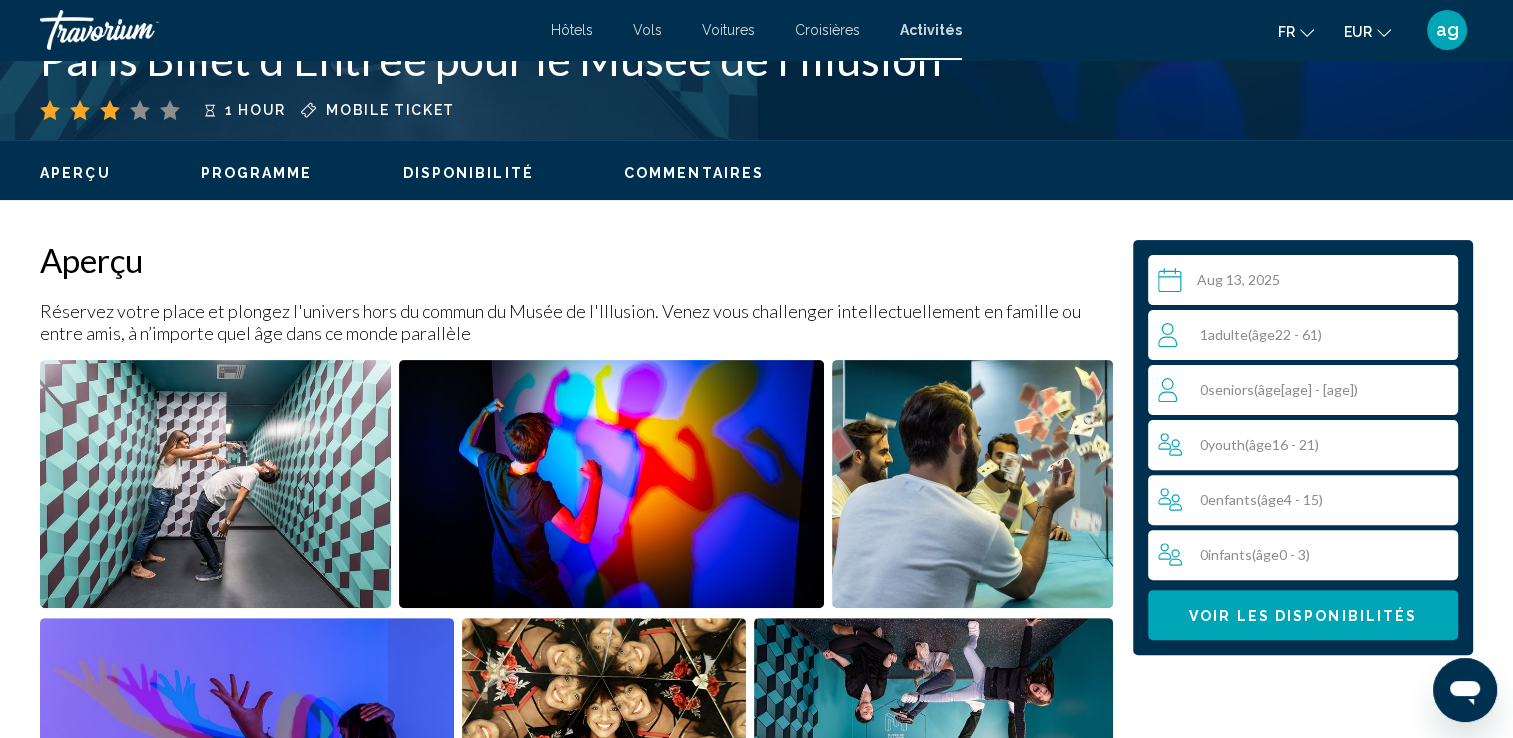 scroll, scrollTop: 533, scrollLeft: 0, axis: vertical 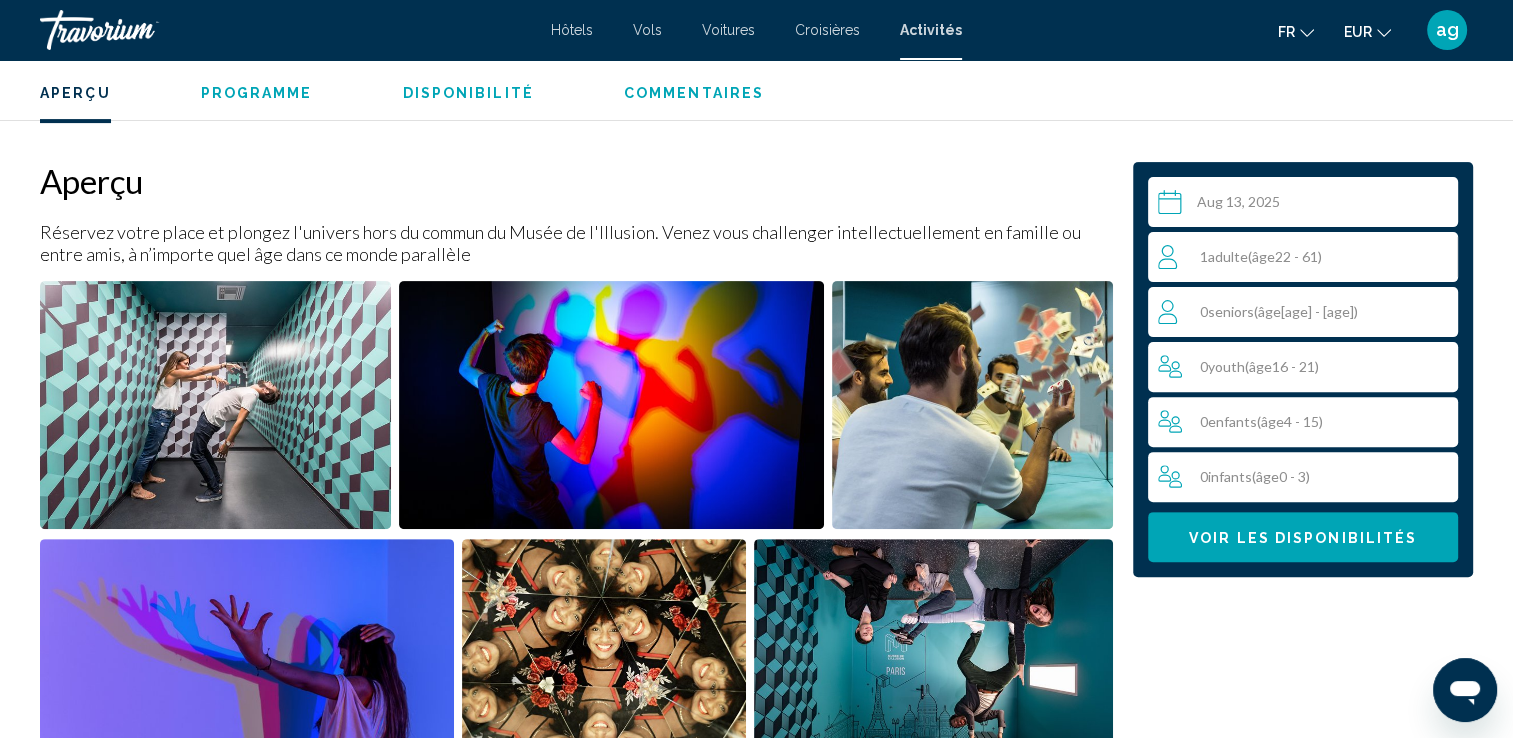 click on "( âge [AGE] - [AGE])" at bounding box center [1285, 256] 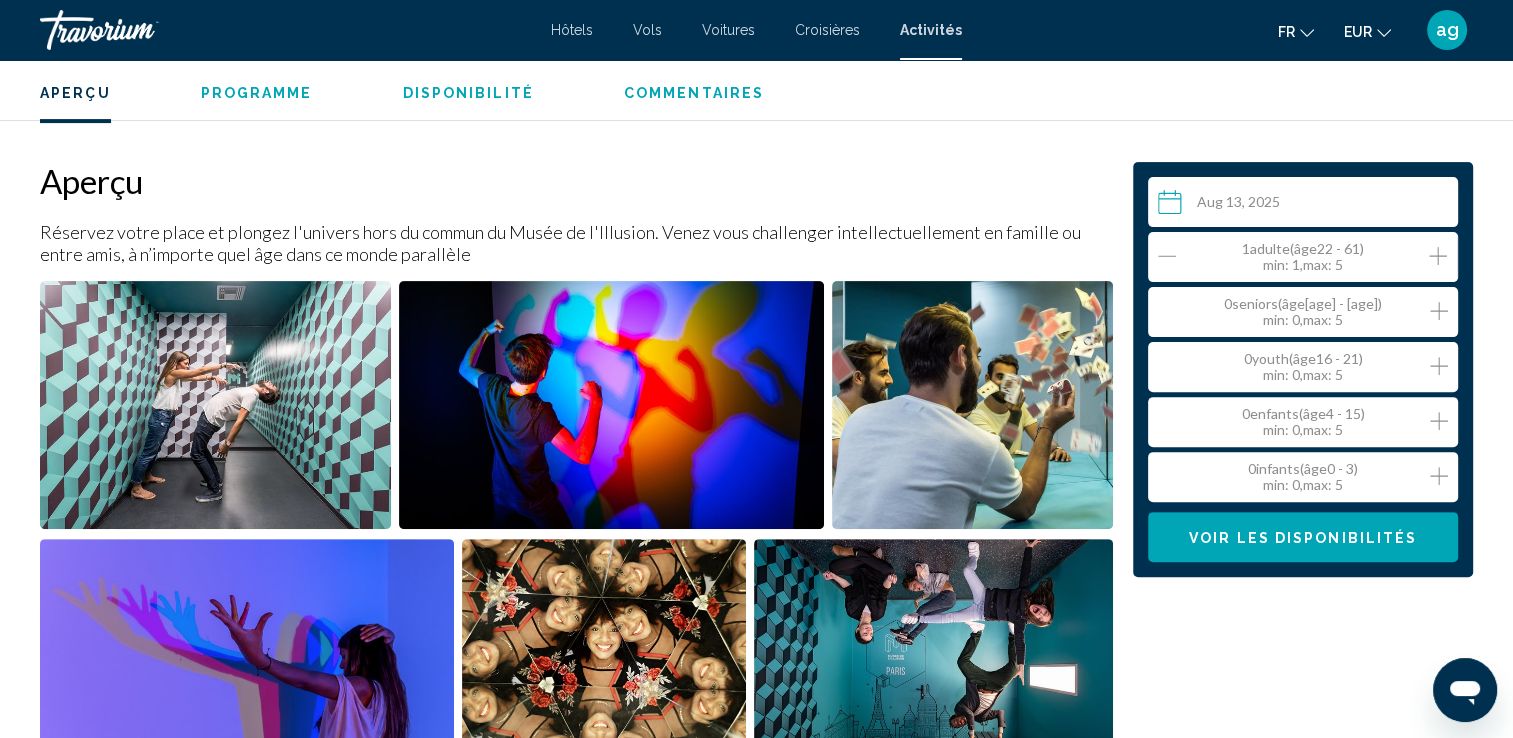 click 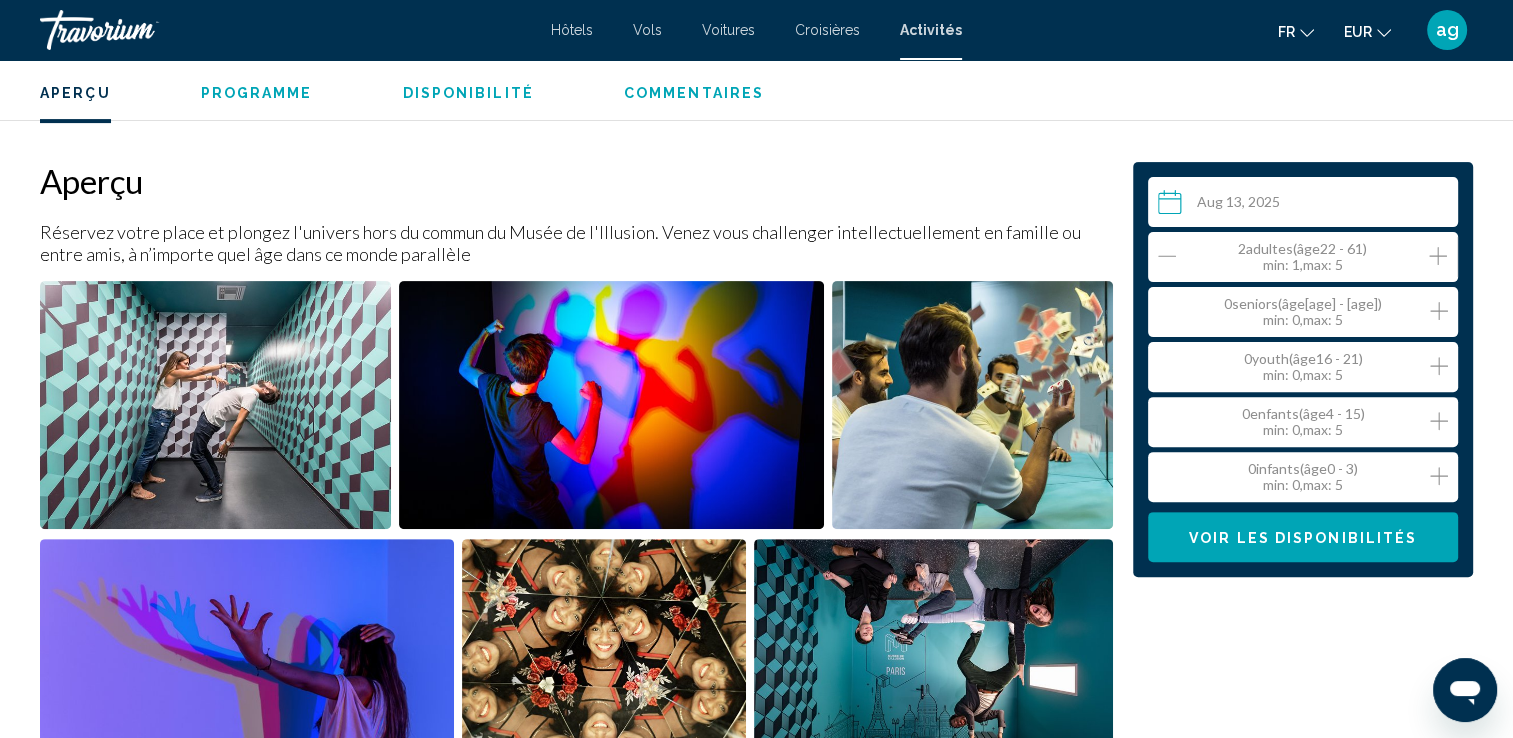 click on "Voir les disponibilités" at bounding box center (1303, 537) 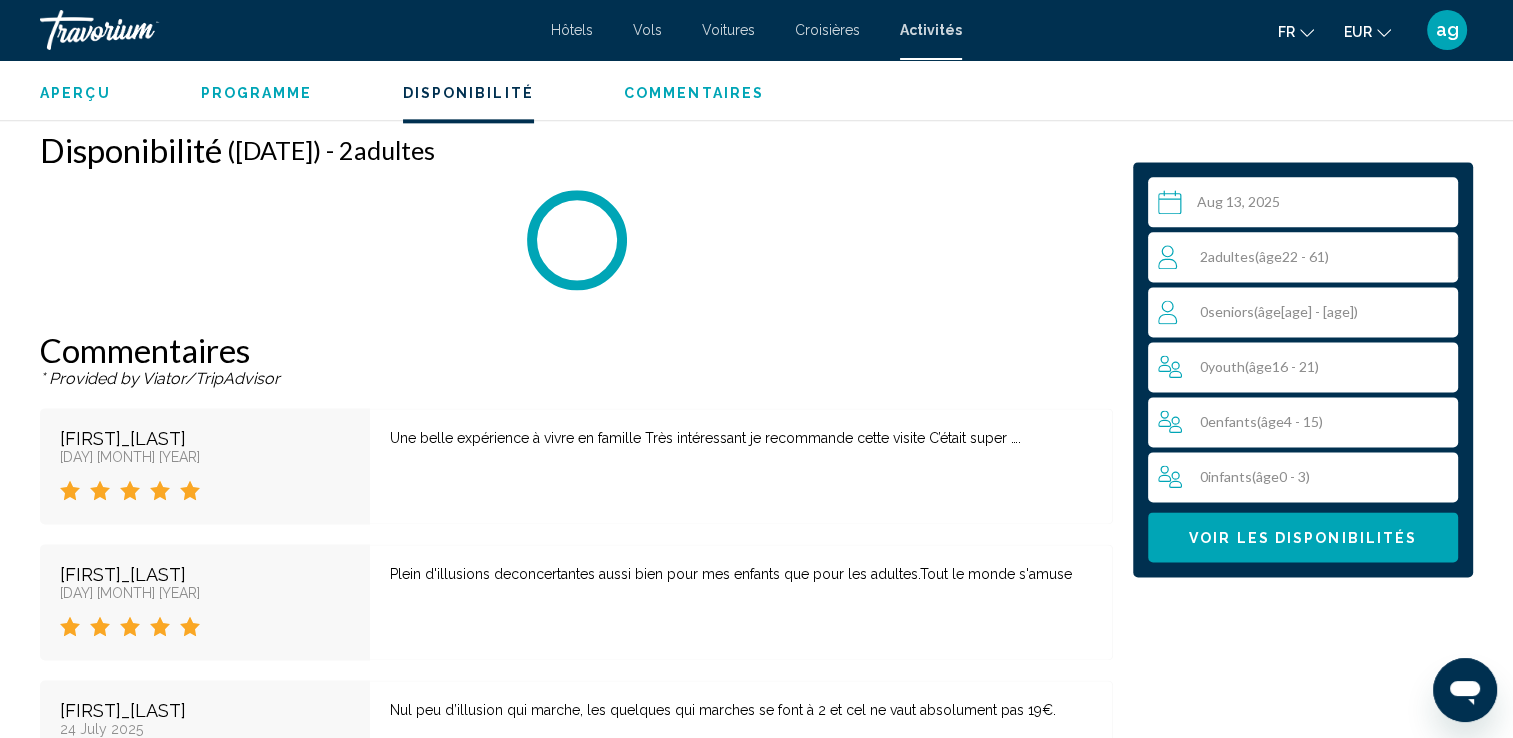 scroll, scrollTop: 2566, scrollLeft: 0, axis: vertical 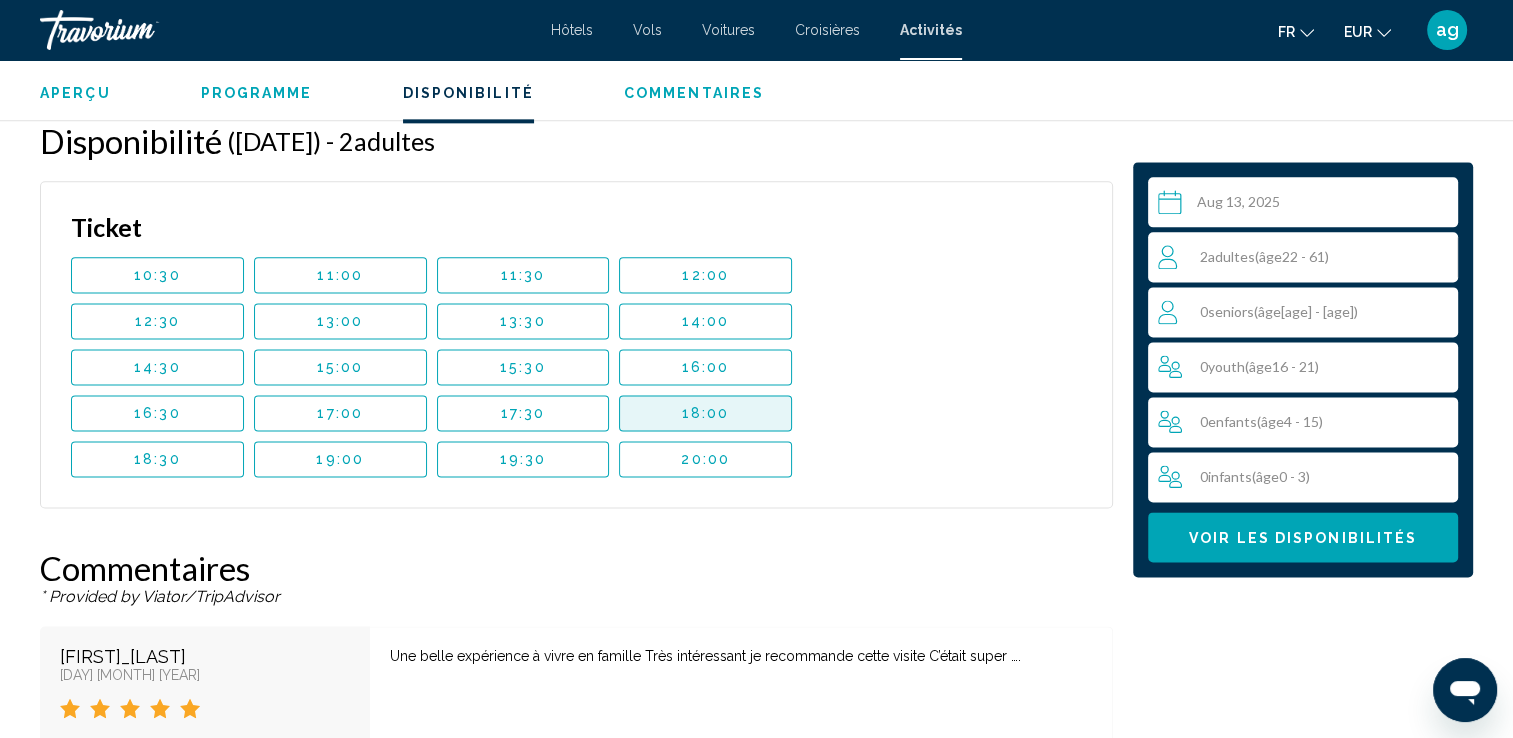click on "18:00" at bounding box center [706, 413] 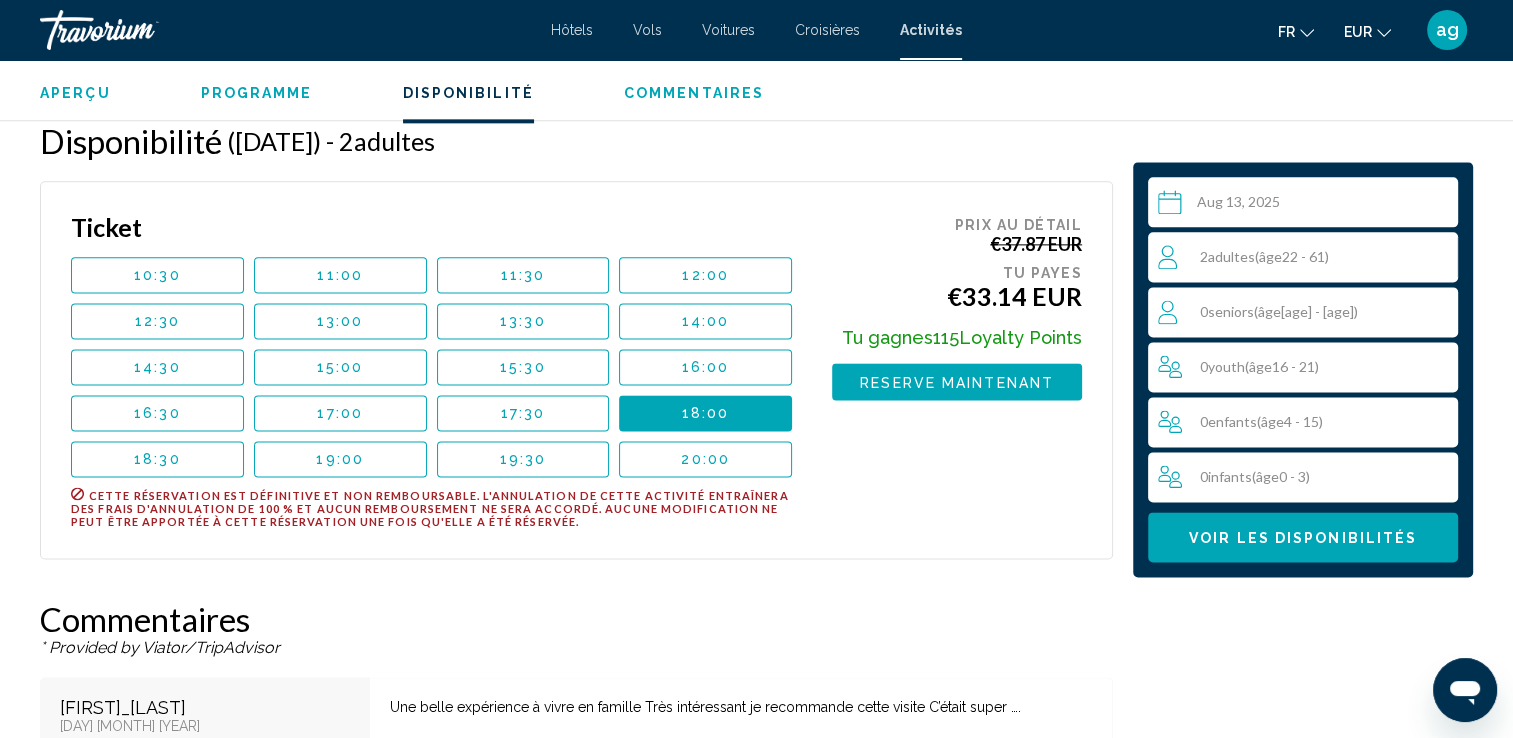 click on "Reserve maintenant" at bounding box center [957, 382] 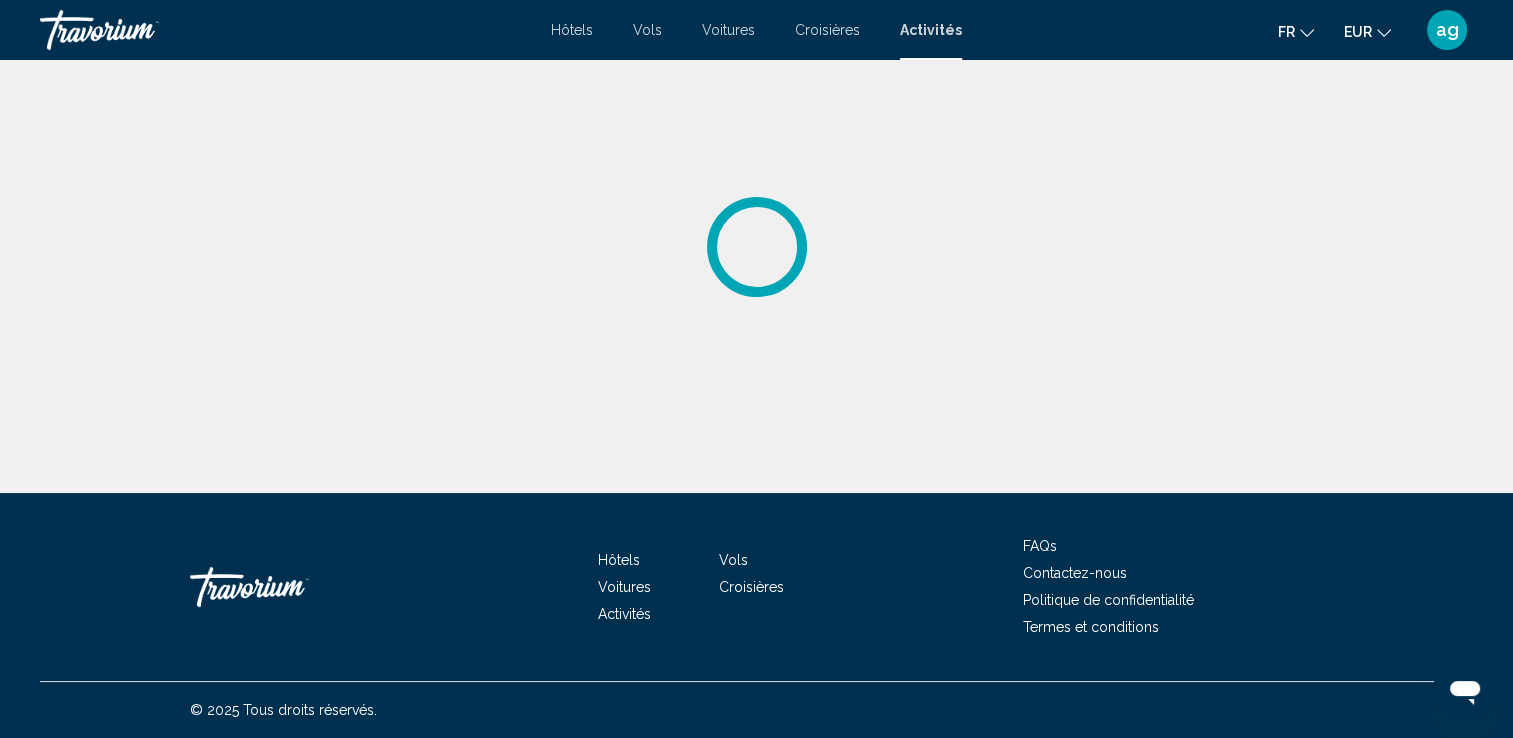 scroll, scrollTop: 0, scrollLeft: 0, axis: both 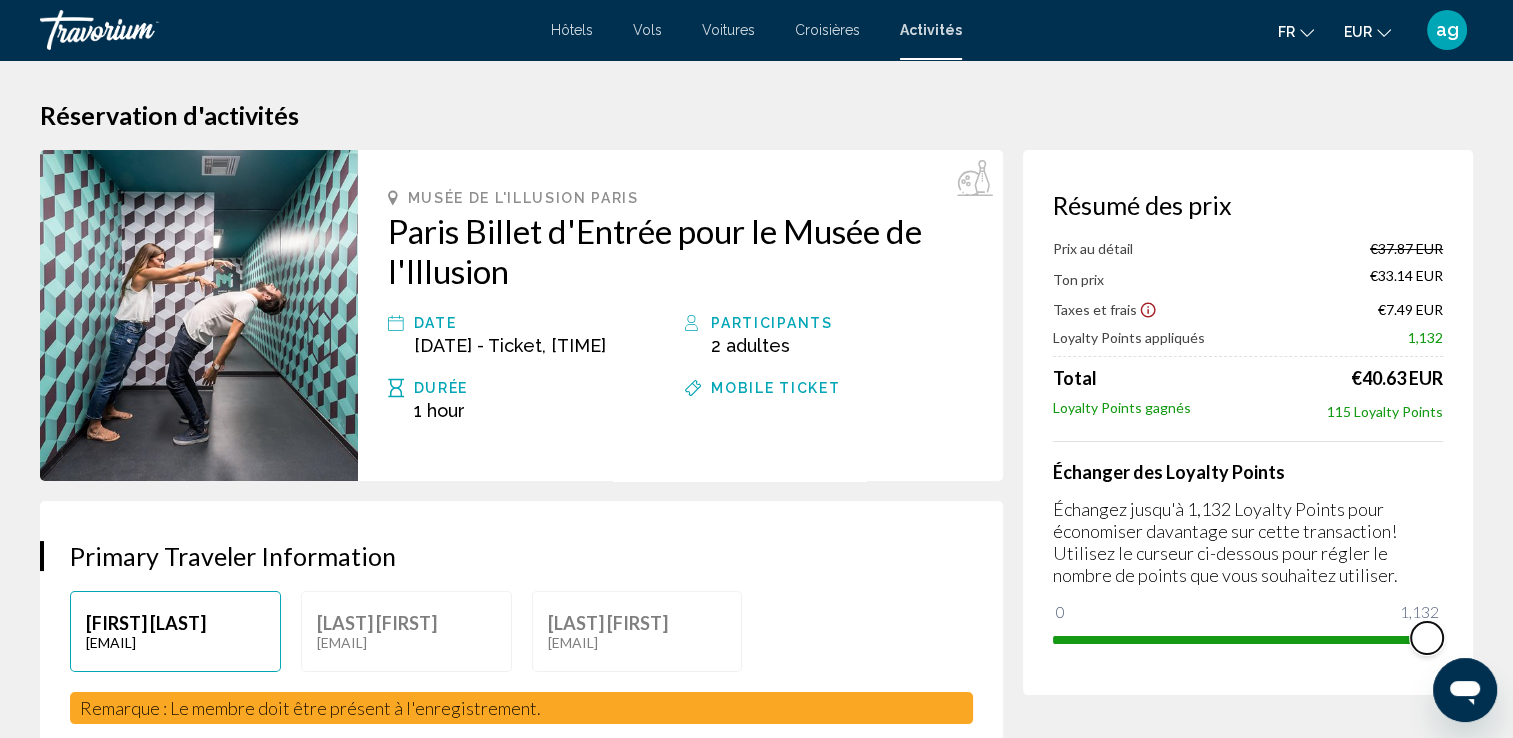drag, startPoint x: 1073, startPoint y: 607, endPoint x: 1504, endPoint y: 516, distance: 440.50198 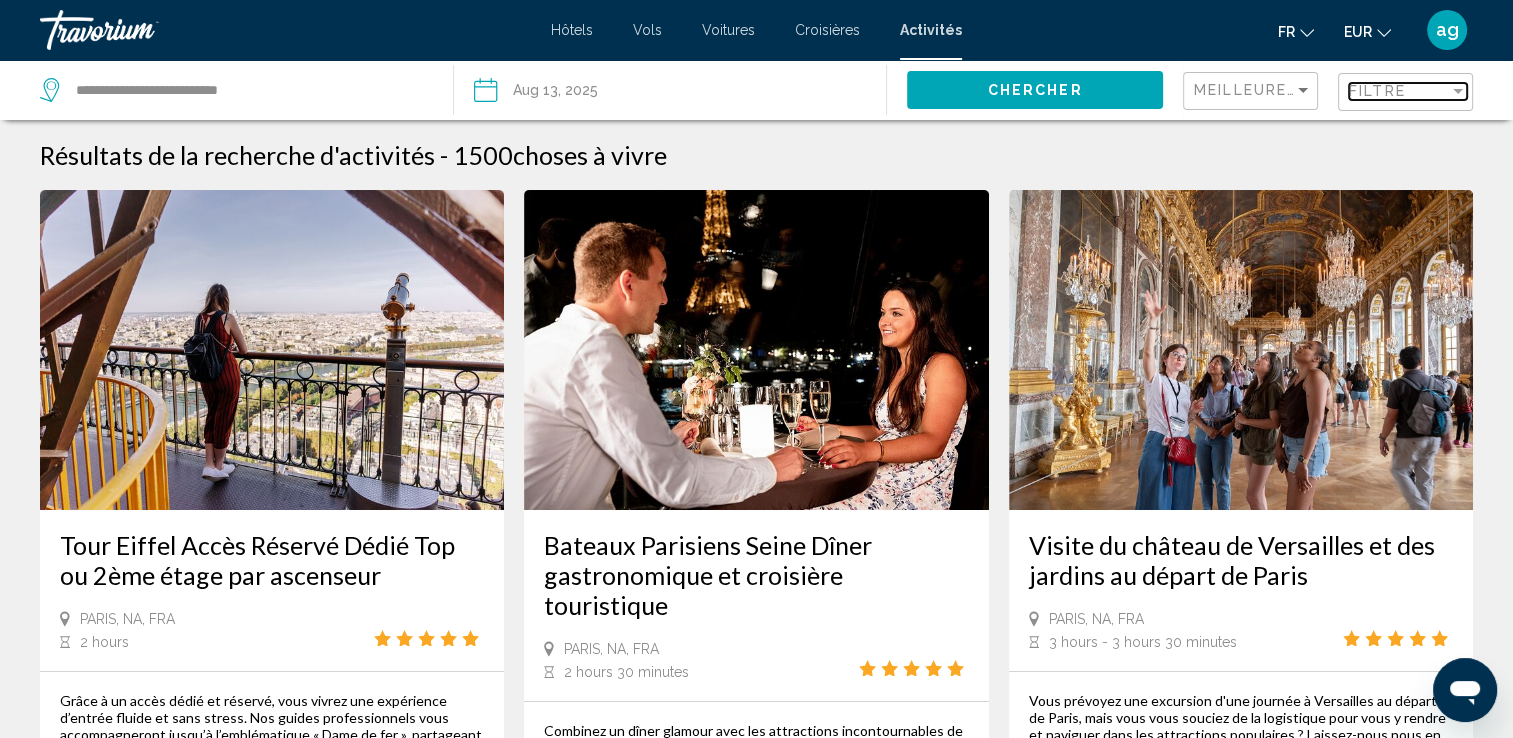 click on "Filtre" at bounding box center (1377, 91) 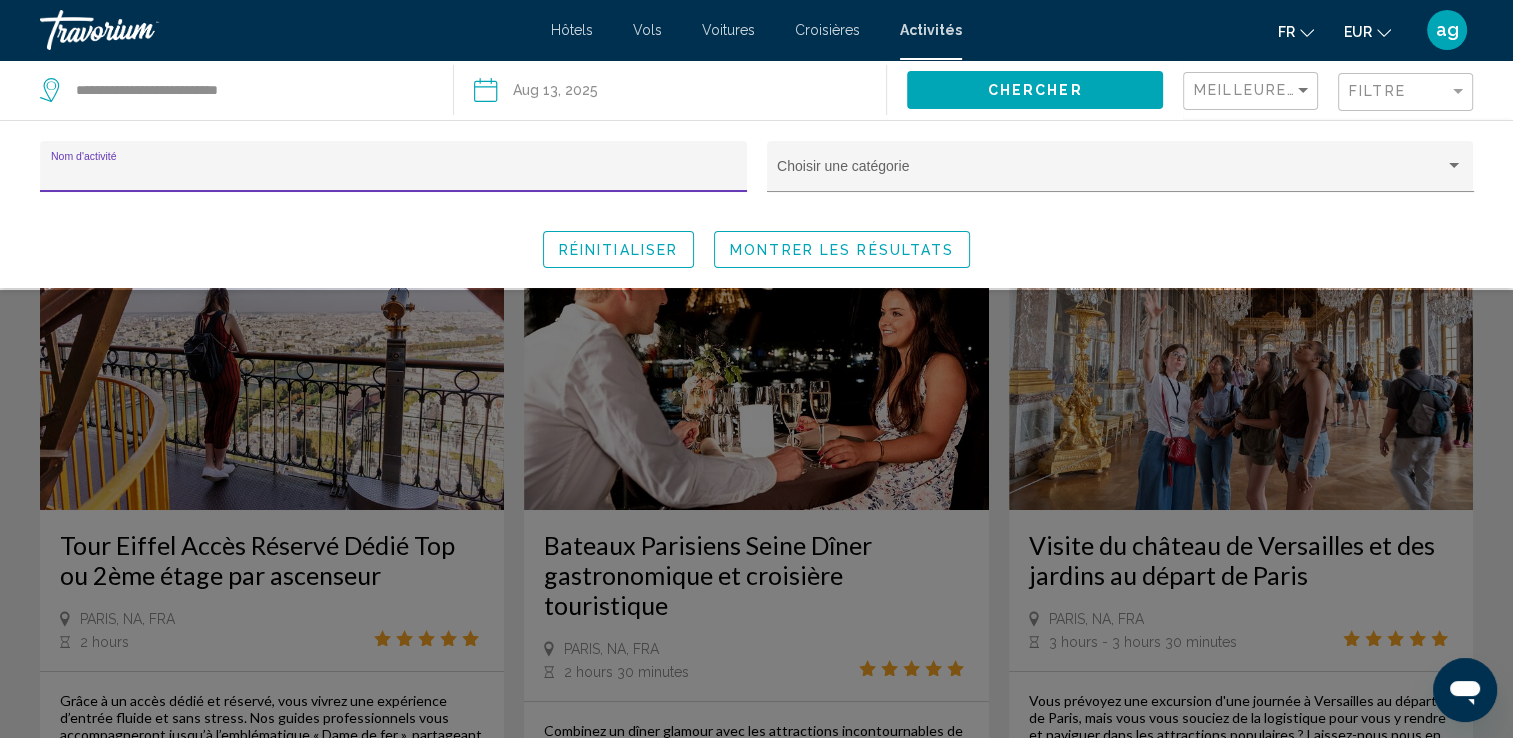 click on "Nom d'activité" at bounding box center (394, 174) 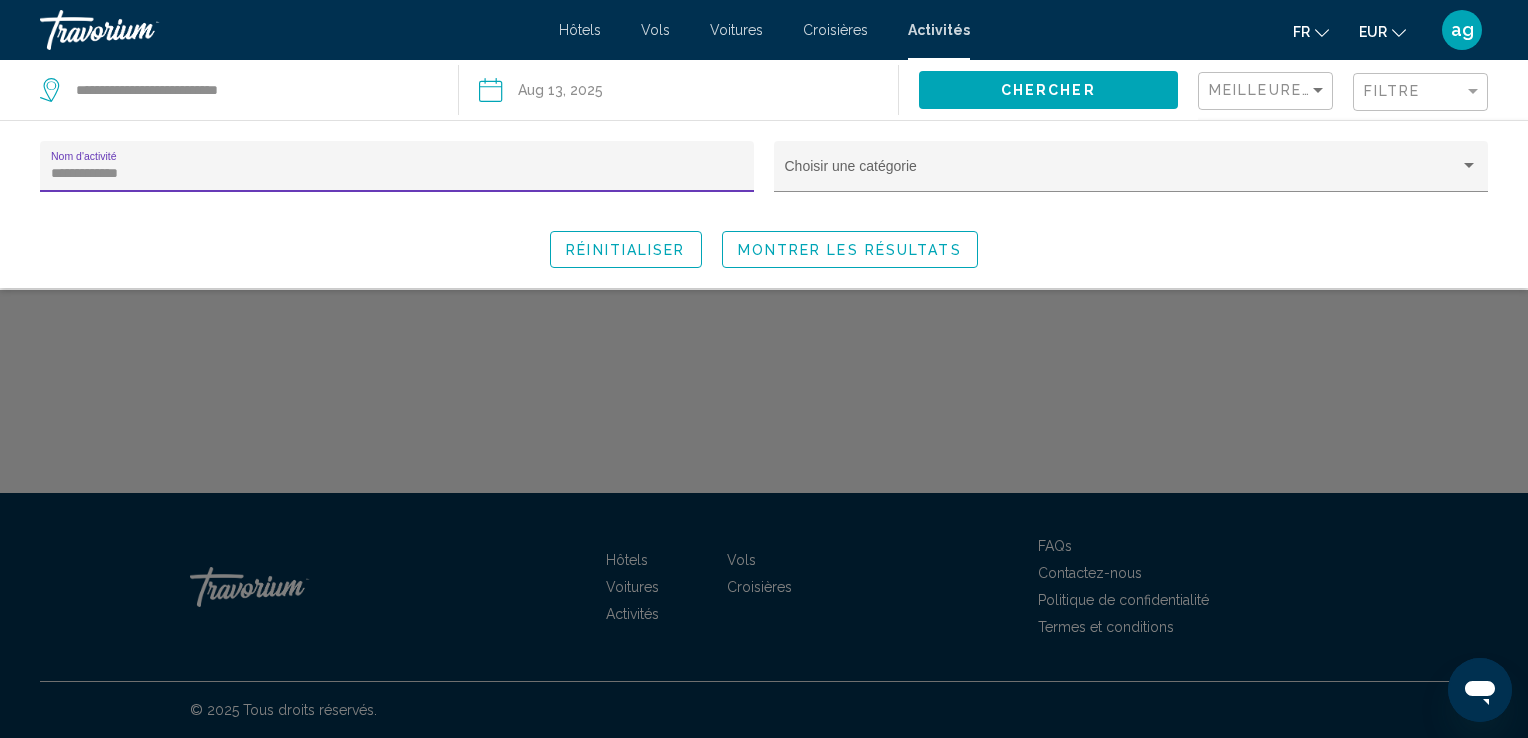 type on "**********" 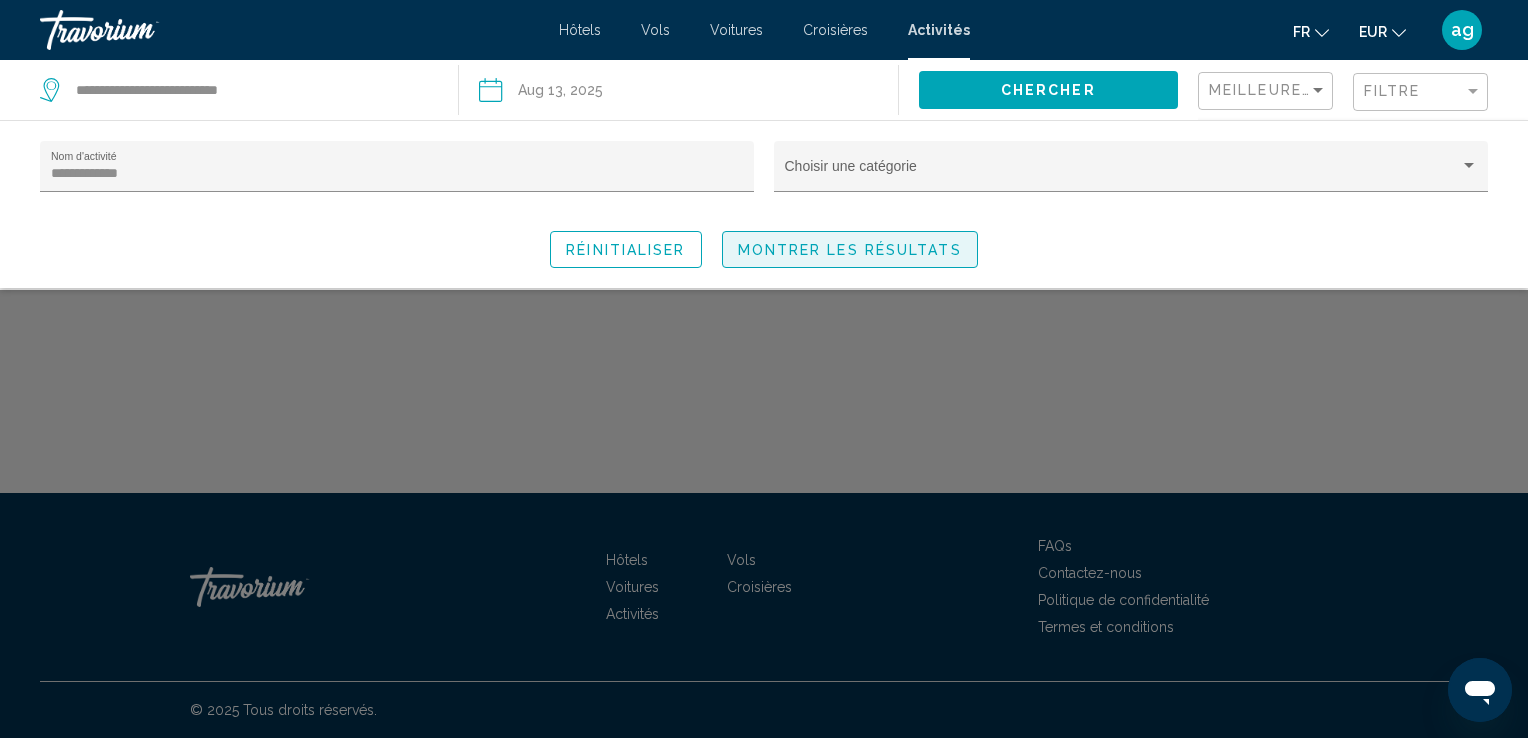 click on "Montrer les résultats" 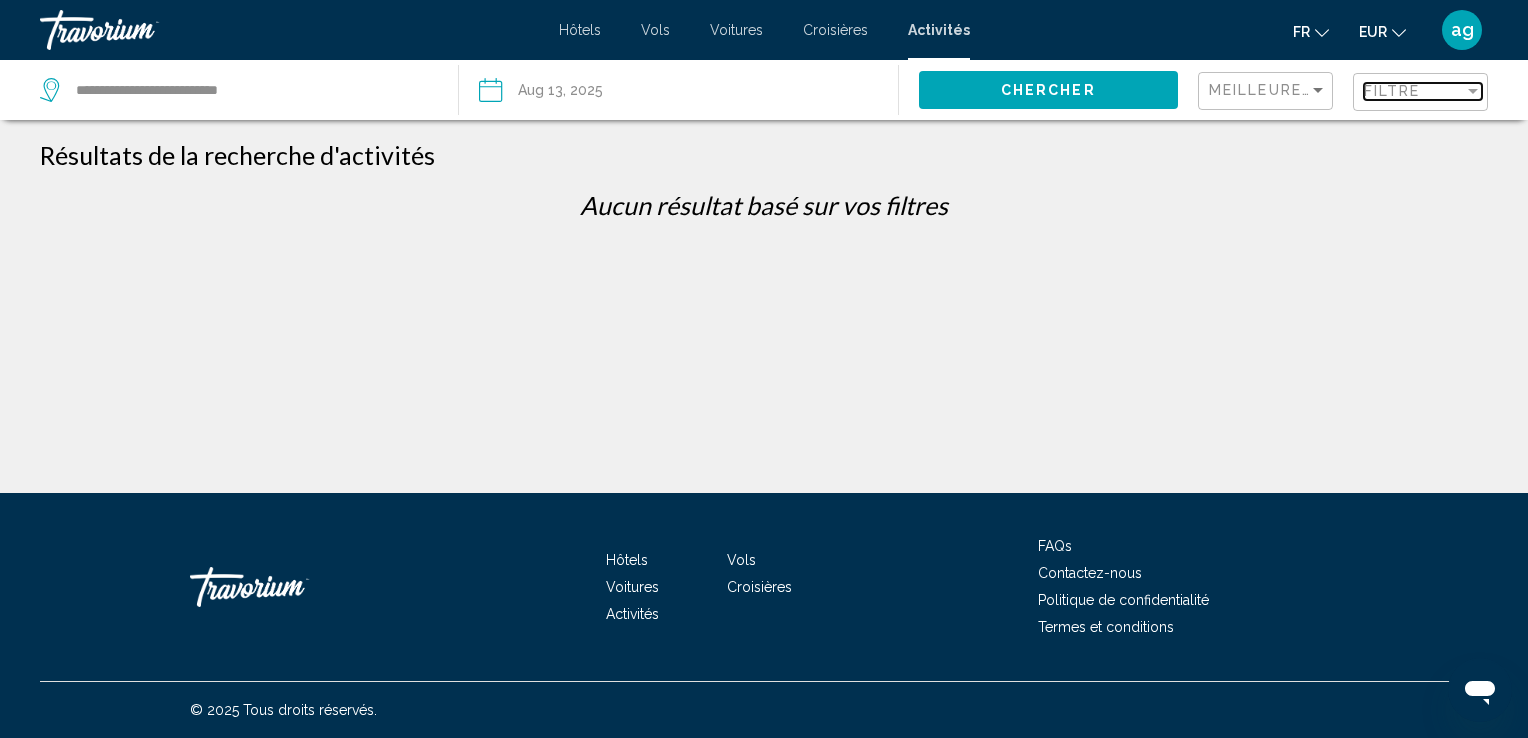 click on "Filtre" at bounding box center [1392, 91] 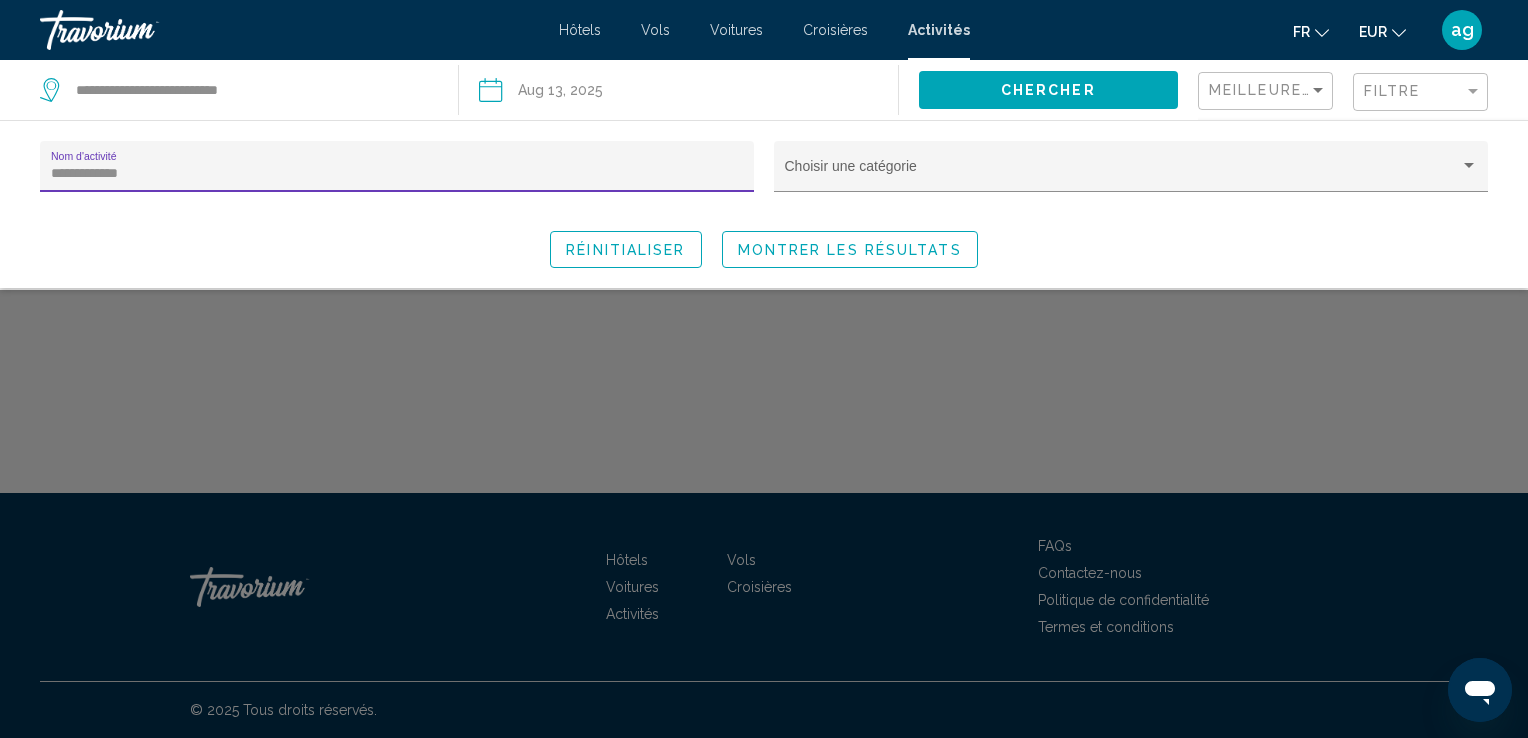 click on "**********" at bounding box center [397, 174] 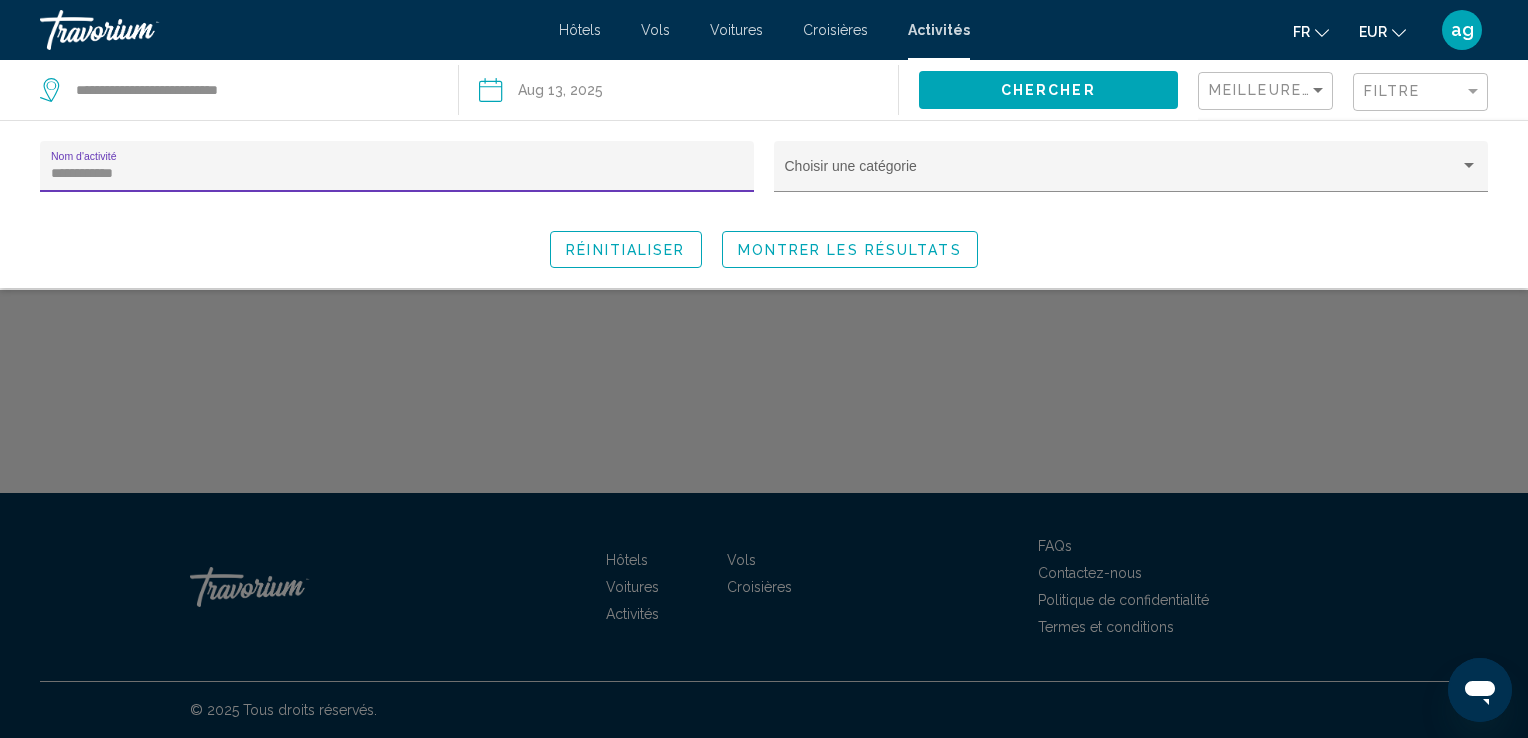 click on "**********" at bounding box center (397, 174) 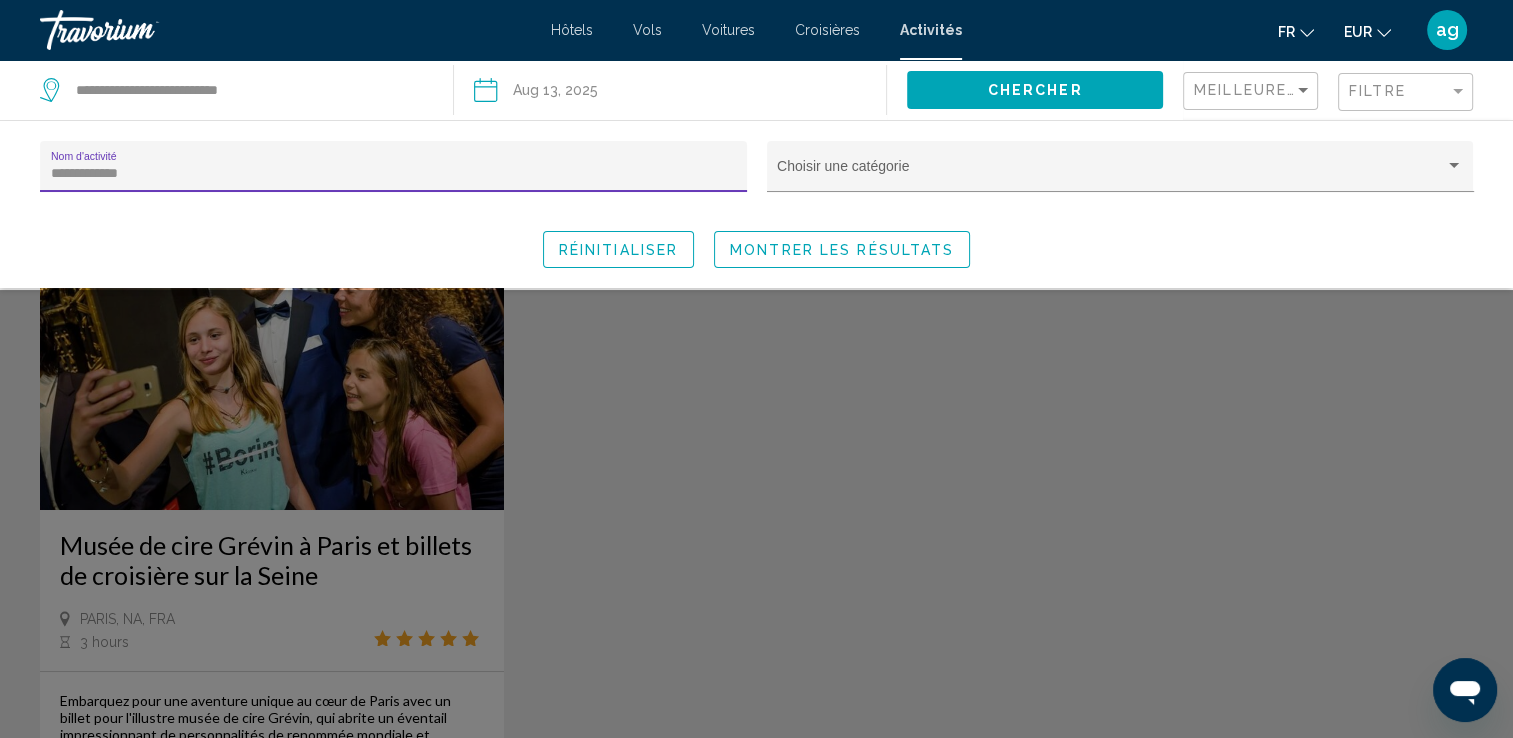 type on "**********" 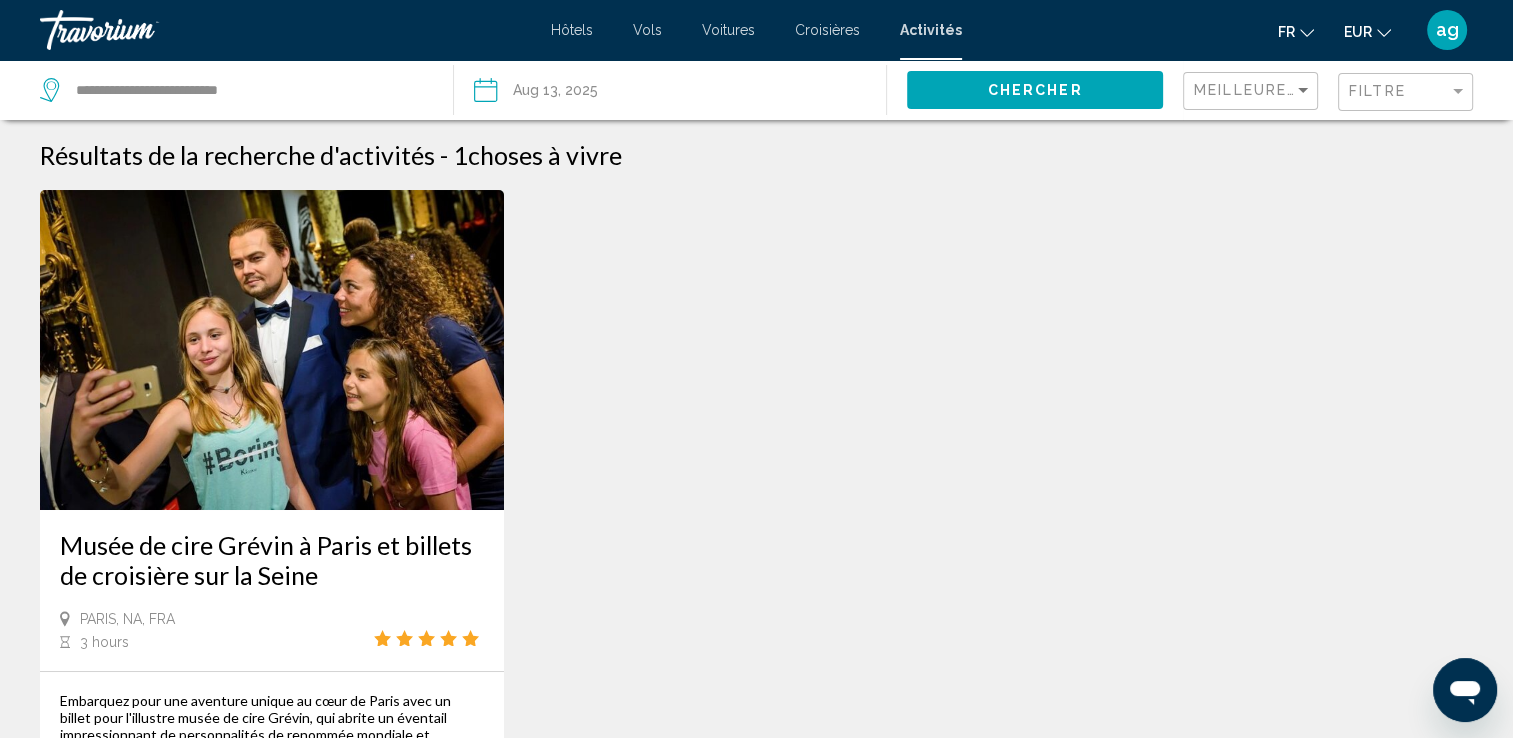 click on "Musée de cire Grévin à Paris et billets de croisière sur la Seine" at bounding box center [272, 560] 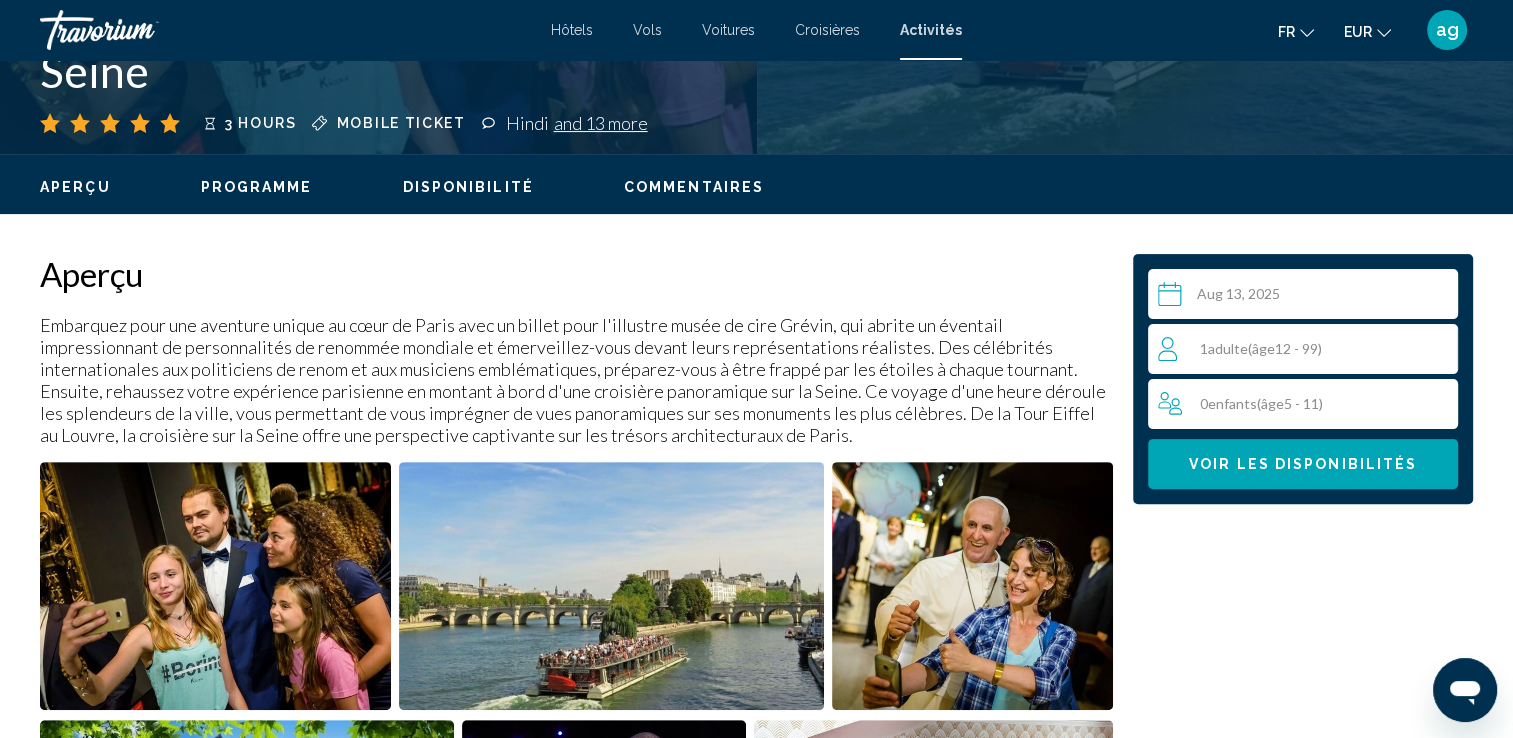 scroll, scrollTop: 546, scrollLeft: 0, axis: vertical 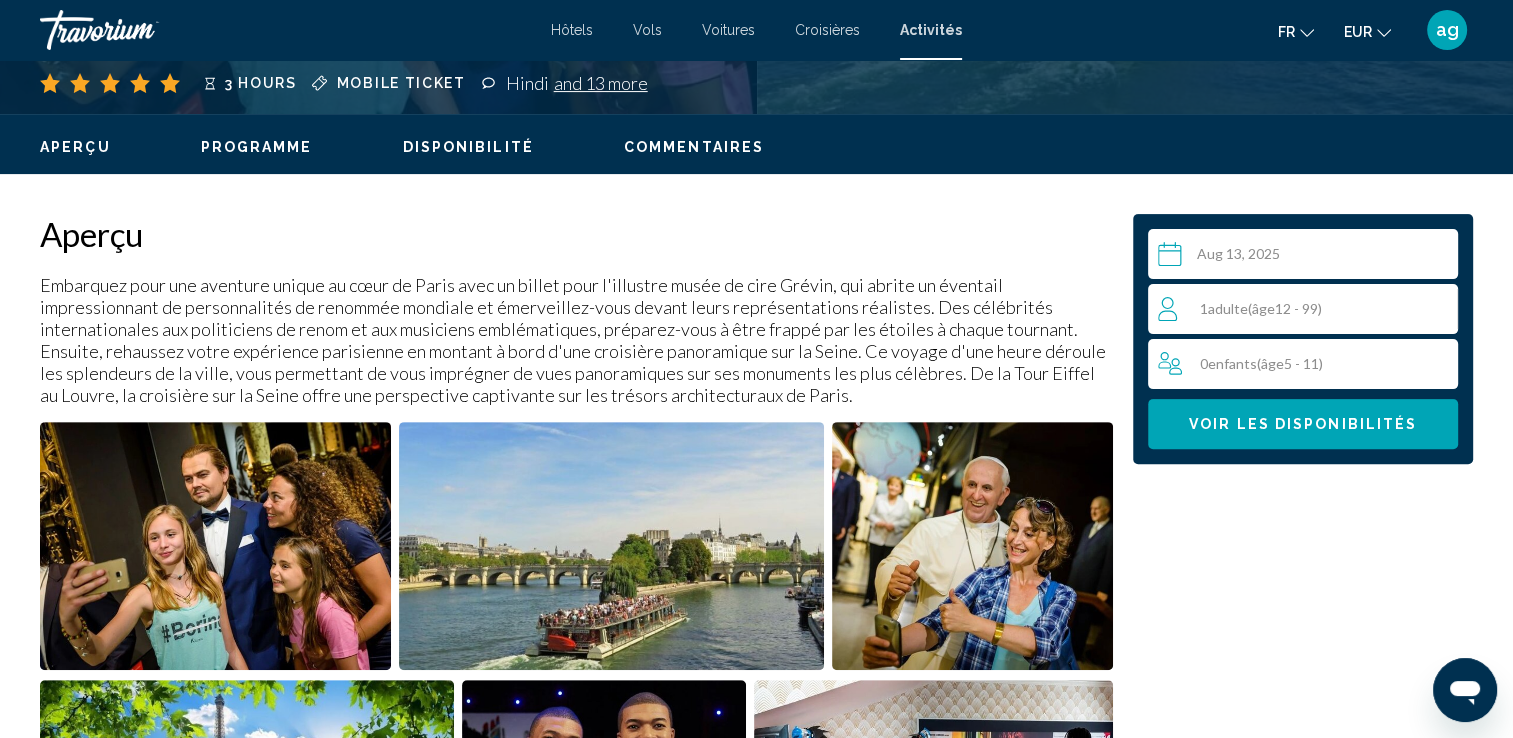 click on "( âge [AGE] - [AGE])" at bounding box center [1285, 308] 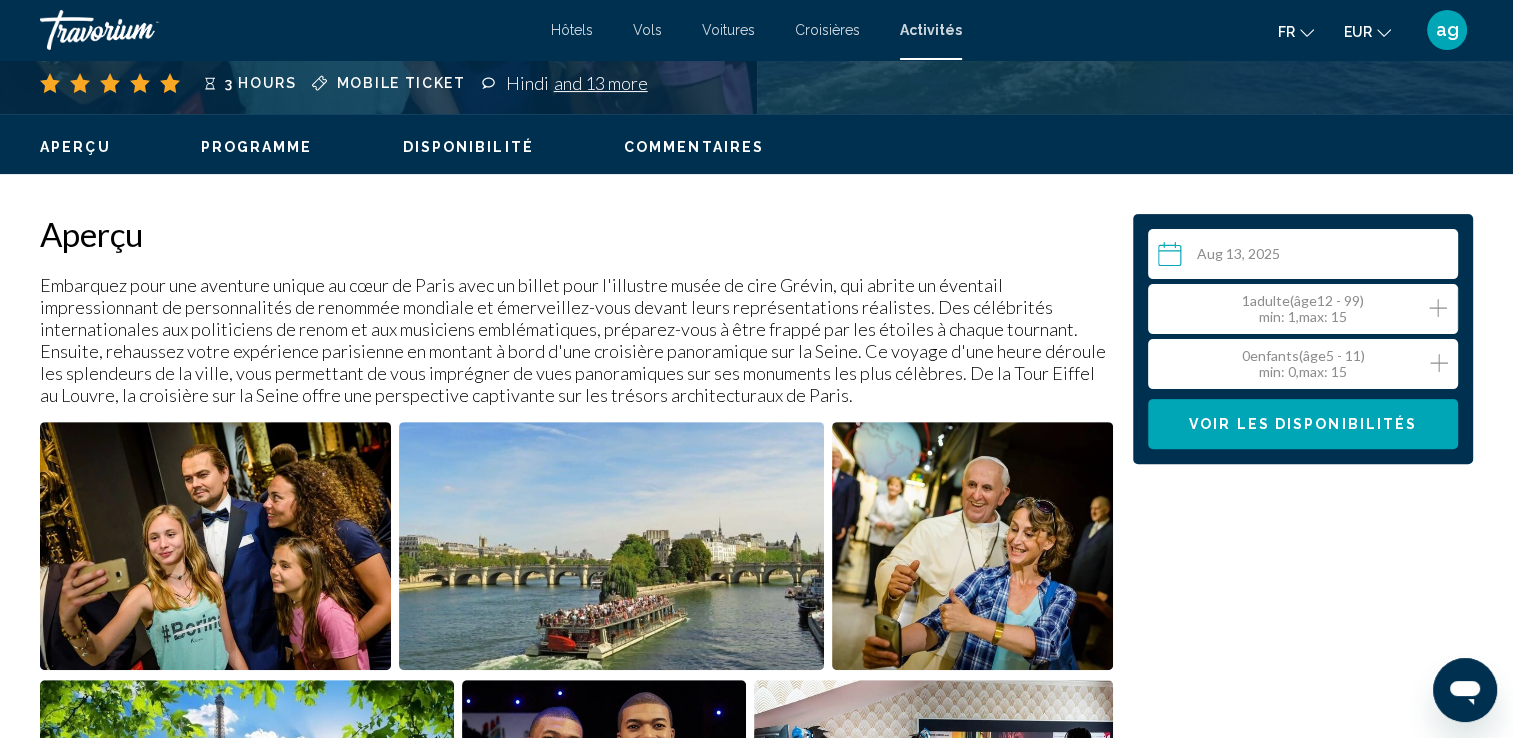 click 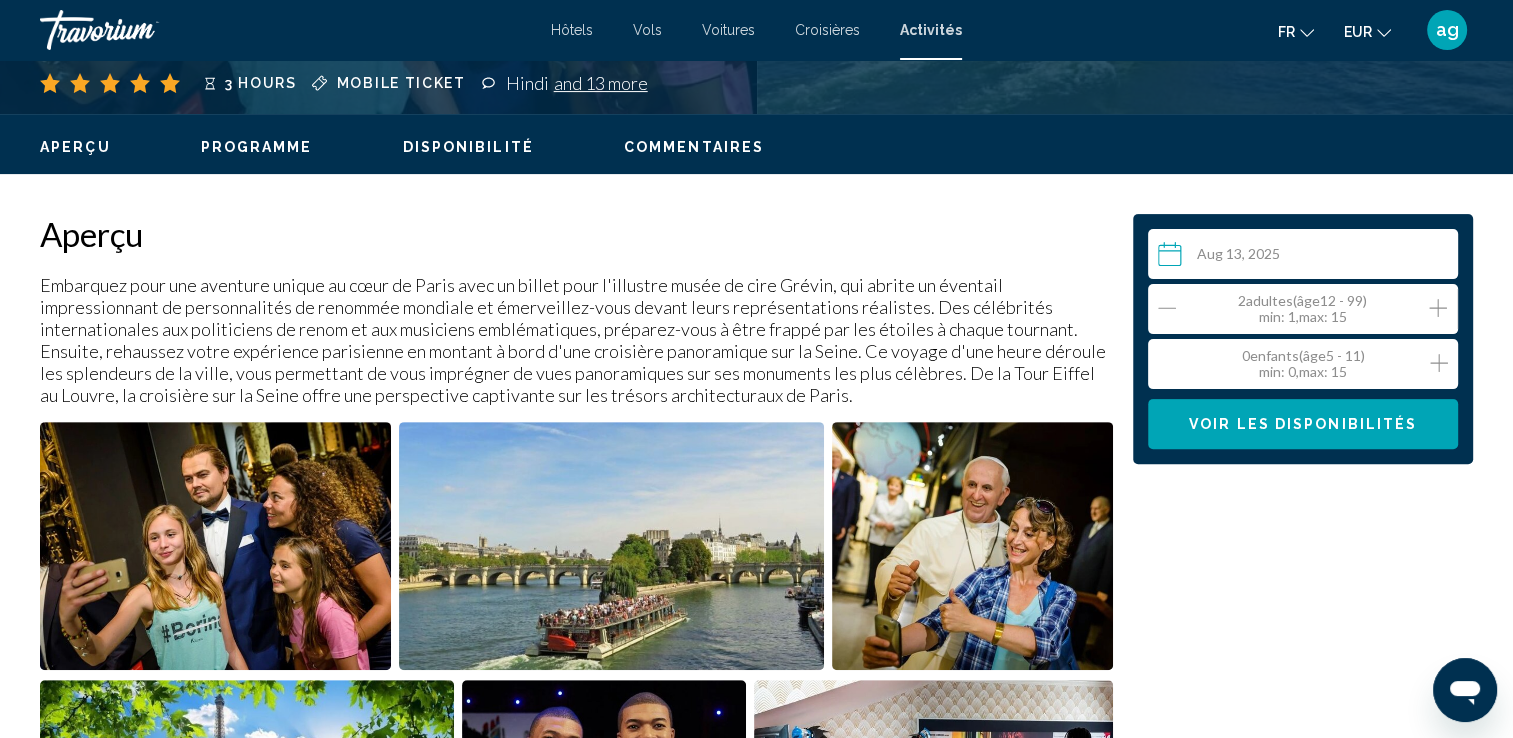 click on "Voir les disponibilités" at bounding box center [1303, 425] 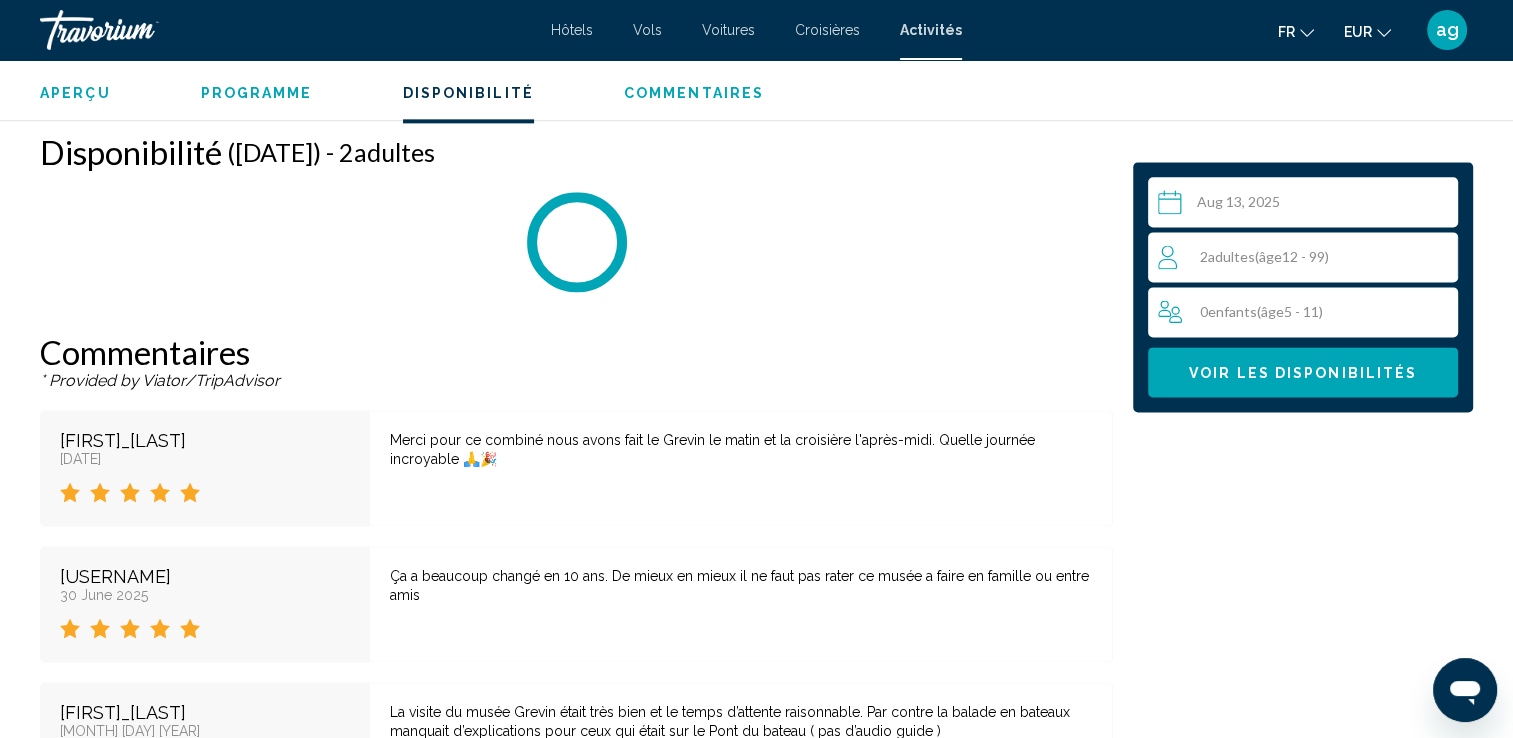 scroll, scrollTop: 2642, scrollLeft: 0, axis: vertical 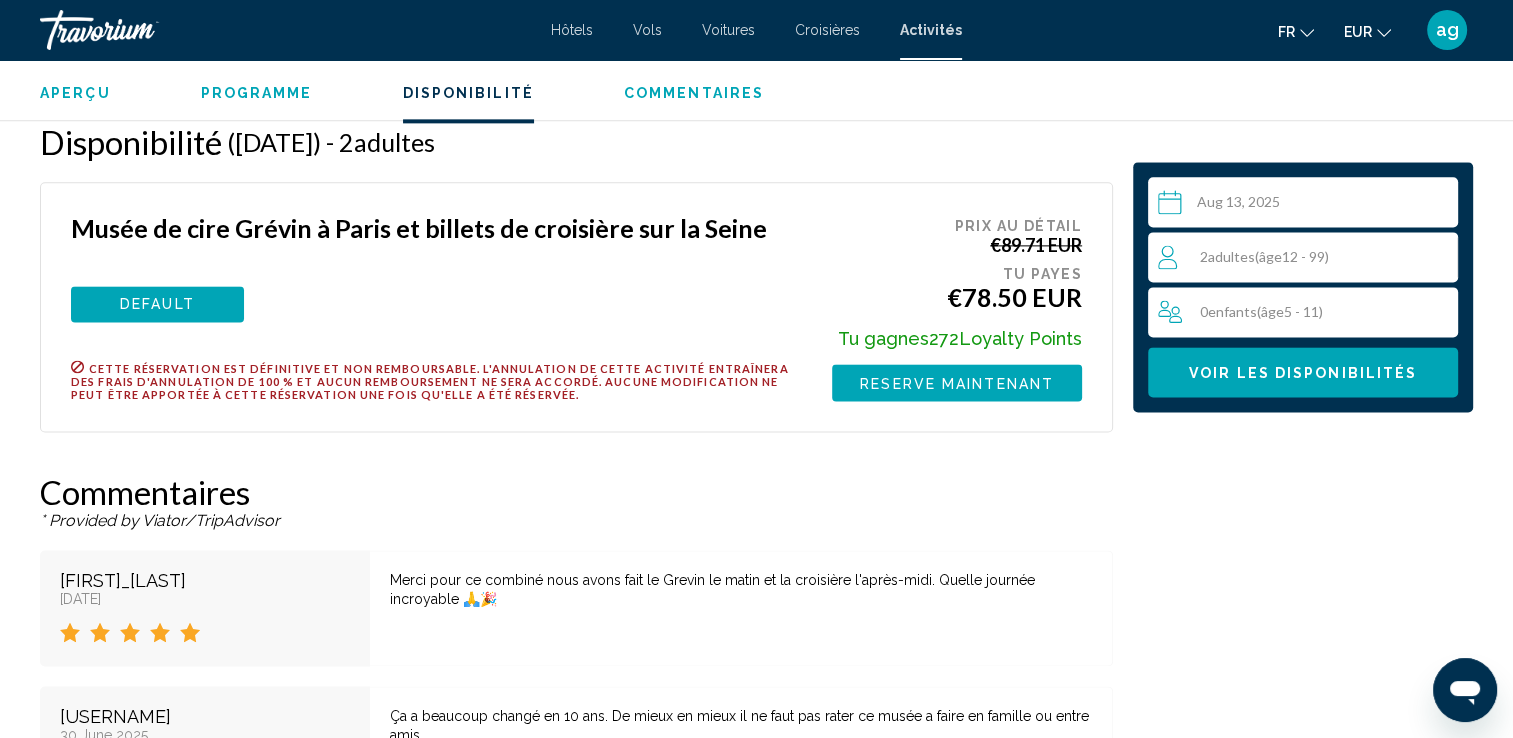 click on "Reserve maintenant" at bounding box center (957, 383) 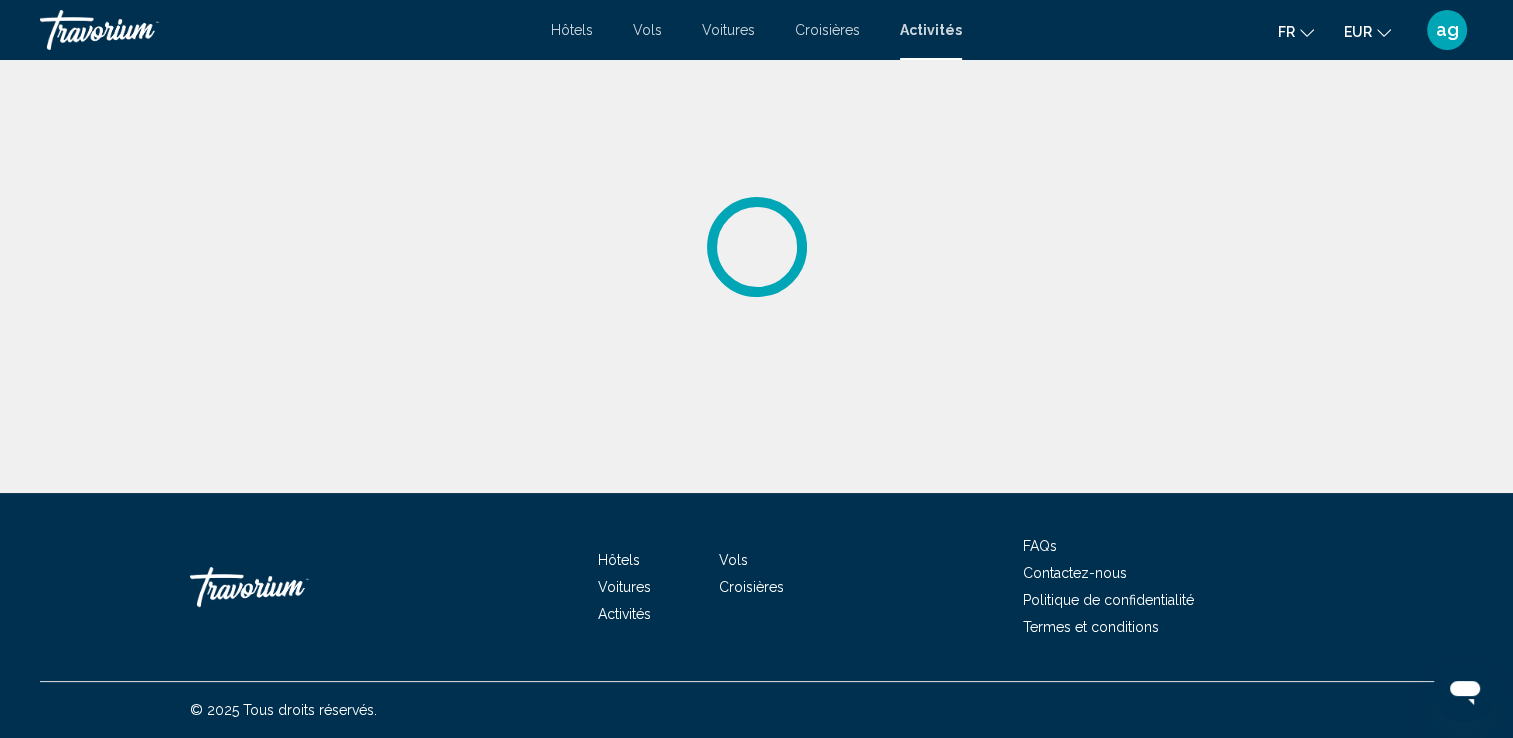 scroll, scrollTop: 0, scrollLeft: 0, axis: both 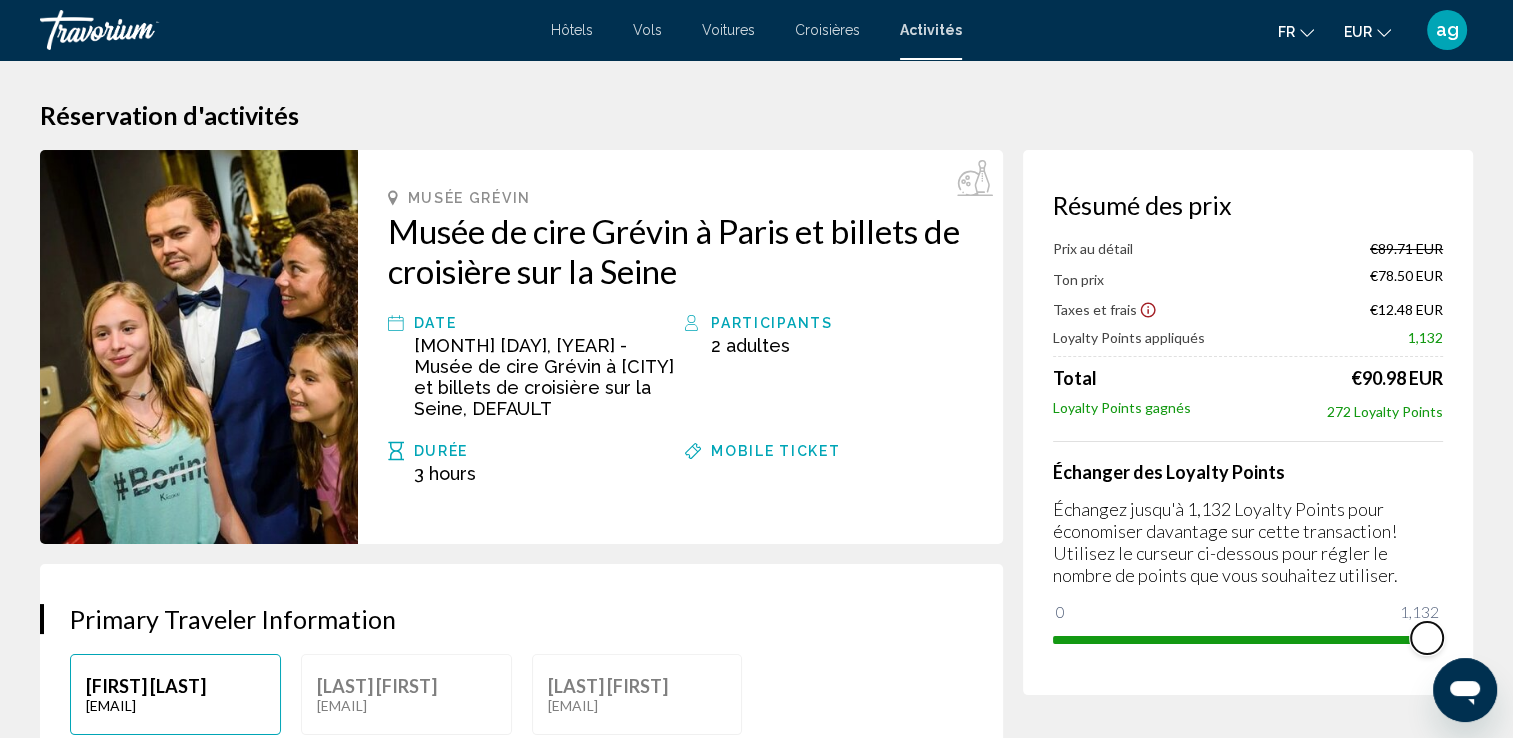 drag, startPoint x: 1067, startPoint y: 615, endPoint x: 1519, endPoint y: 593, distance: 452.5351 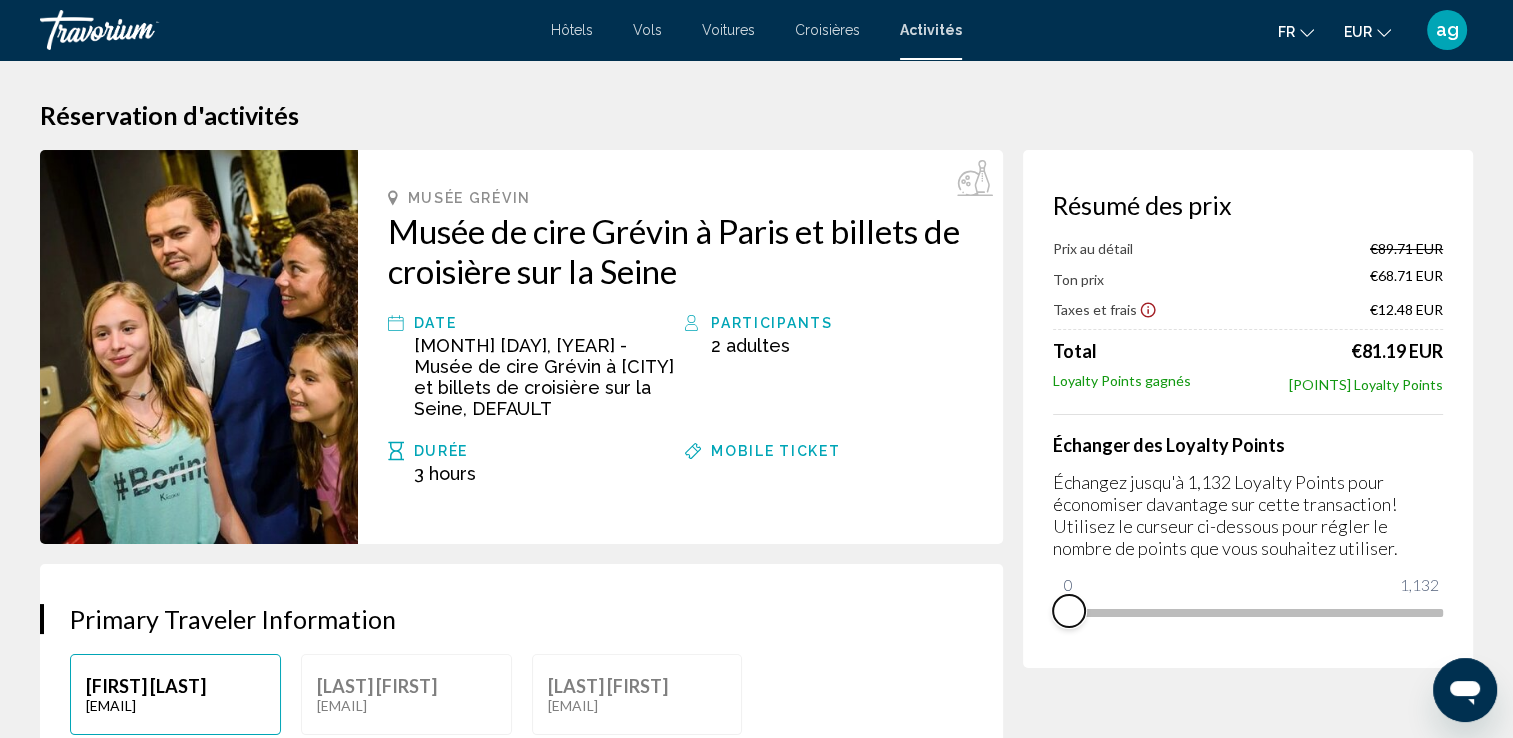 drag, startPoint x: 1429, startPoint y: 633, endPoint x: 995, endPoint y: 682, distance: 436.75735 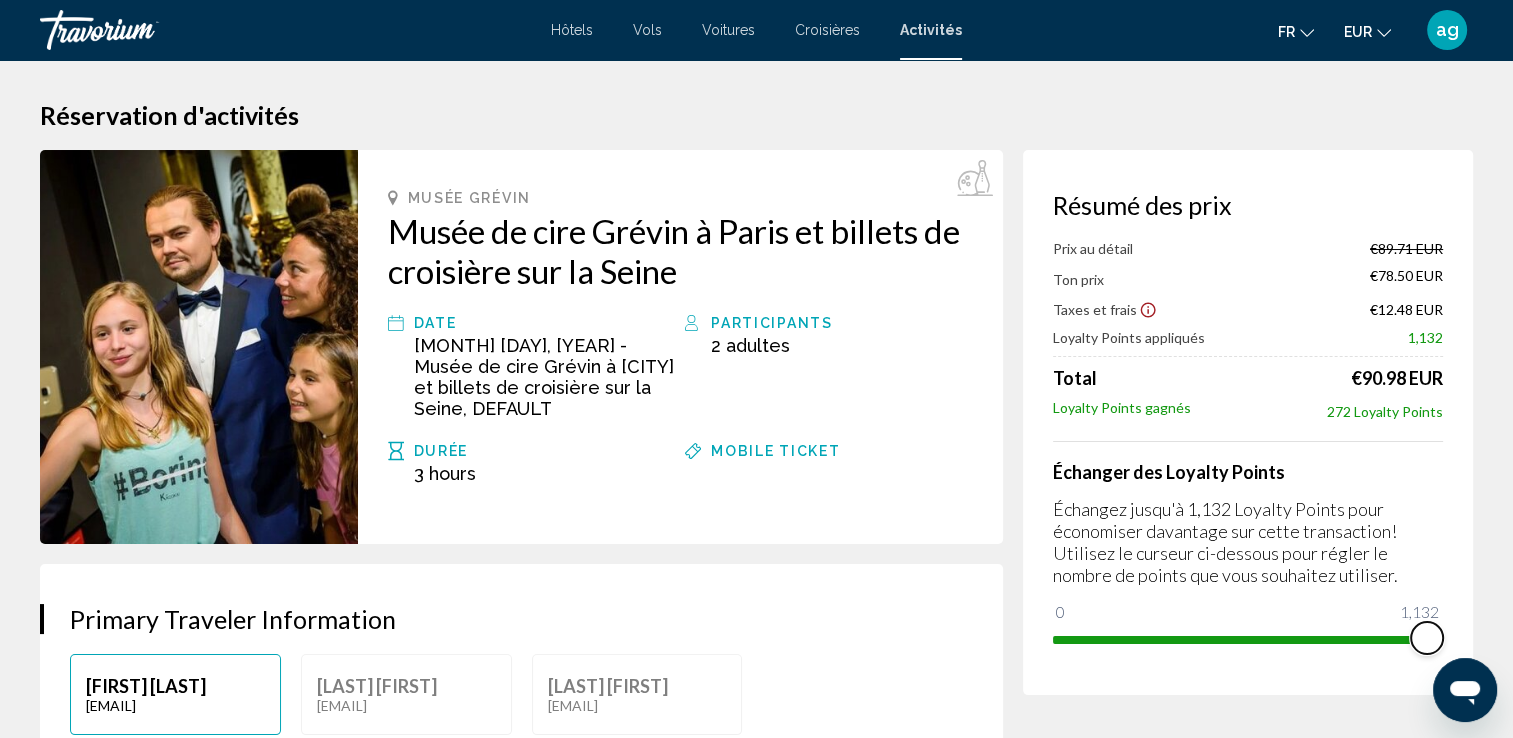 drag, startPoint x: 1072, startPoint y: 618, endPoint x: 1508, endPoint y: 537, distance: 443.46027 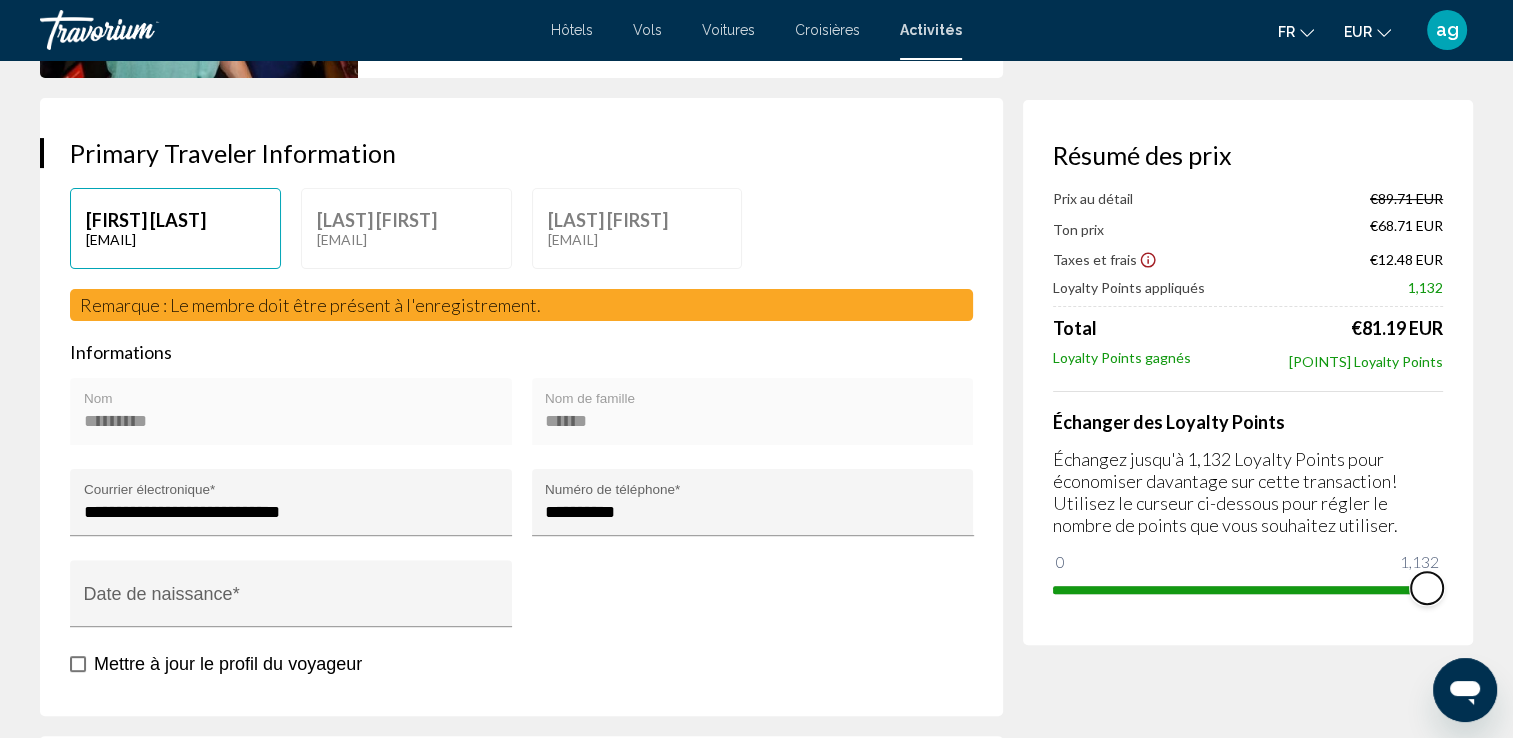 scroll, scrollTop: 506, scrollLeft: 0, axis: vertical 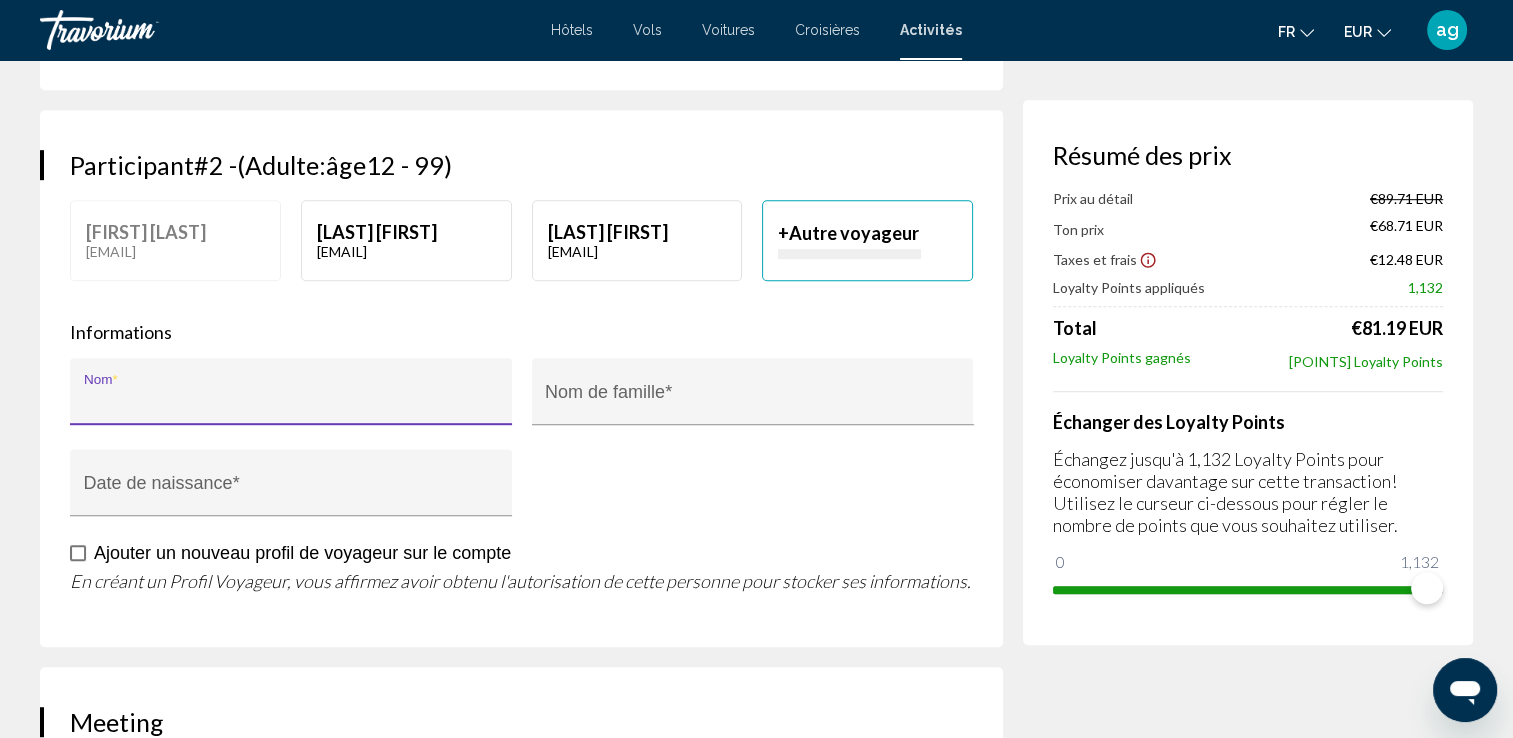 click on "Nom  *" at bounding box center (291, 401) 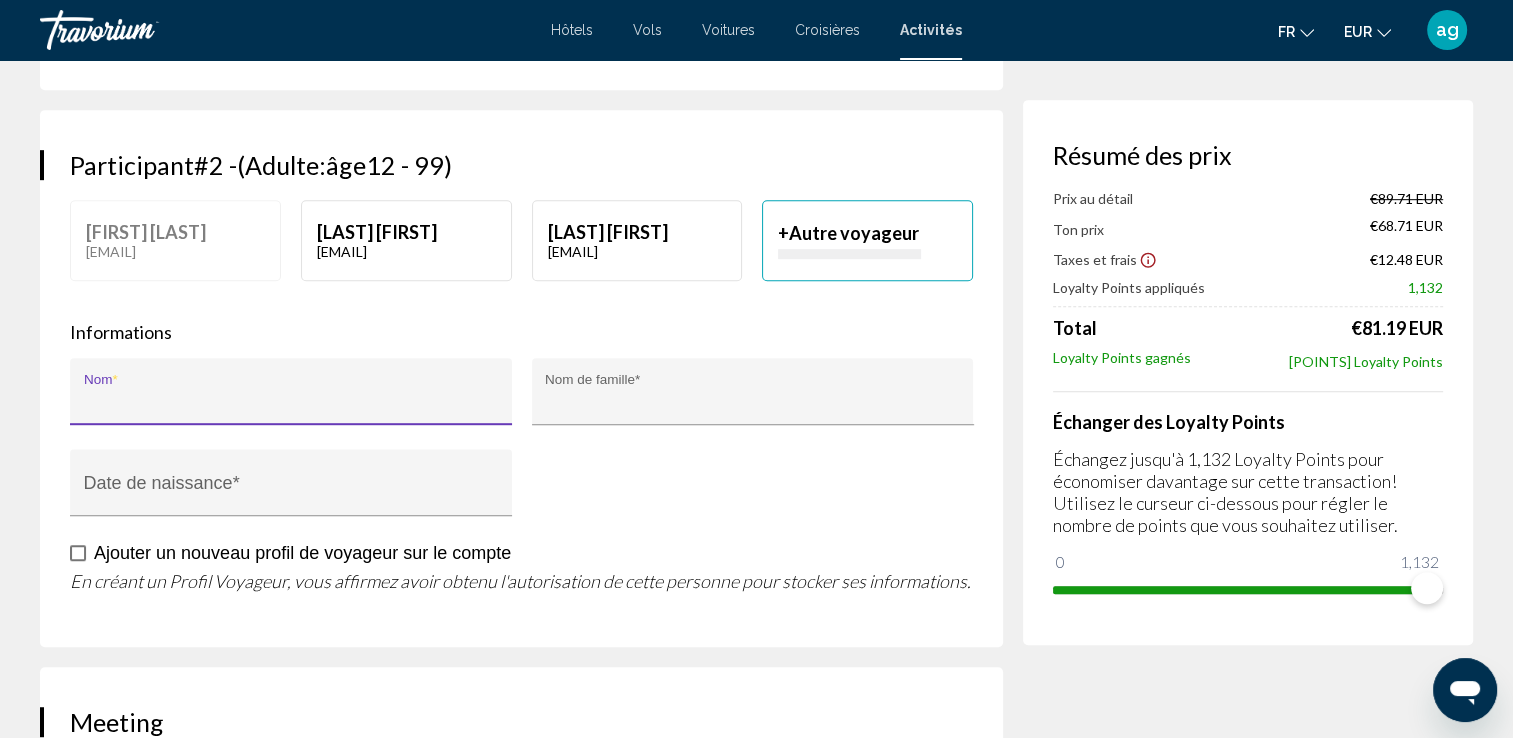 type on "*********" 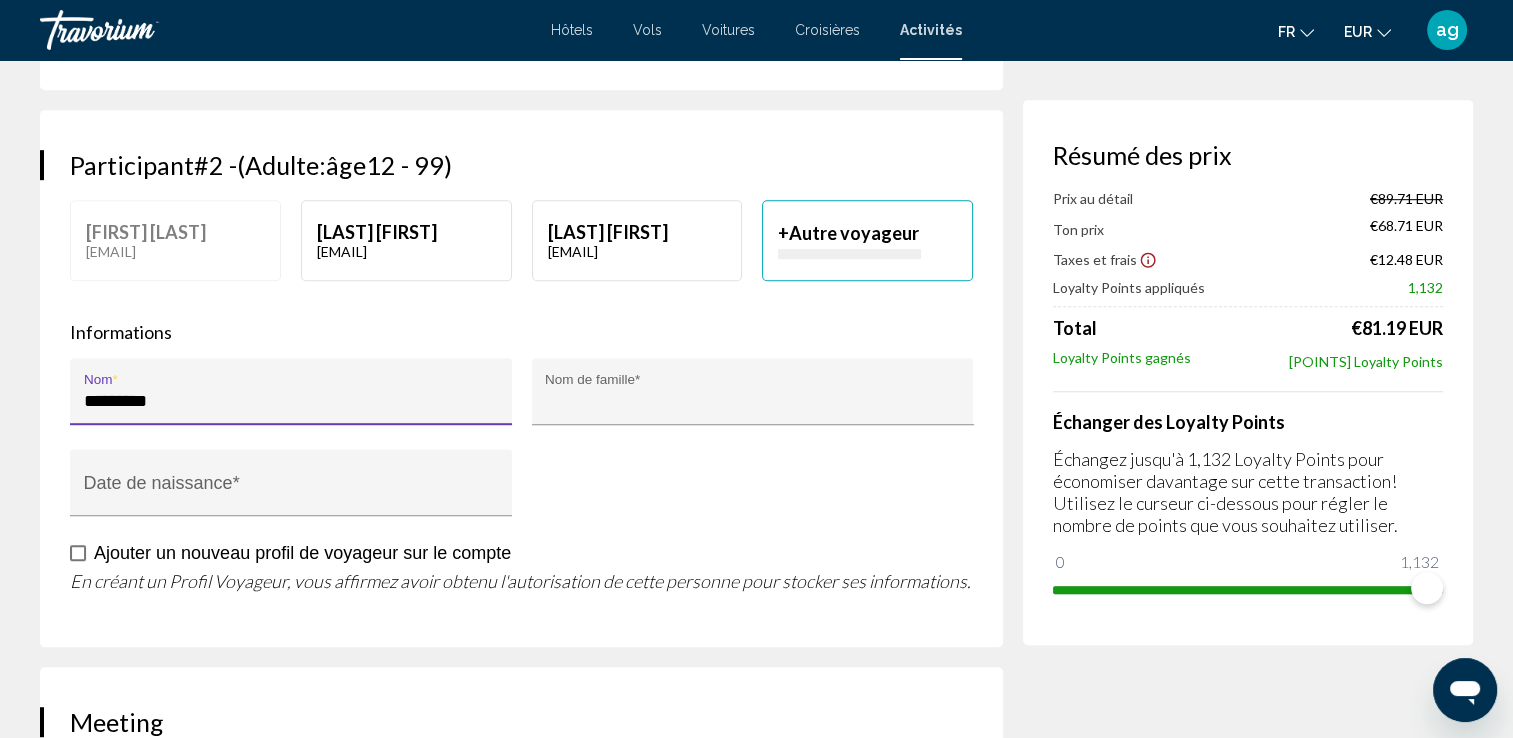 type on "******" 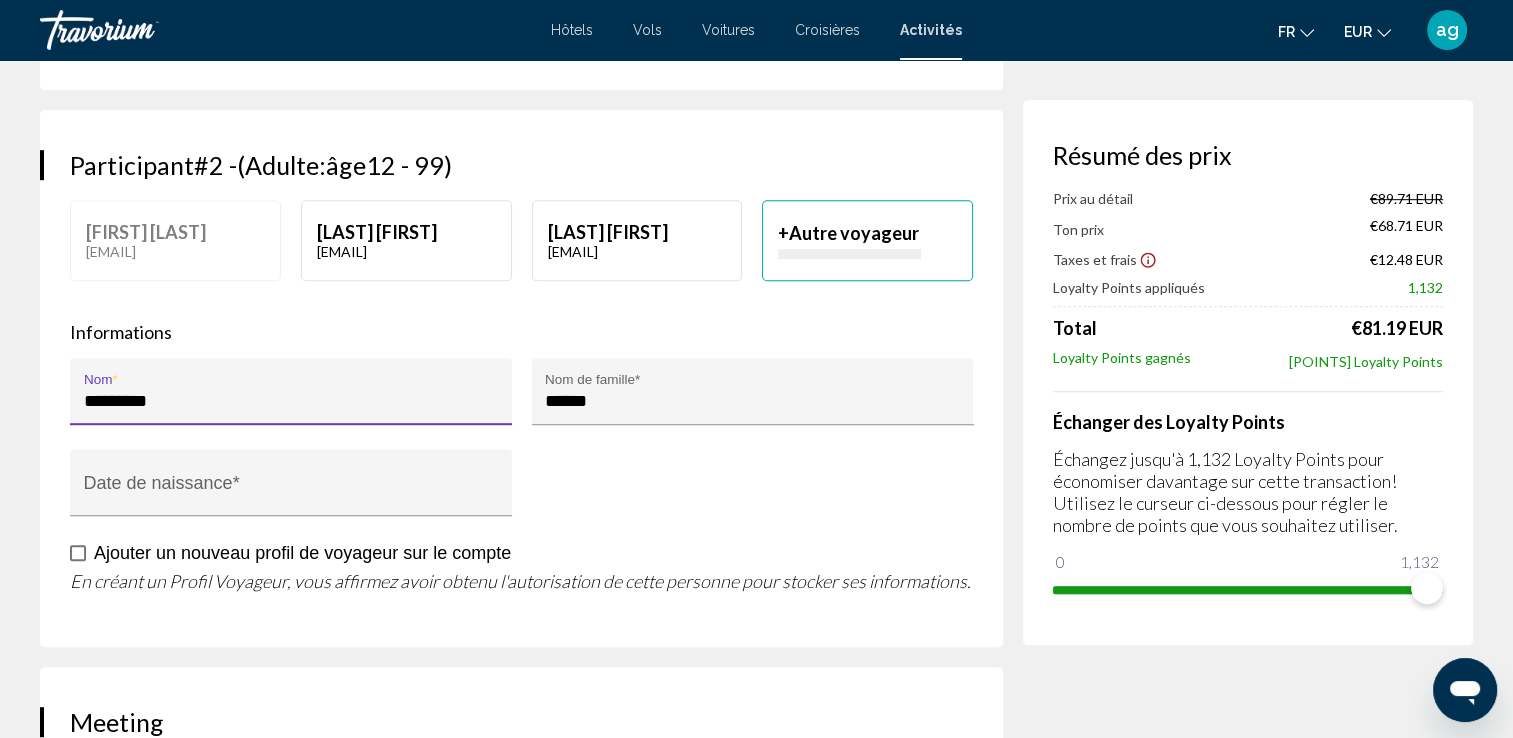type on "*" 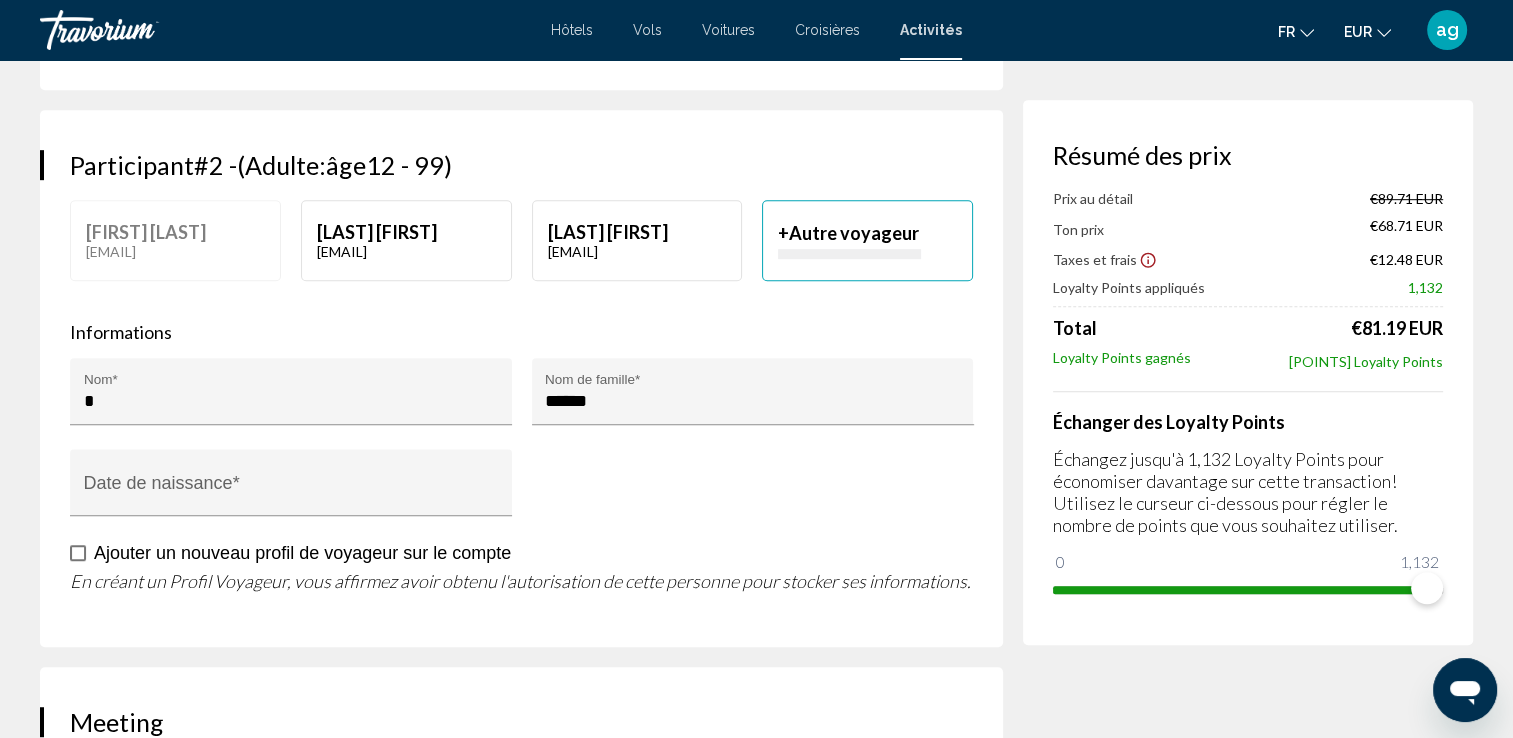 click on "**********" at bounding box center (295, 497) 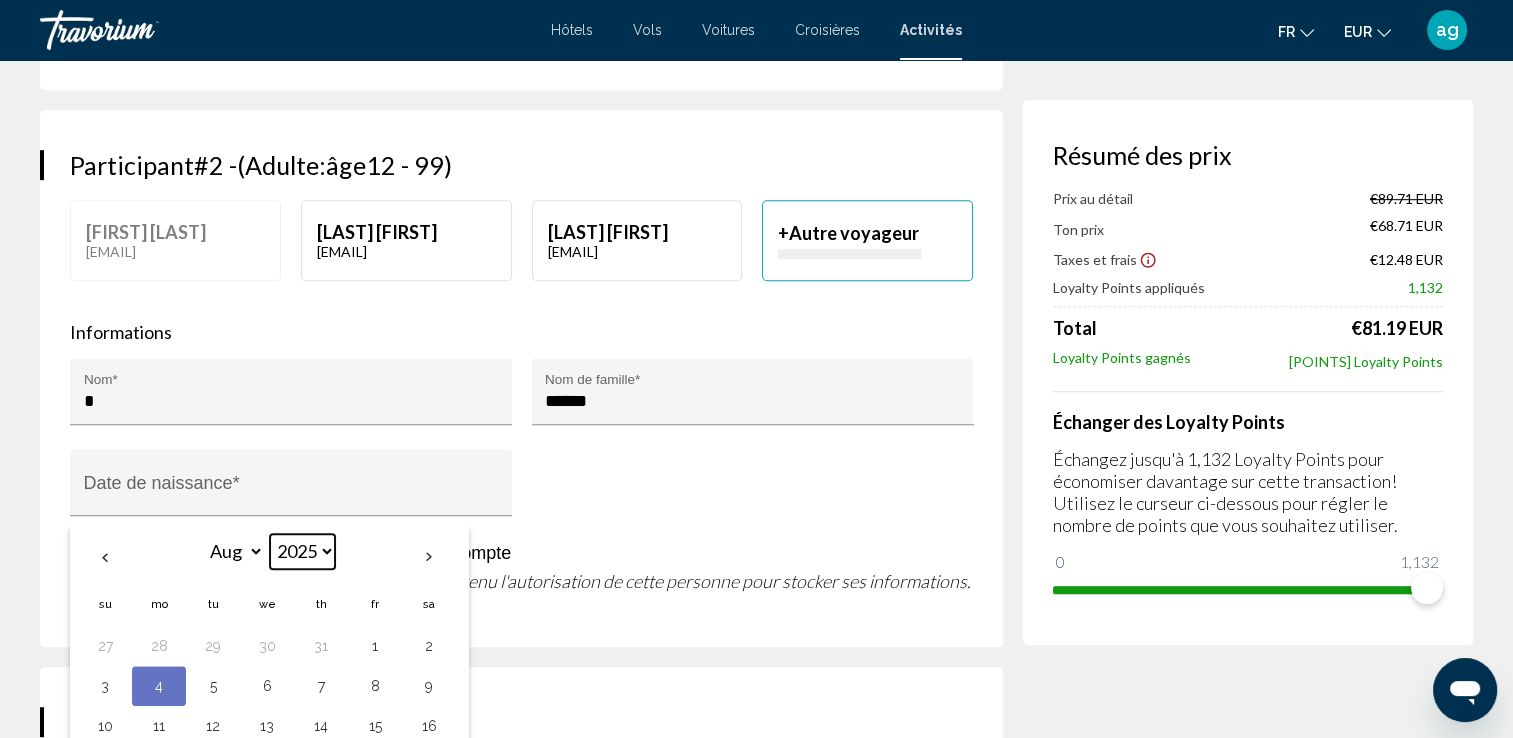 click on "**** **** **** **** **** **** **** **** **** **** **** **** **** **** **** **** **** **** **** **** **** **** **** **** **** **** **** **** **** **** **** **** **** **** **** **** **** **** **** **** **** **** **** **** **** **** **** **** **** **** **** **** **** **** **** **** **** **** **** **** **** **** **** **** **** **** **** **** **** **** **** **** **** **** **** **** **** **** **** **** **** **** **** **** **** **** **** **** **** **** **** **** **** **** **** **** **** **** **** **** **** **** **** **** **** **** **** **** **** **** **** **** **** **** **** **** **** **** **** **** **** **** **** **** **** **** **** **** **** **** **** **** **** **** **** **** **** **** **** **** **** **** **** **** **** ****" at bounding box center (302, 551) 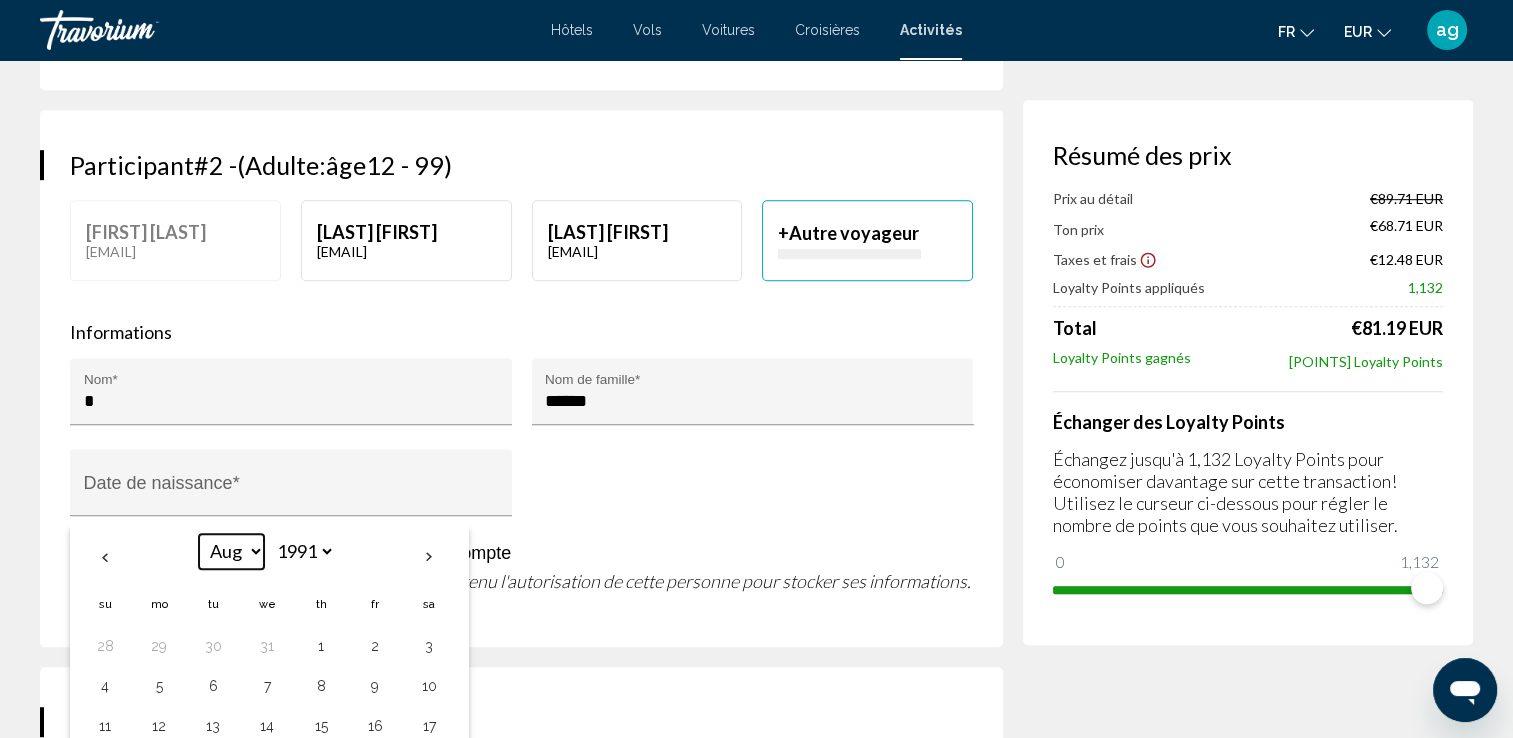 click on "*** *** *** *** *** *** *** *** *** *** *** ***" at bounding box center (231, 551) 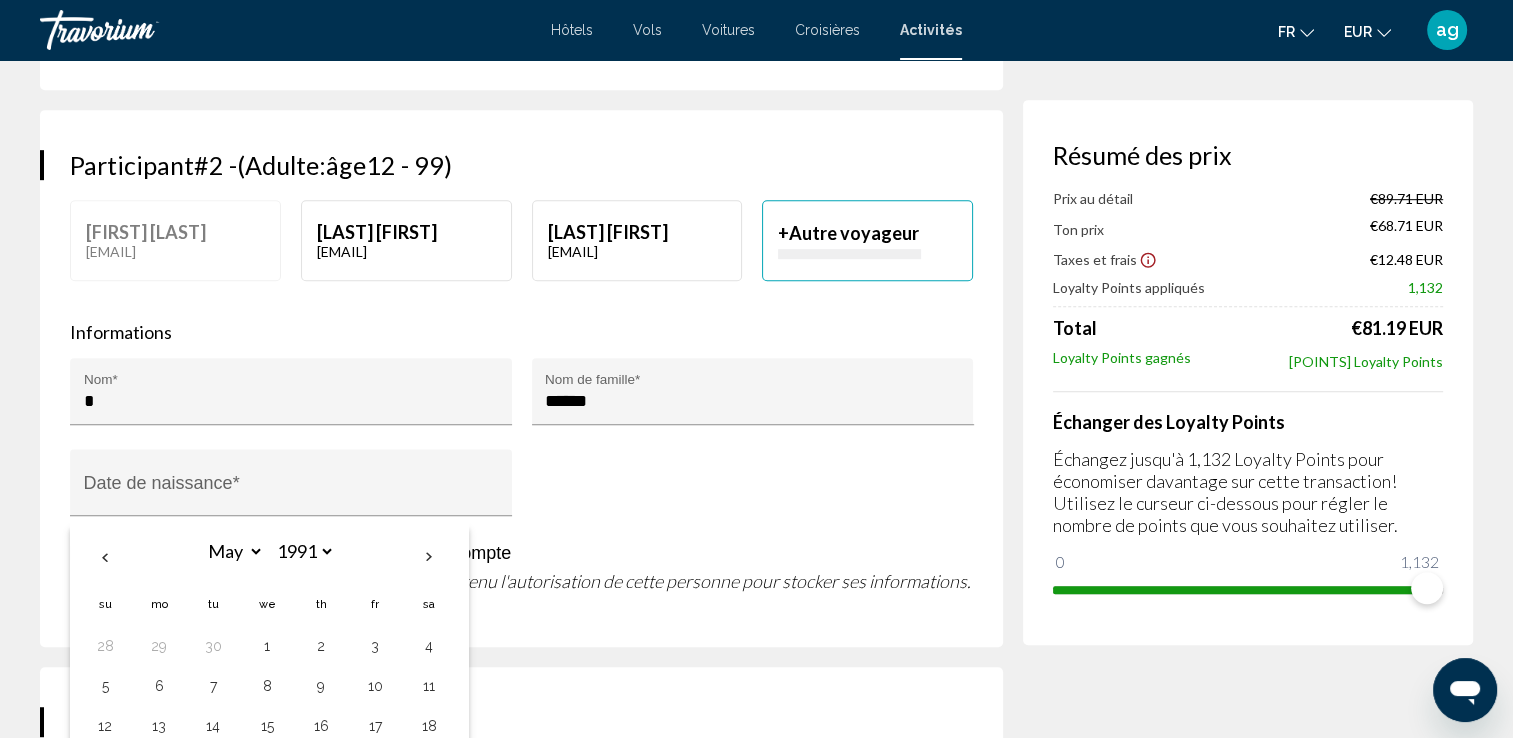 click on "Meeting" at bounding box center (521, 722) 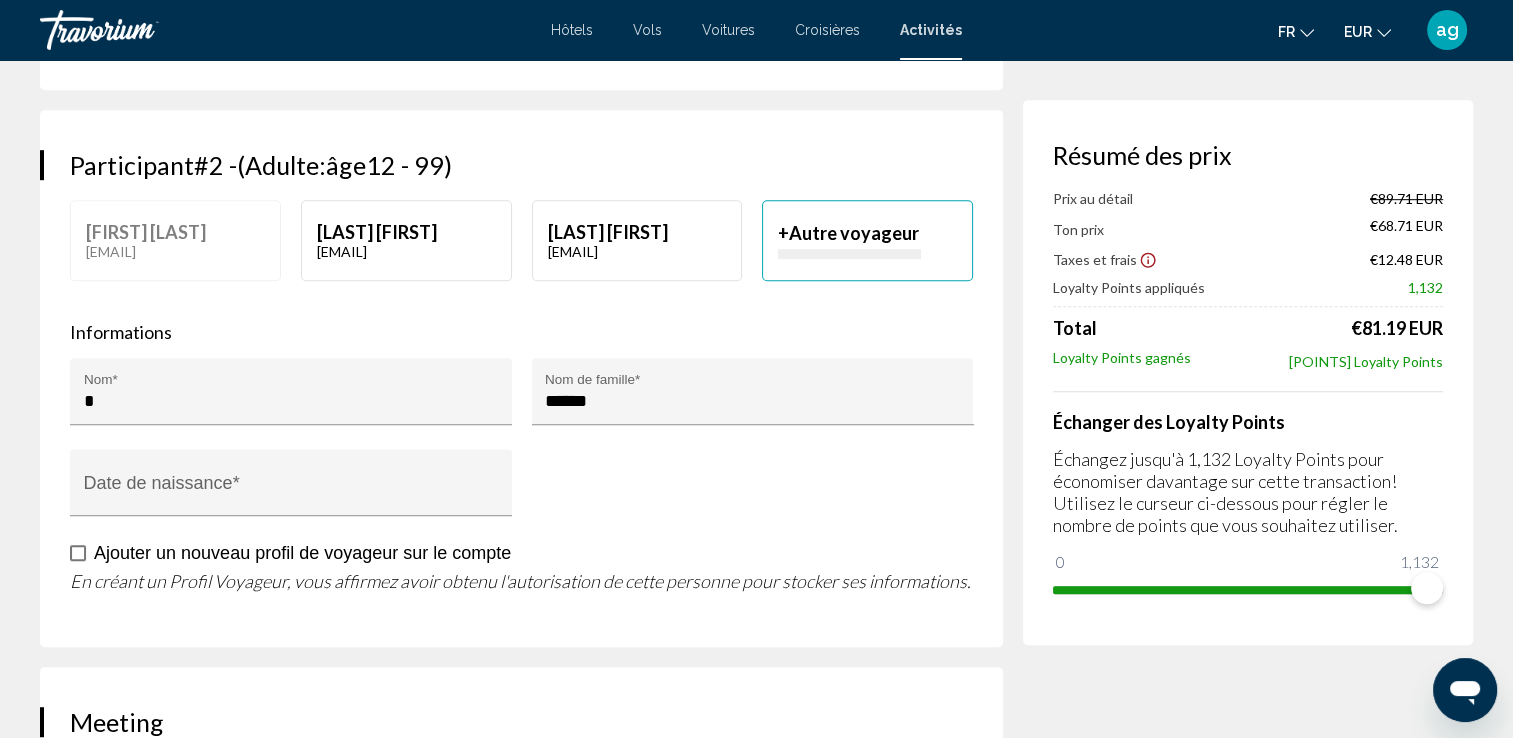 click on "**********" at bounding box center (295, 497) 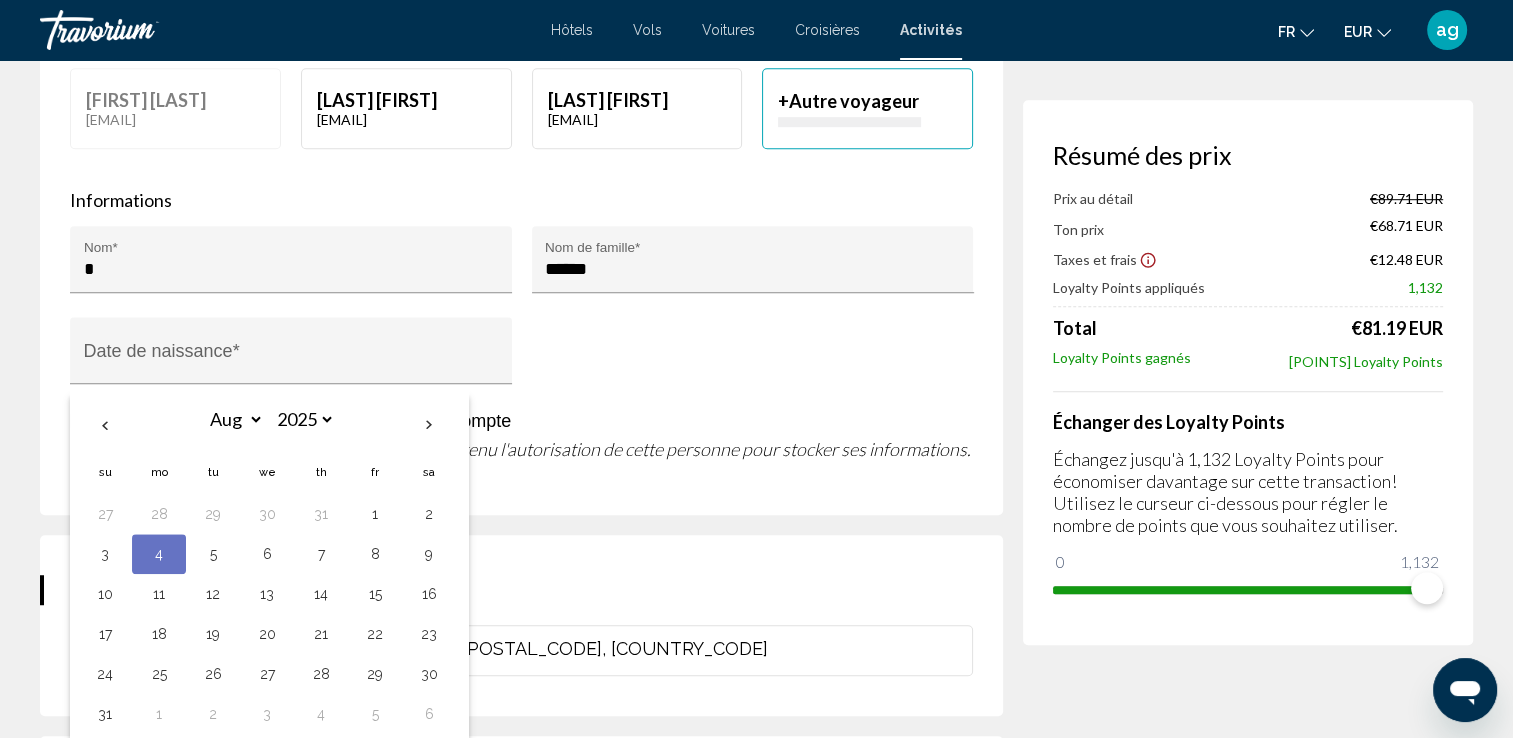 scroll, scrollTop: 1226, scrollLeft: 0, axis: vertical 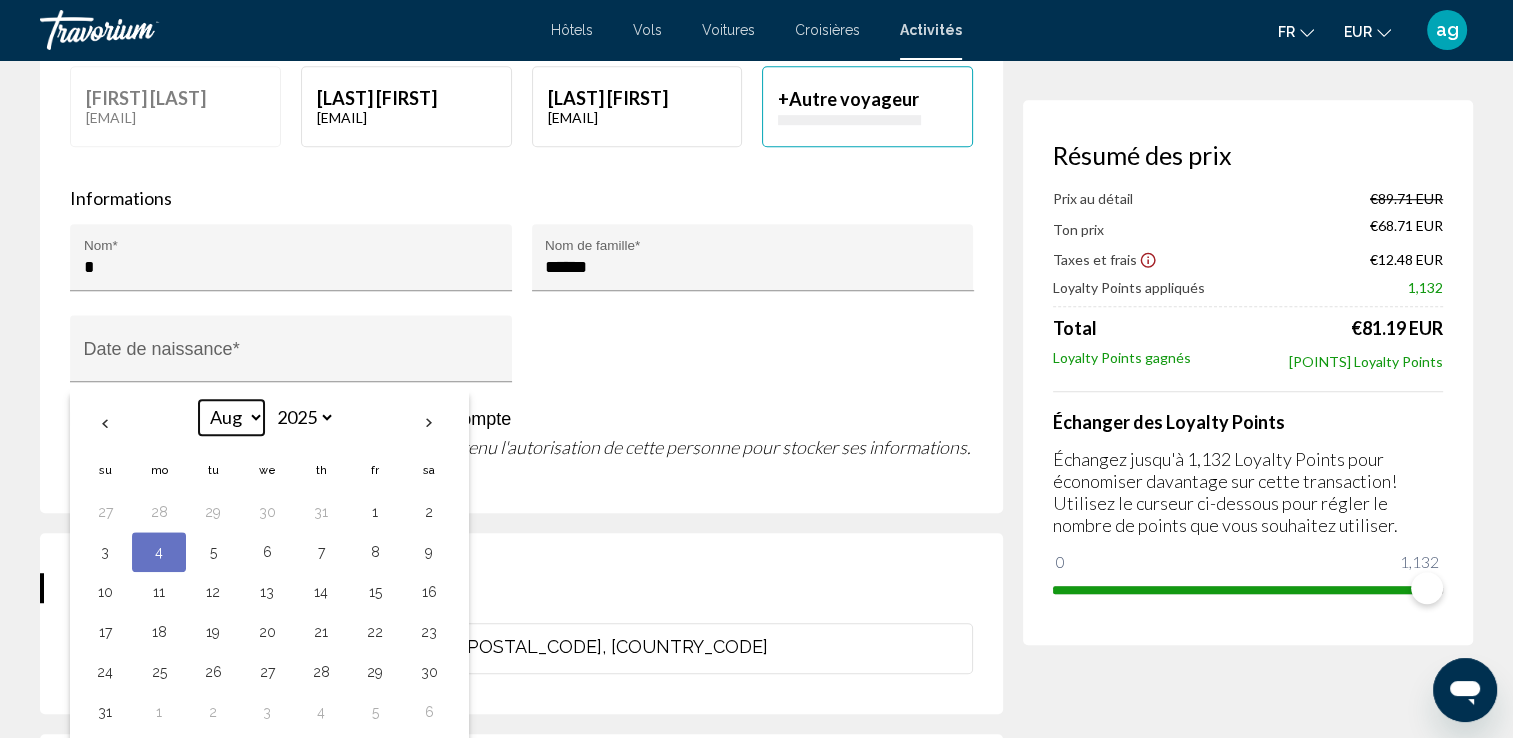 click on "*** *** *** *** *** *** *** *** *** *** *** ***" at bounding box center [231, 417] 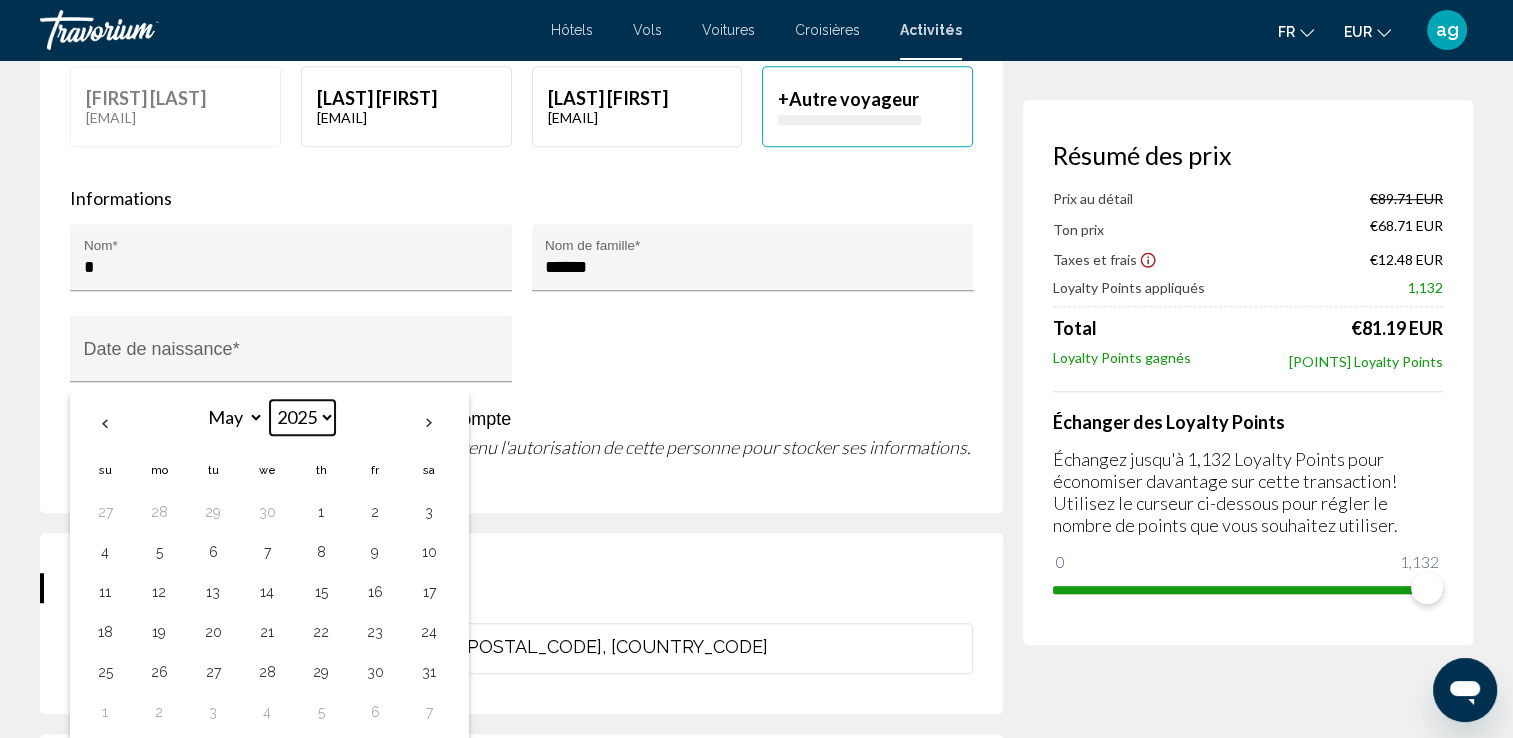 click on "**** **** **** **** **** **** **** **** **** **** **** **** **** **** **** **** **** **** **** **** **** **** **** **** **** **** **** **** **** **** **** **** **** **** **** **** **** **** **** **** **** **** **** **** **** **** **** **** **** **** **** **** **** **** **** **** **** **** **** **** **** **** **** **** **** **** **** **** **** **** **** **** **** **** **** **** **** **** **** **** **** **** **** **** **** **** **** **** **** **** **** **** **** **** **** **** **** **** **** **** **** **** **** **** **** **** **** **** **** **** **** **** **** **** **** **** **** **** **** **** **** **** **** **** **** **** **** **** **** **** **** **** **** **** **** **** **** **** **** **** **** **** **** **** **** ****" at bounding box center (302, 417) 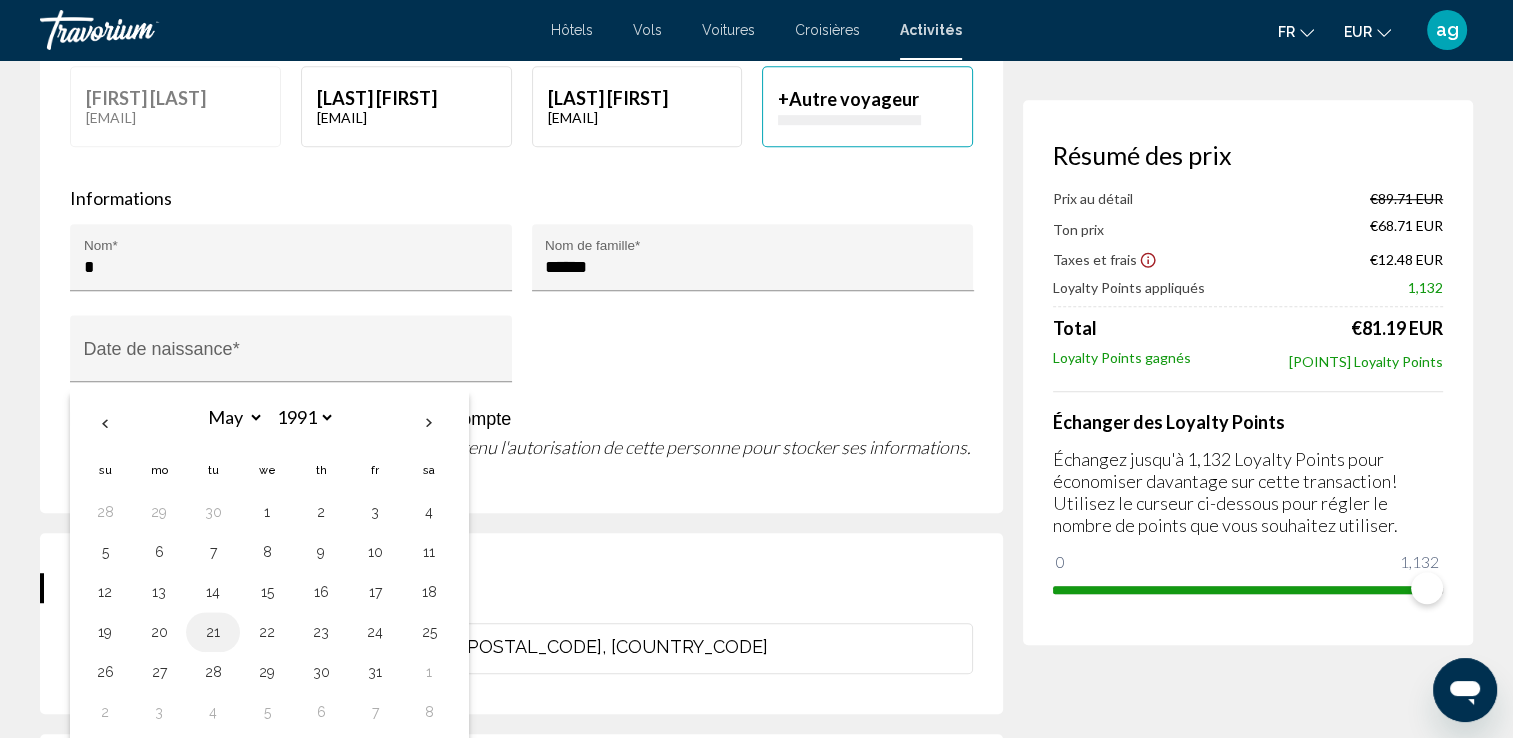 click on "21" at bounding box center (213, 632) 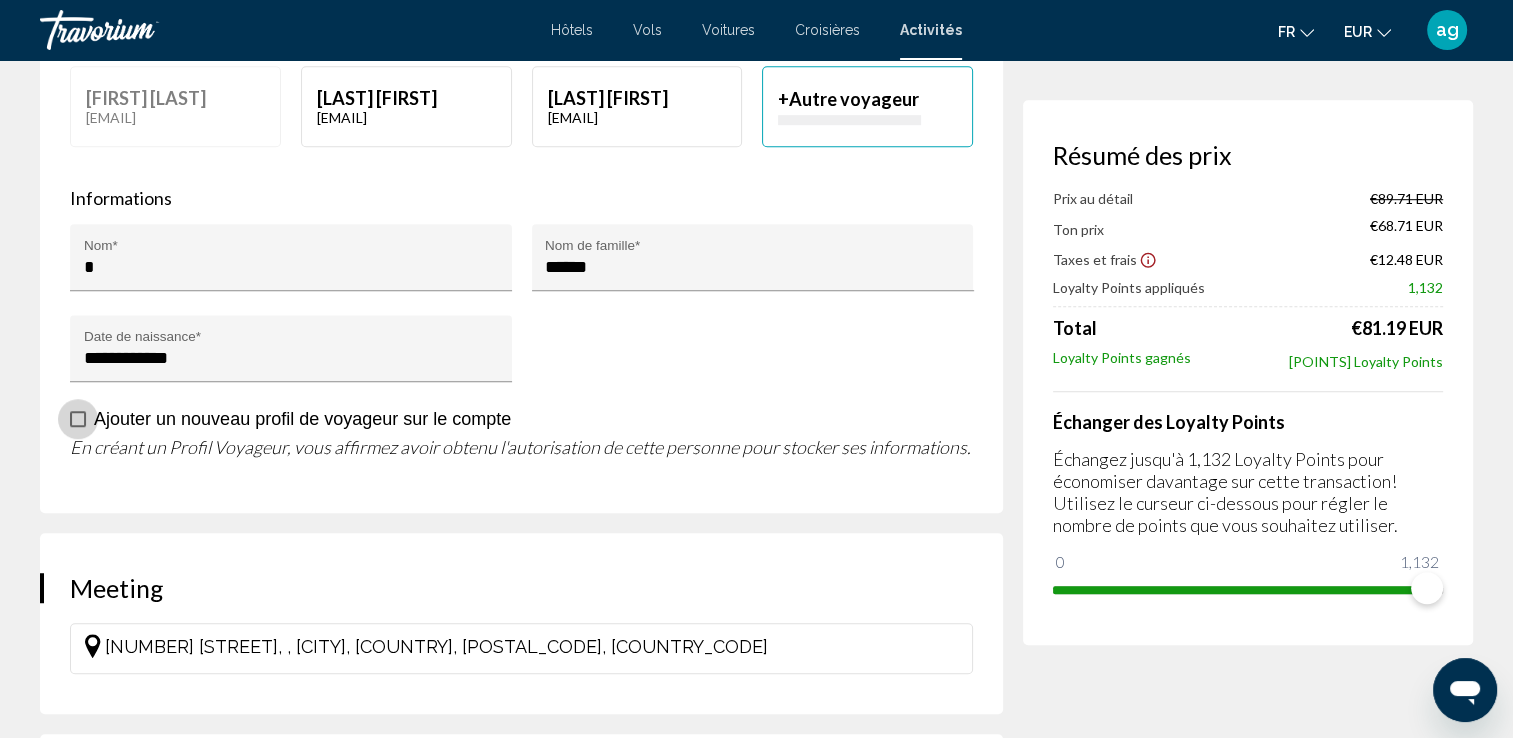 click at bounding box center [78, 419] 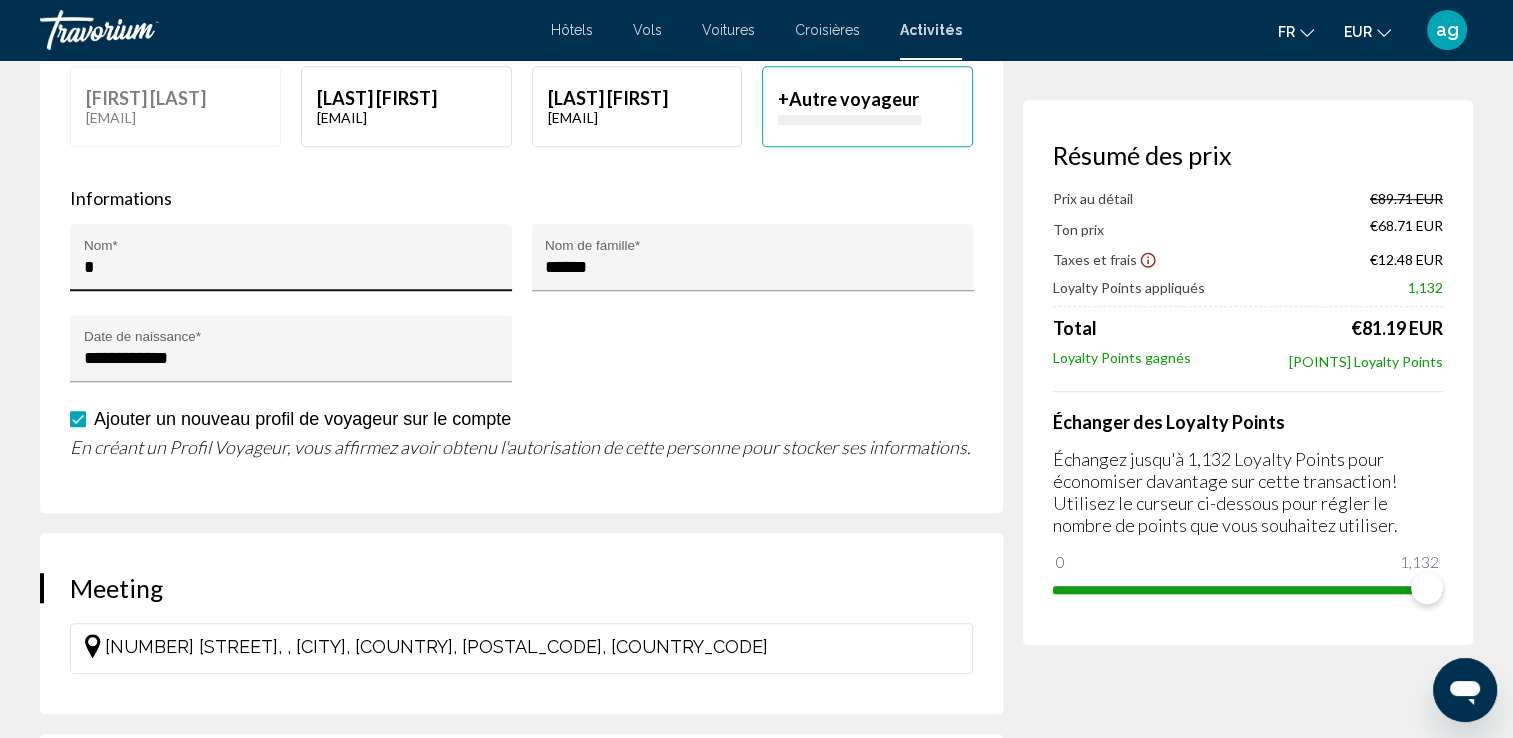 click on "*" at bounding box center [291, 267] 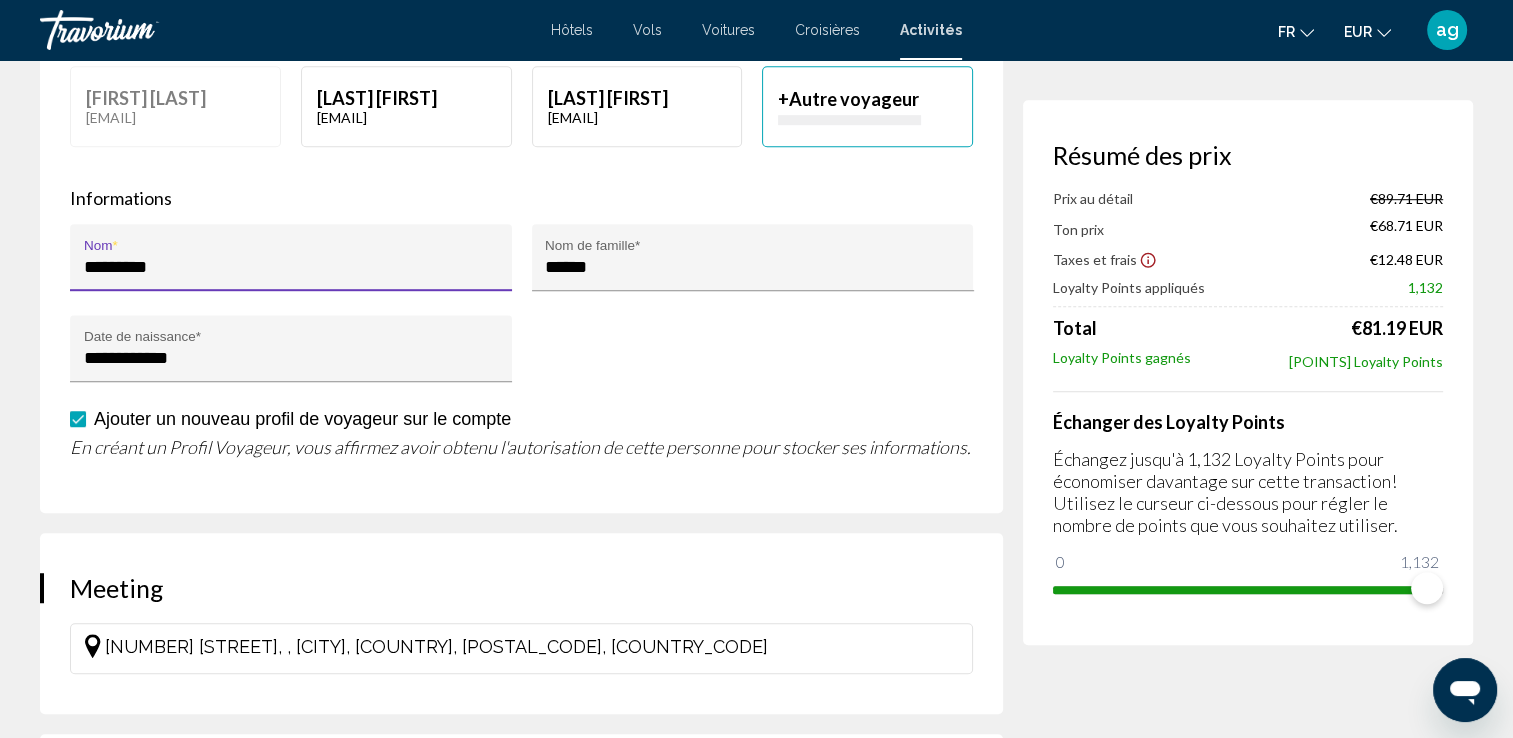 type on "*********" 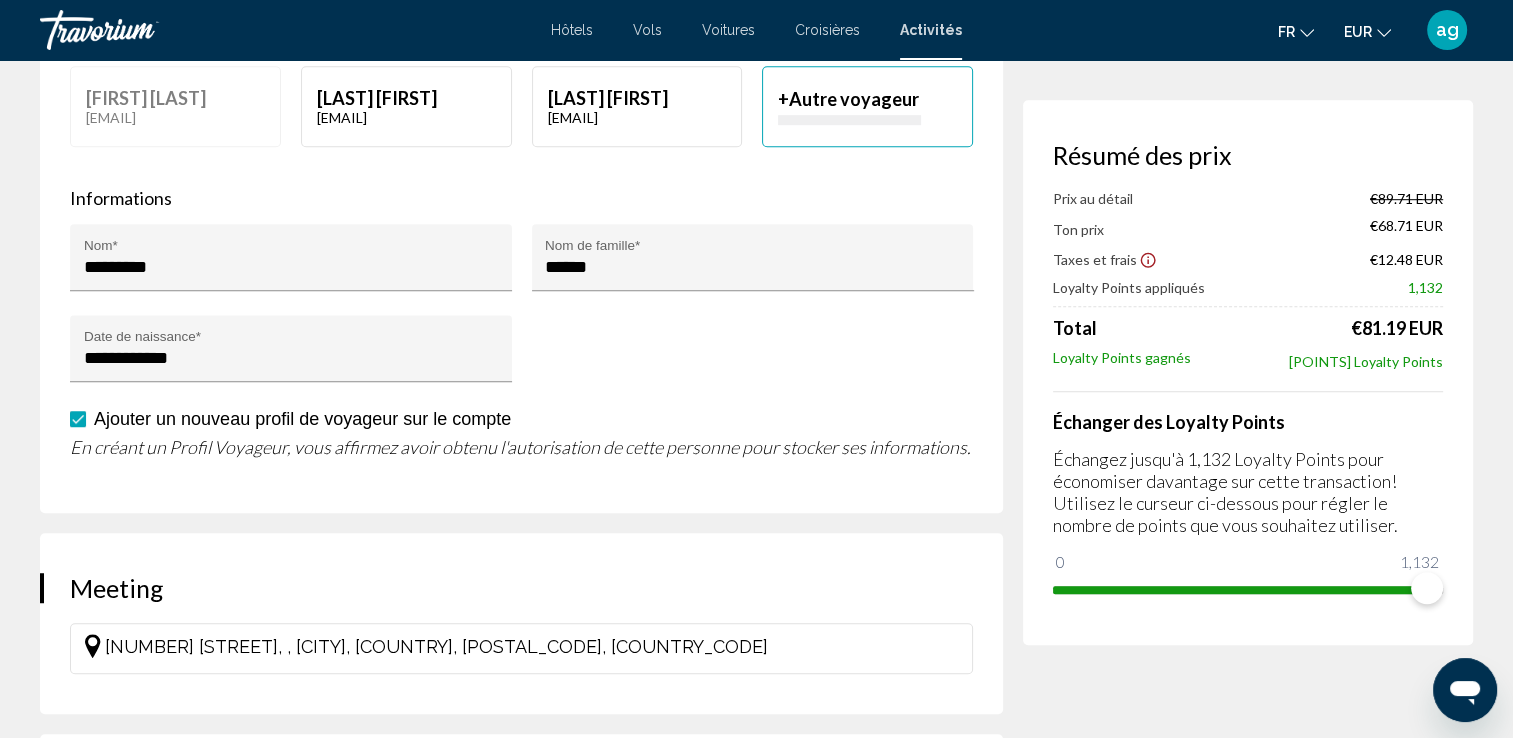 click on "**********" at bounding box center (521, 244) 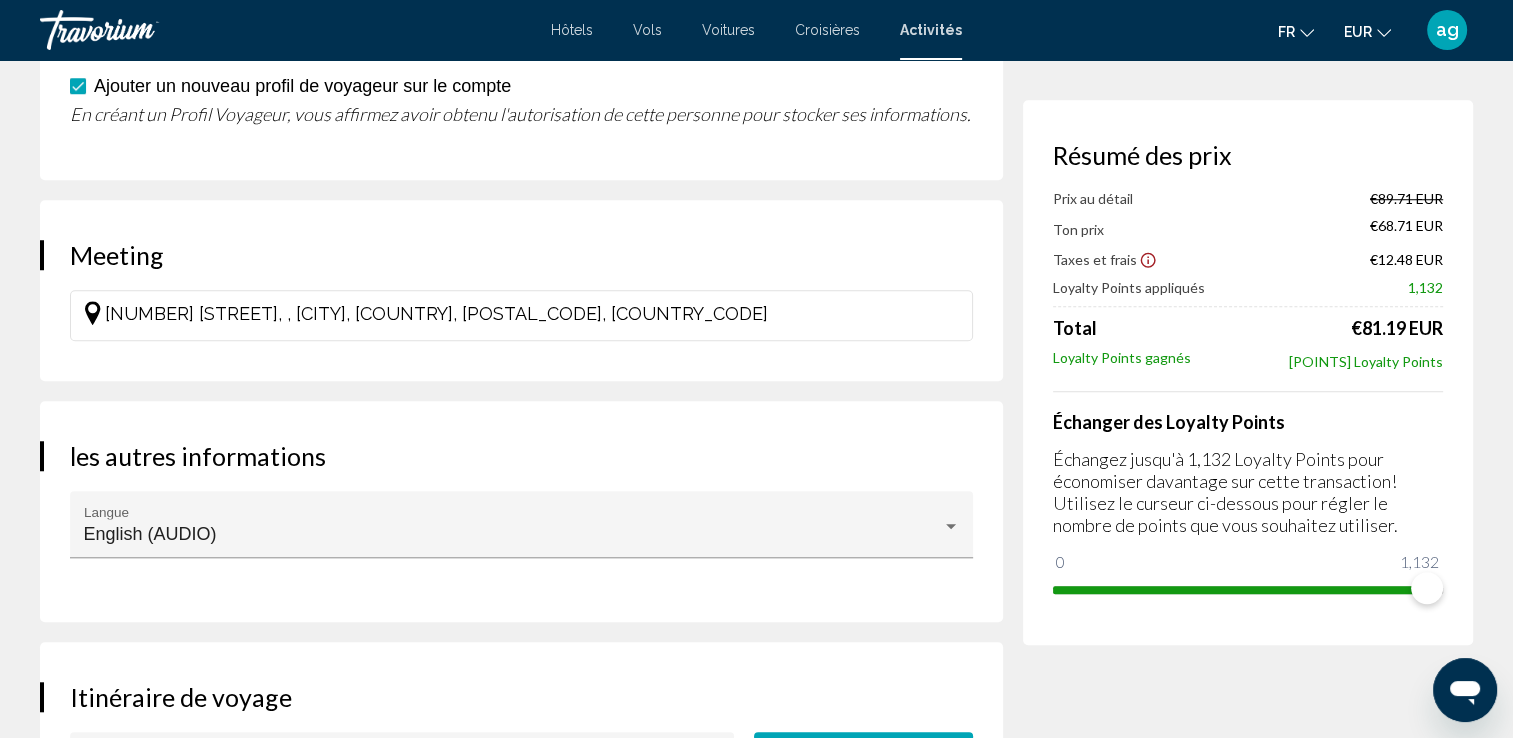 scroll, scrollTop: 1626, scrollLeft: 0, axis: vertical 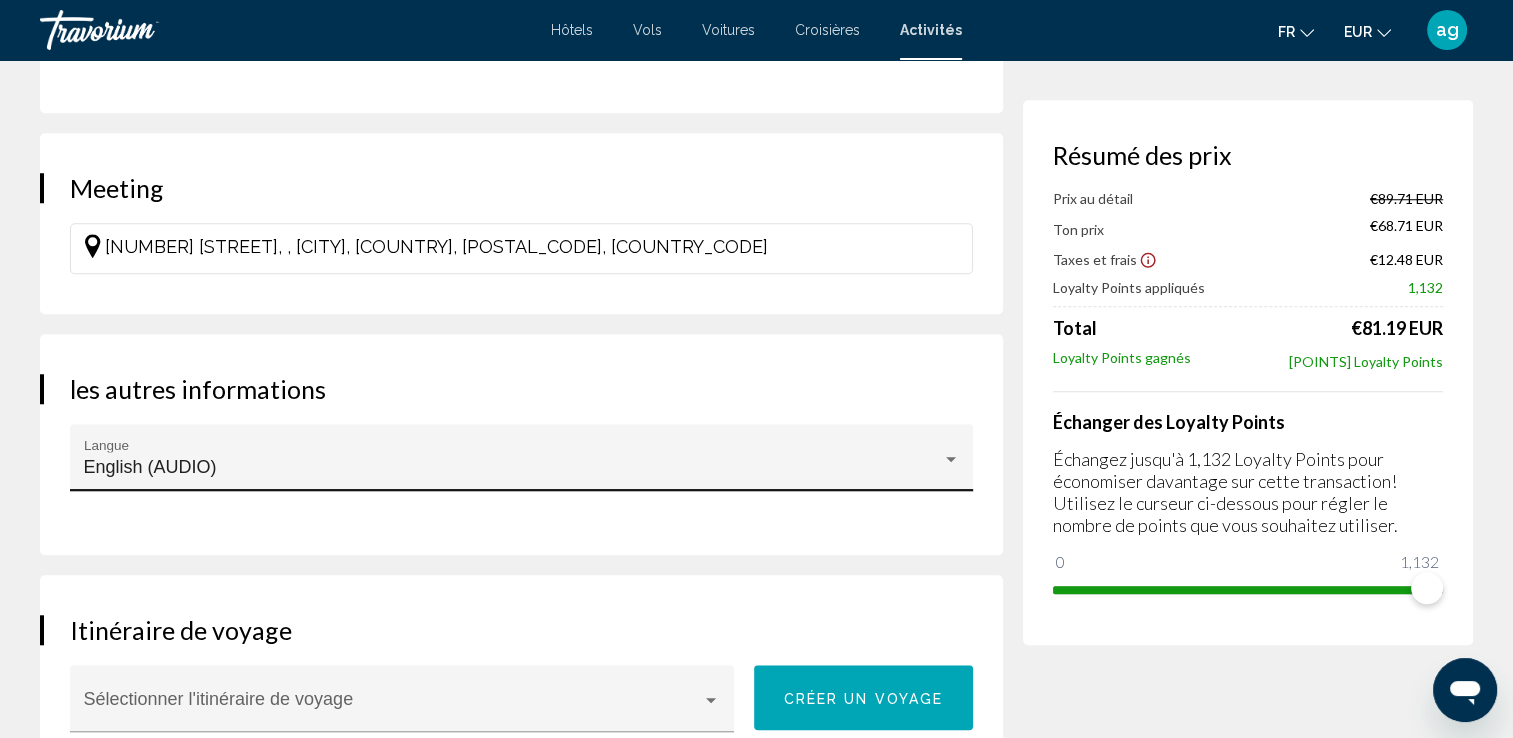 click on "English (AUDIO)" at bounding box center [513, 467] 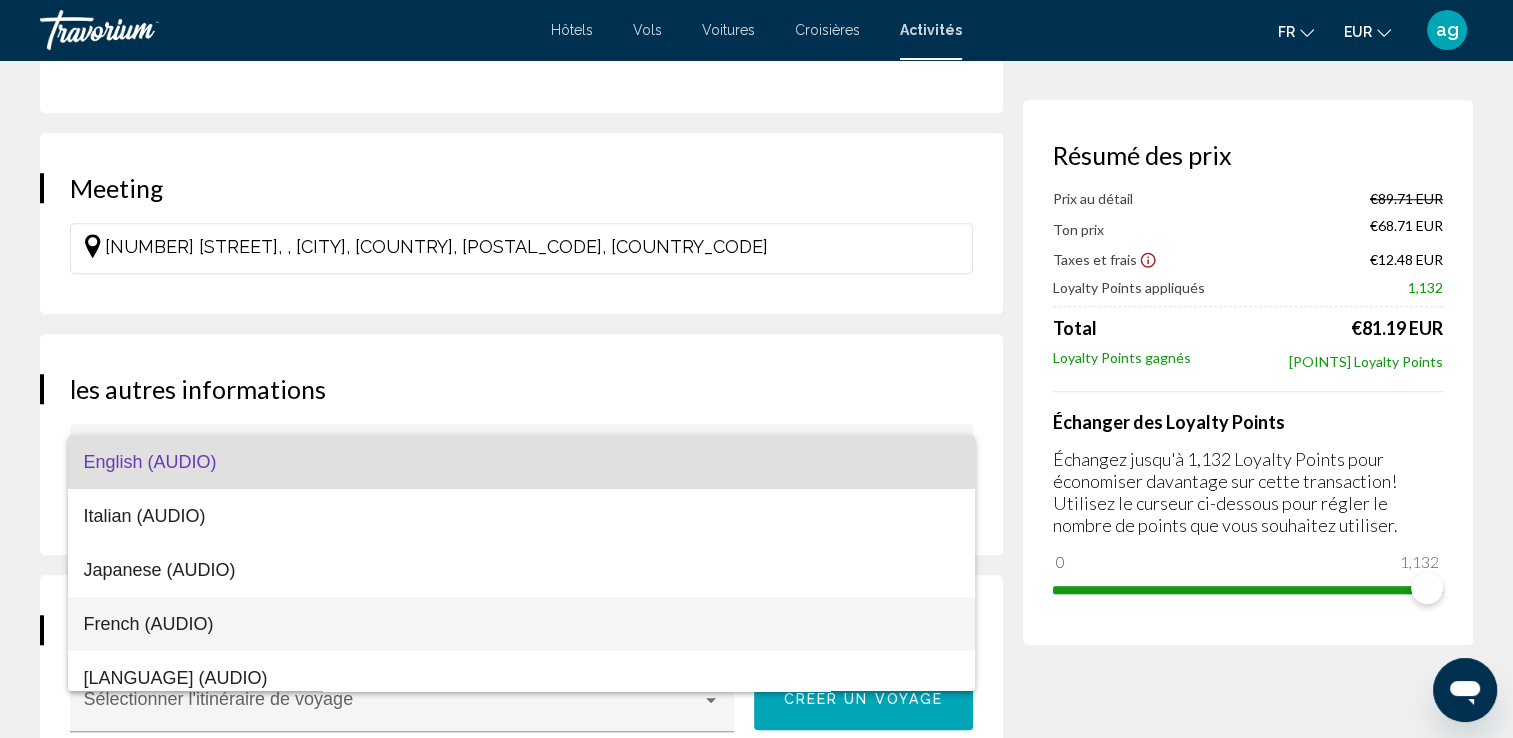 click on "French (AUDIO)" at bounding box center (522, 624) 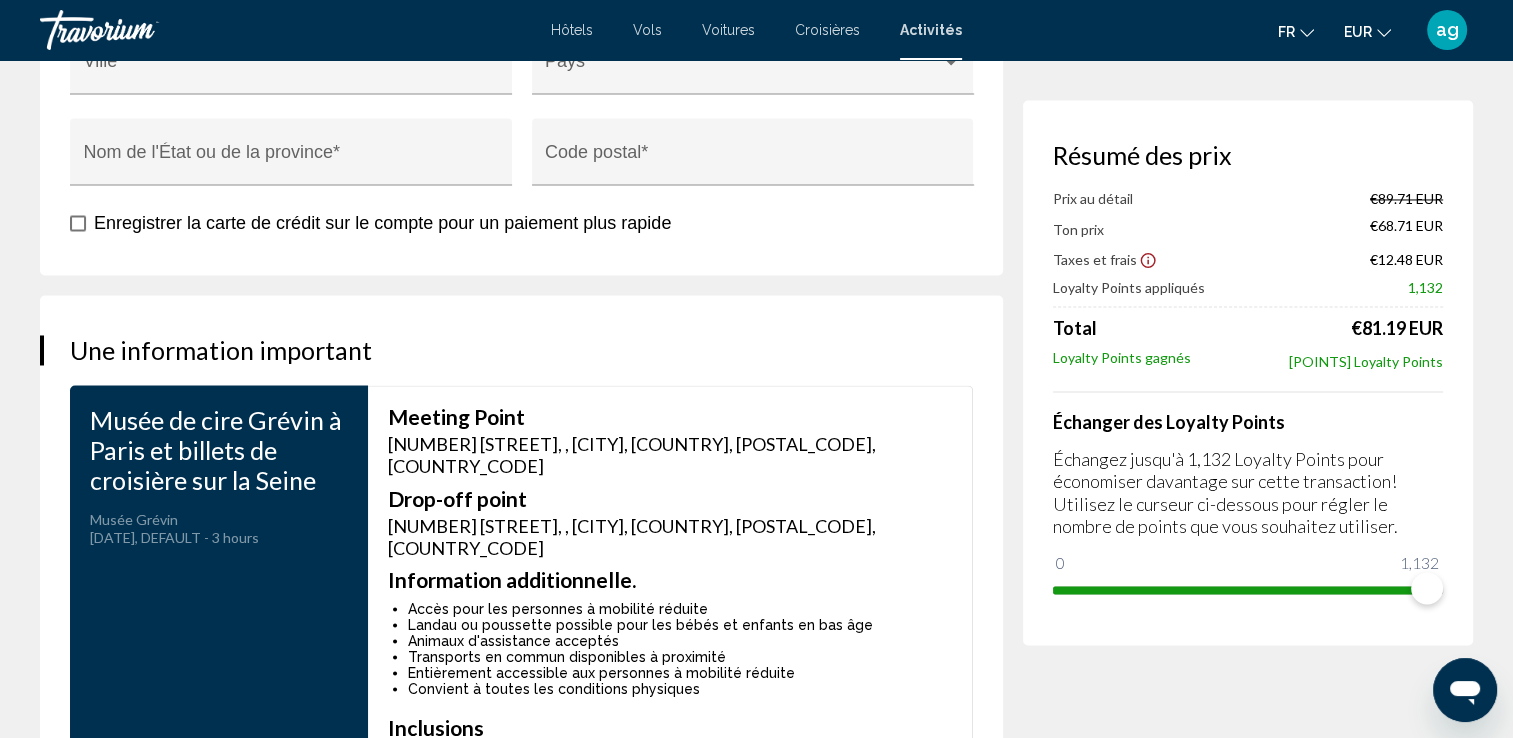scroll, scrollTop: 3292, scrollLeft: 0, axis: vertical 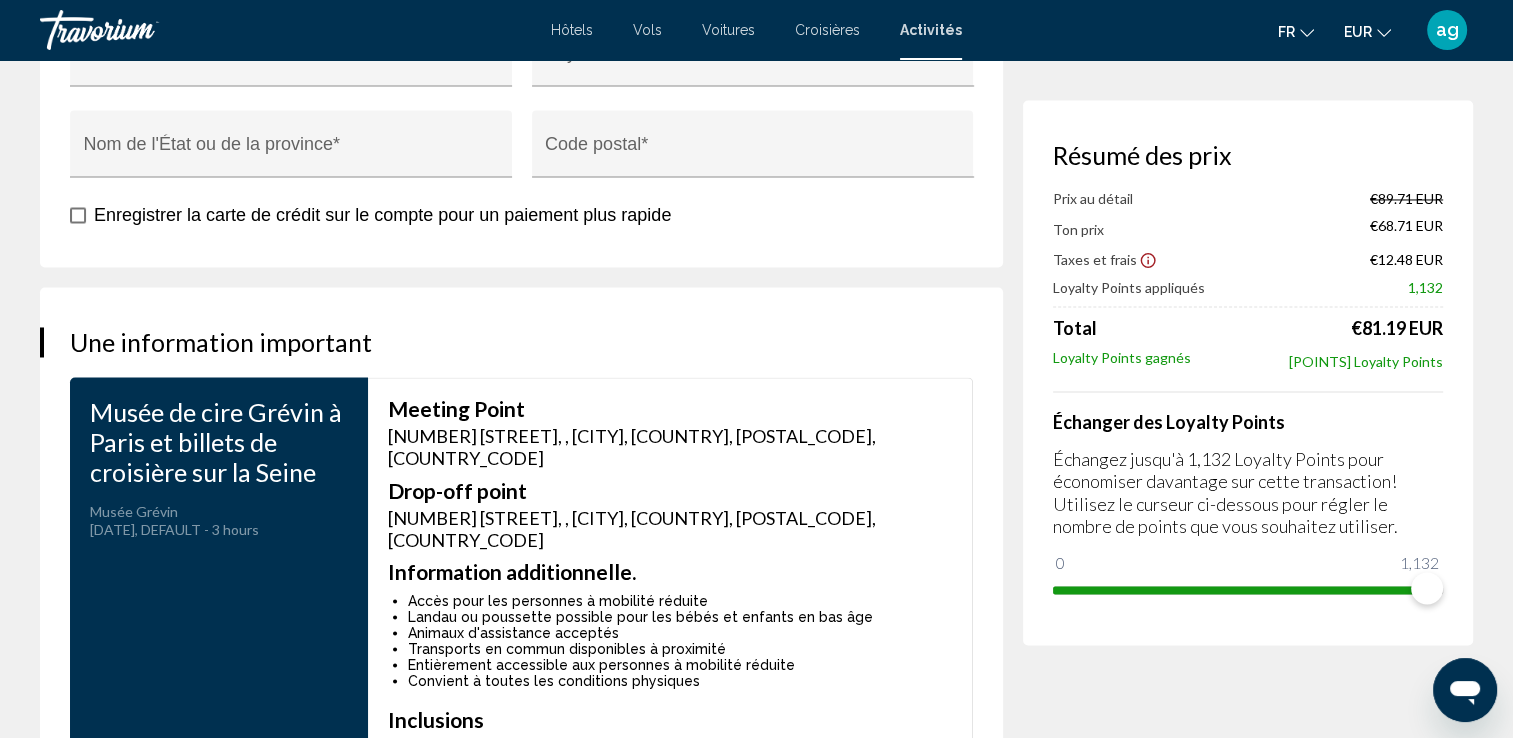 click on "Transports en commun disponibles à proximité" at bounding box center [680, 648] 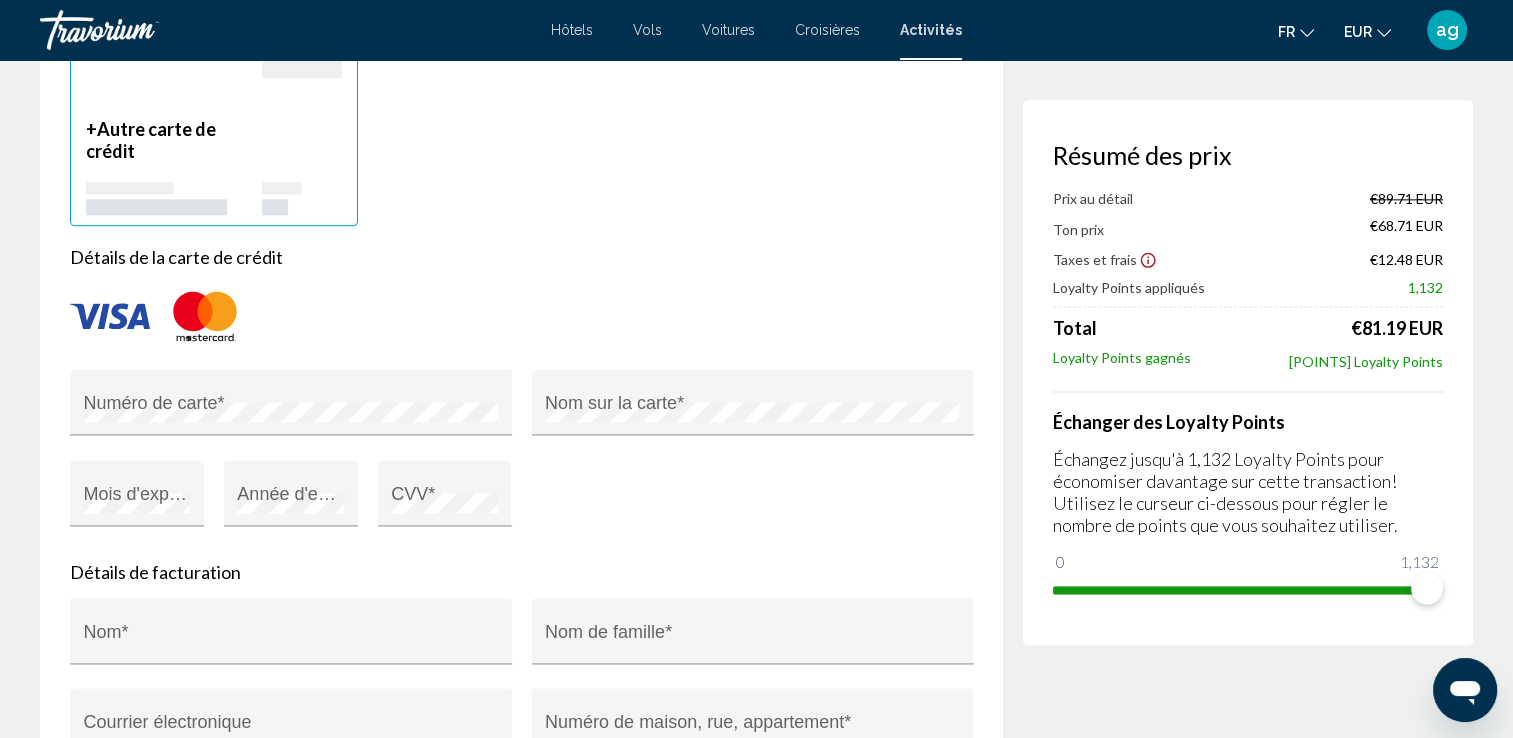 scroll, scrollTop: 2492, scrollLeft: 0, axis: vertical 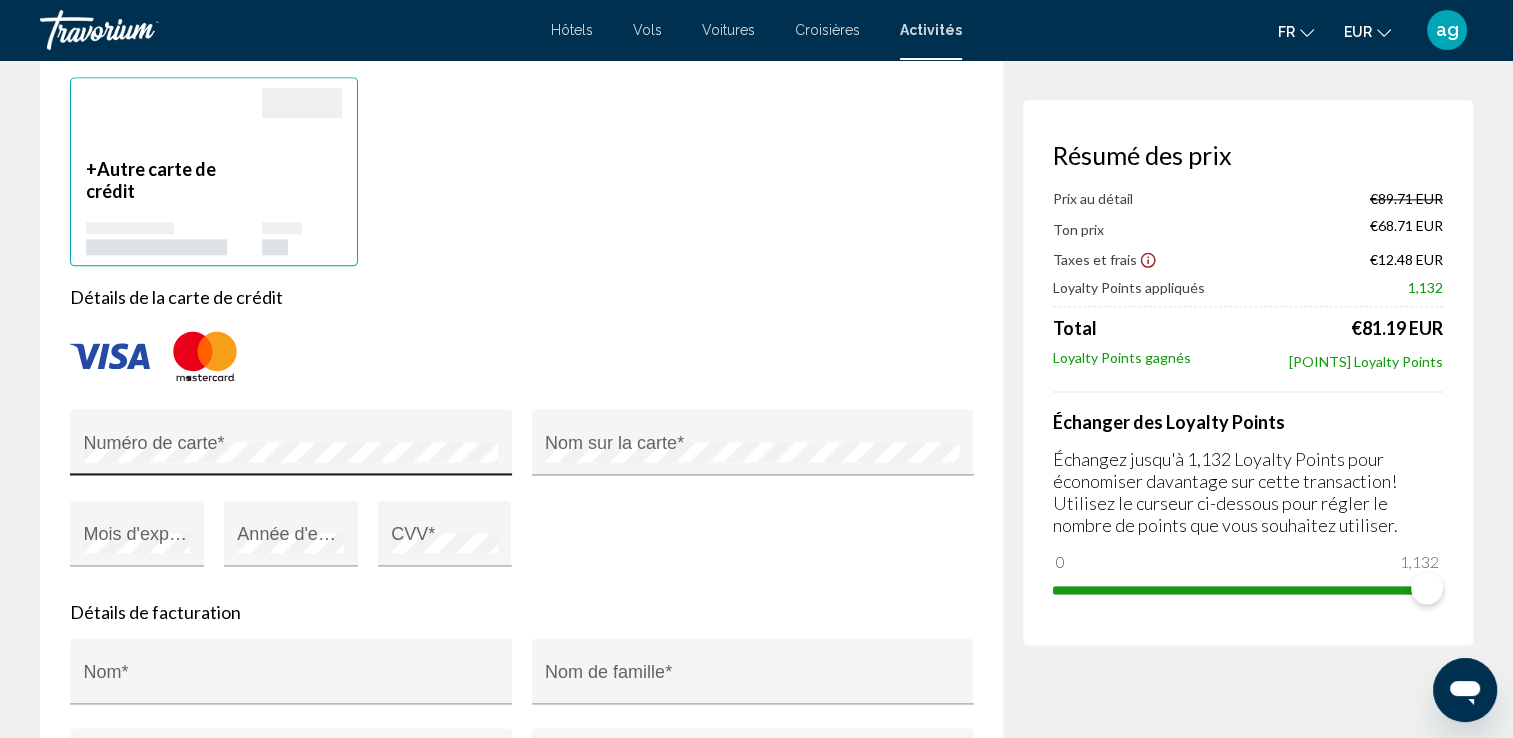 click on "Numéro de carte  *" at bounding box center [291, 448] 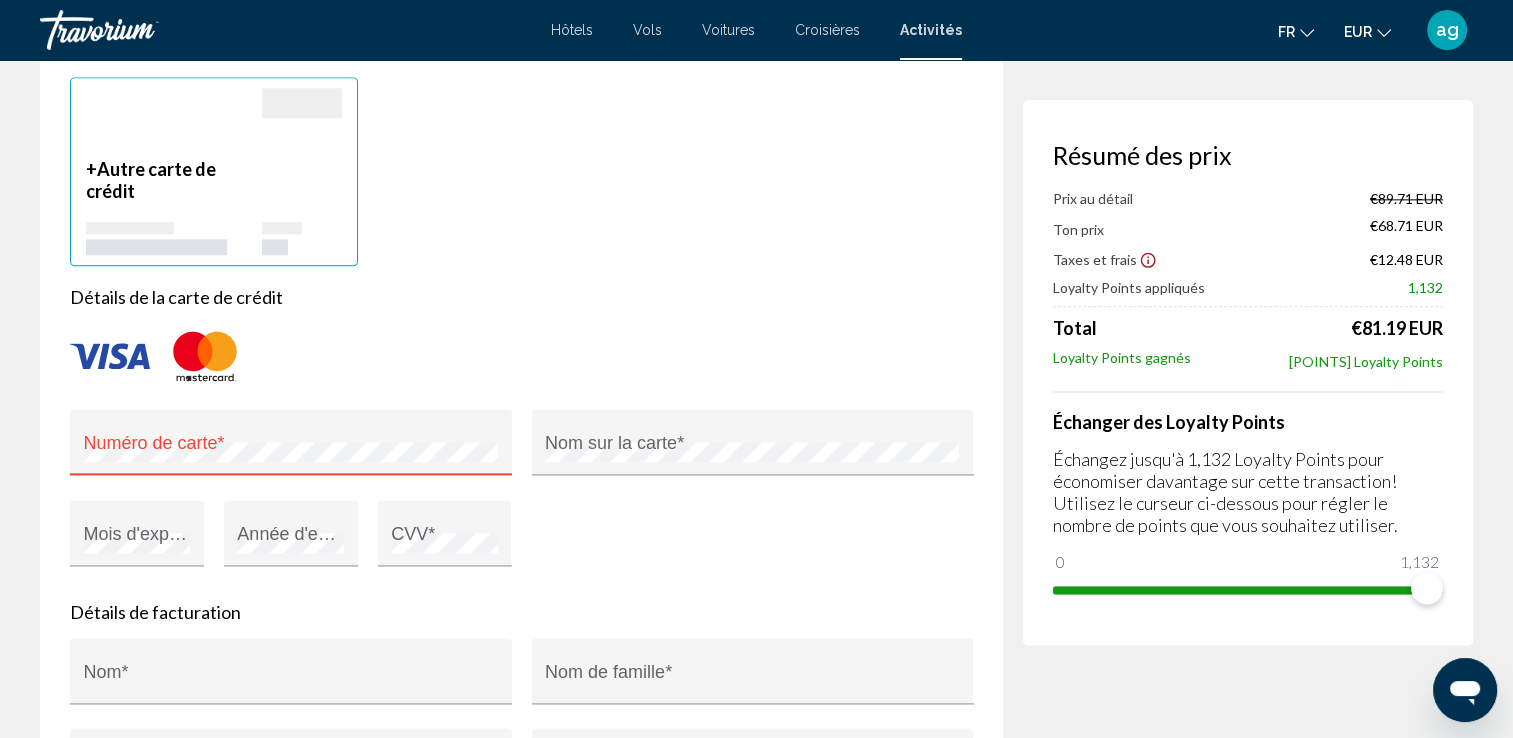 click on "Numéro de carte  *" at bounding box center (291, 448) 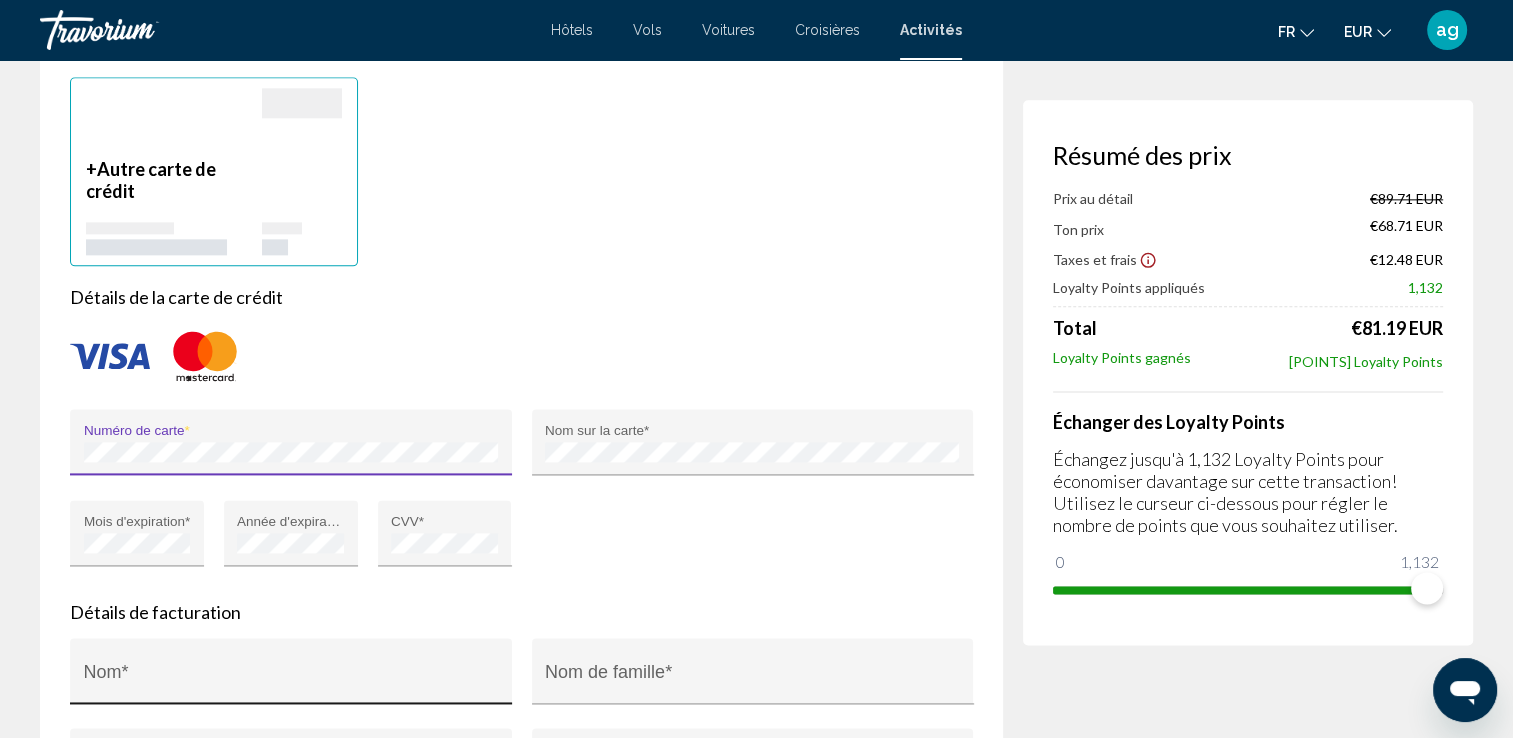click on "Nom  *" at bounding box center (291, 681) 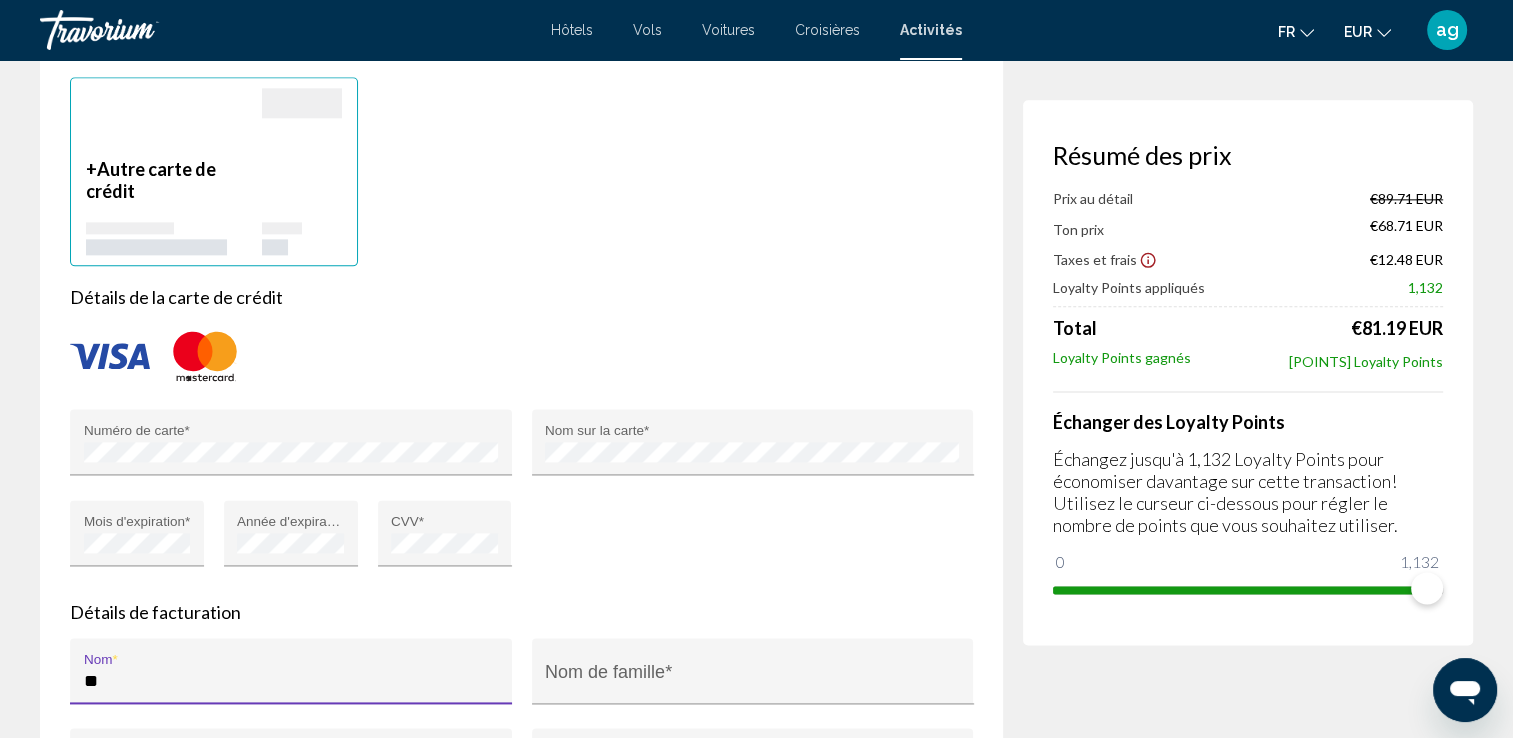 type on "*" 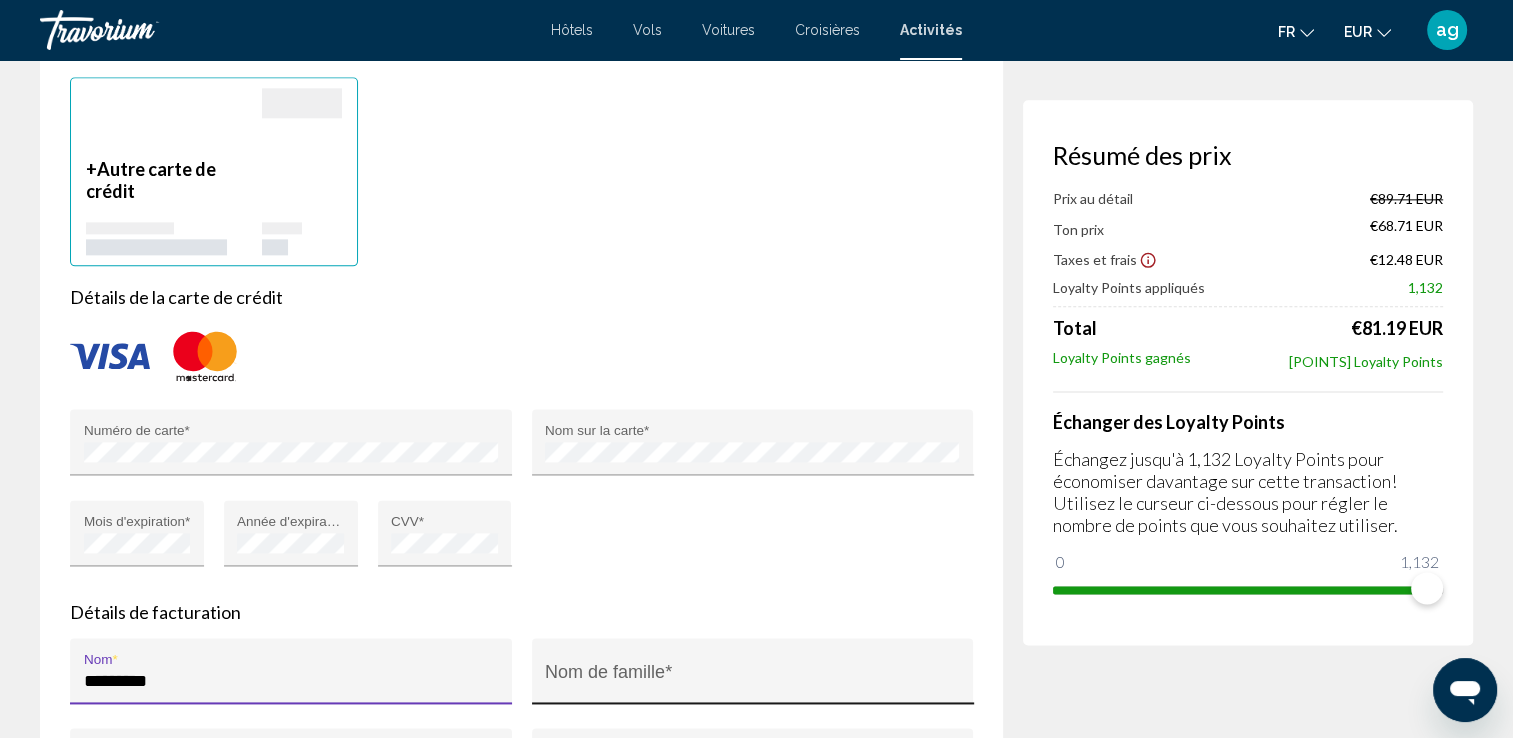 type on "*********" 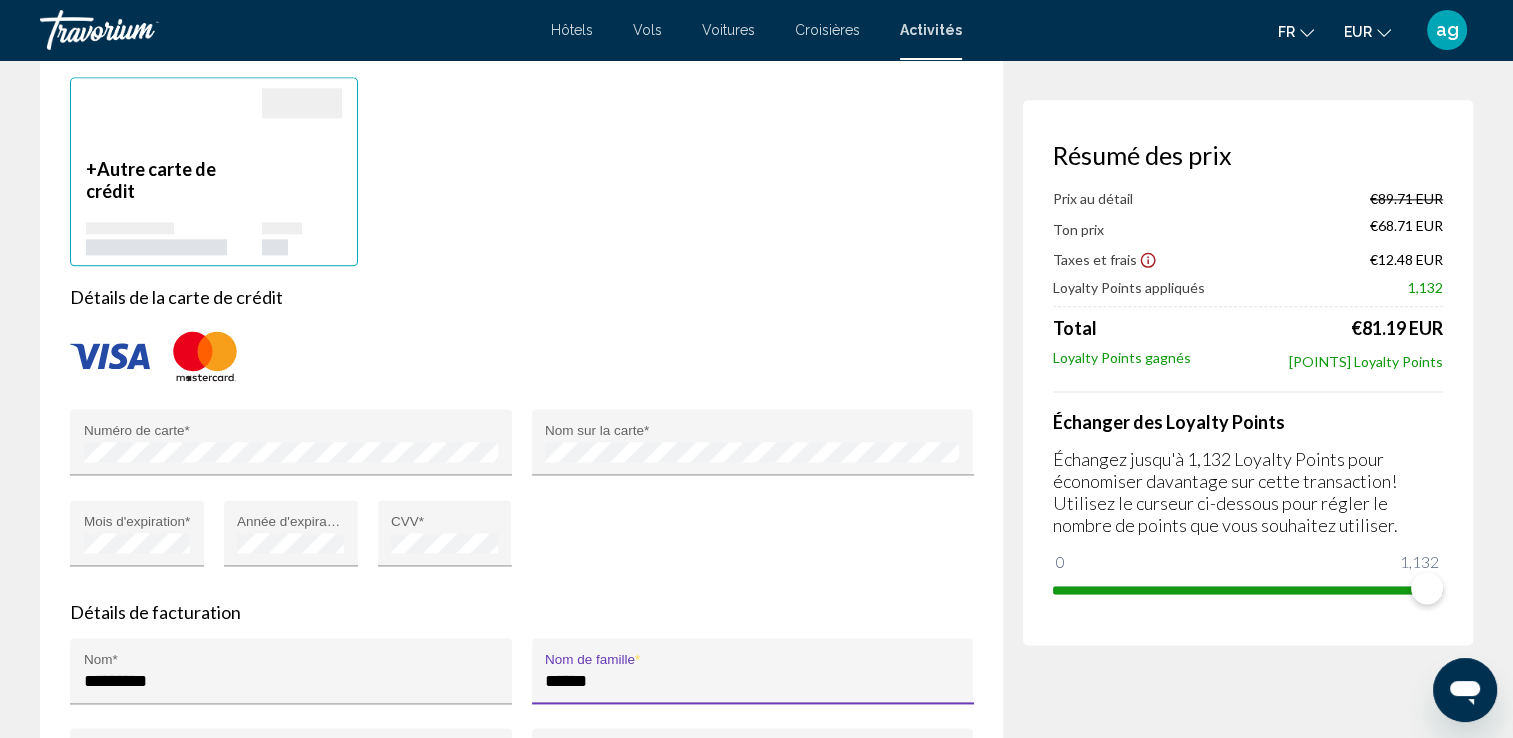 type on "******" 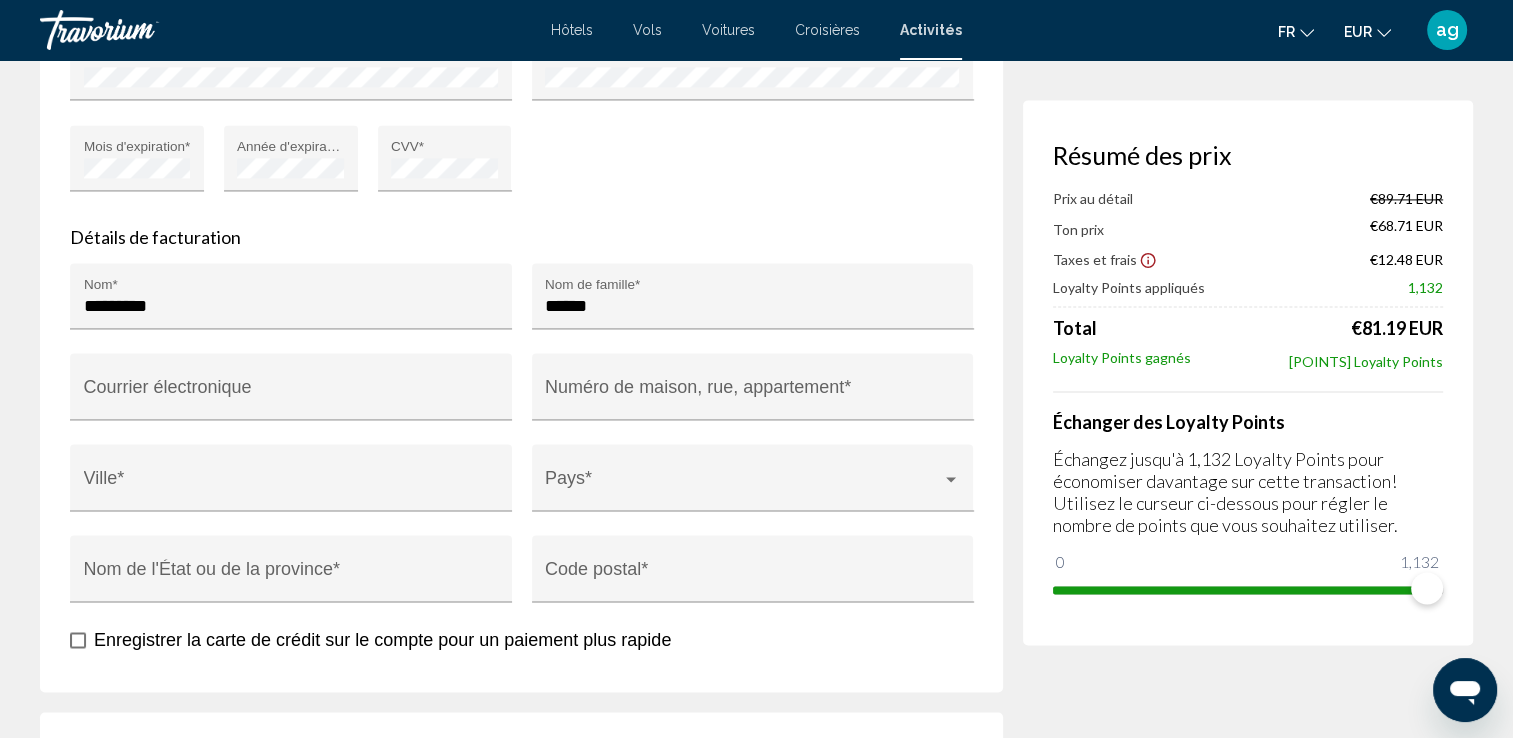 scroll, scrollTop: 2892, scrollLeft: 0, axis: vertical 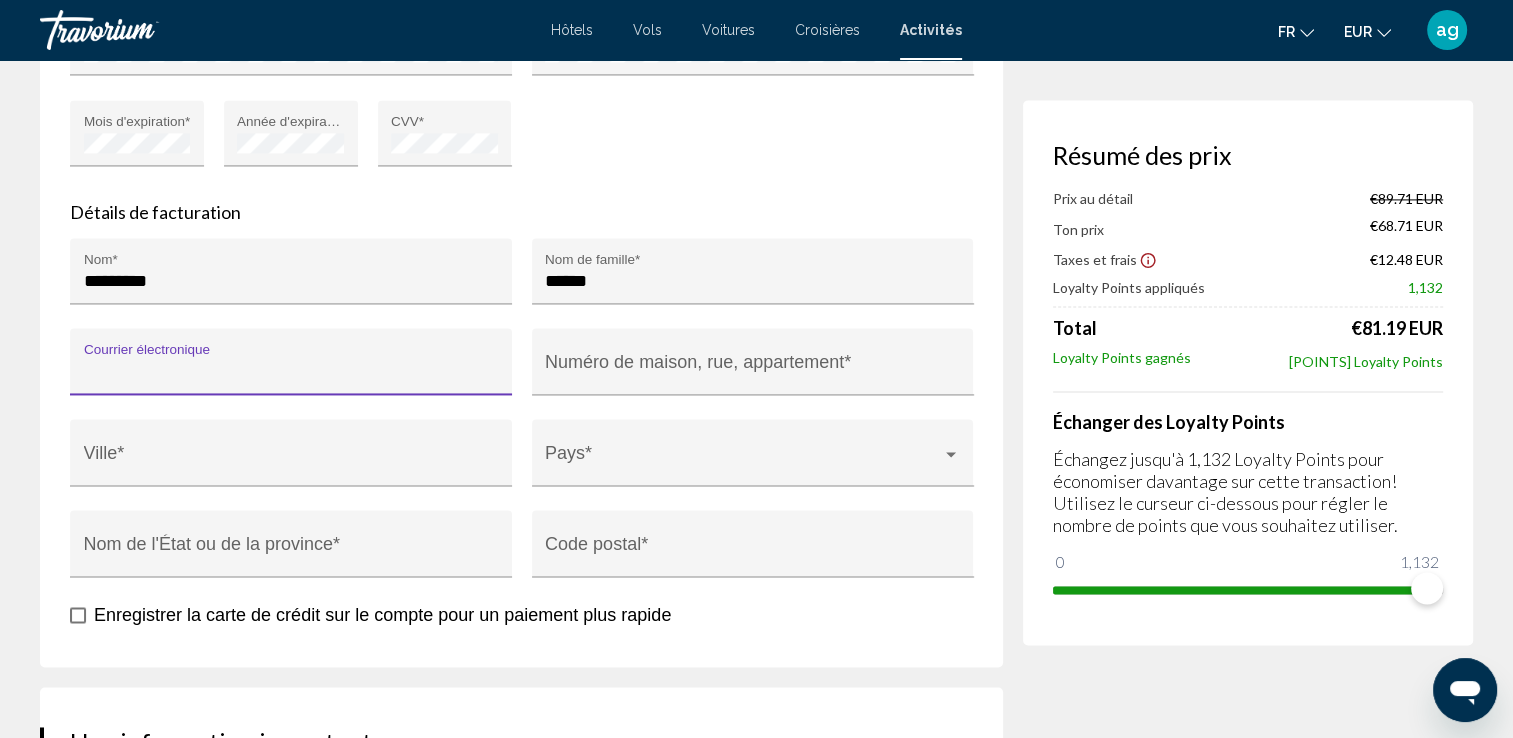click on "Courrier électronique" at bounding box center (291, 371) 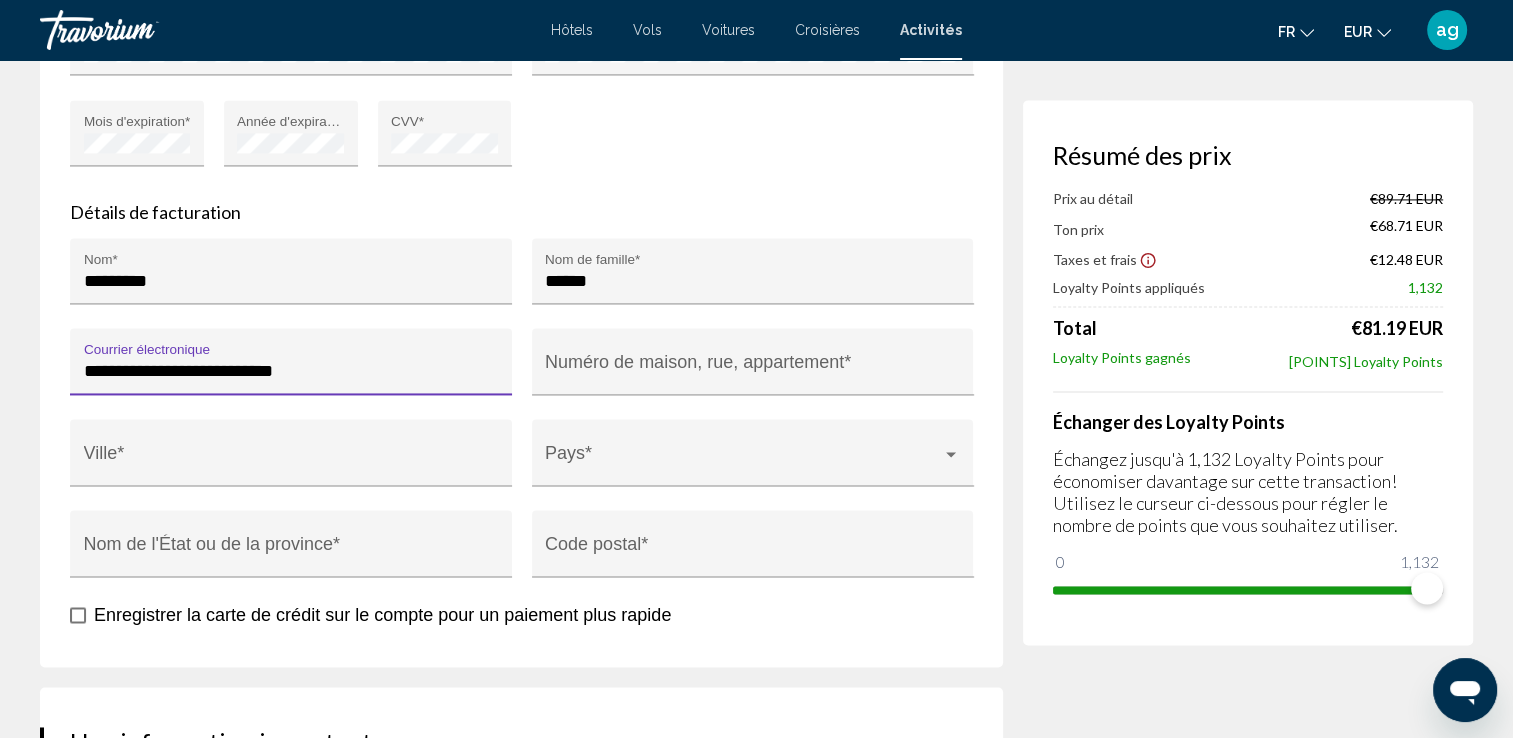 type on "**********" 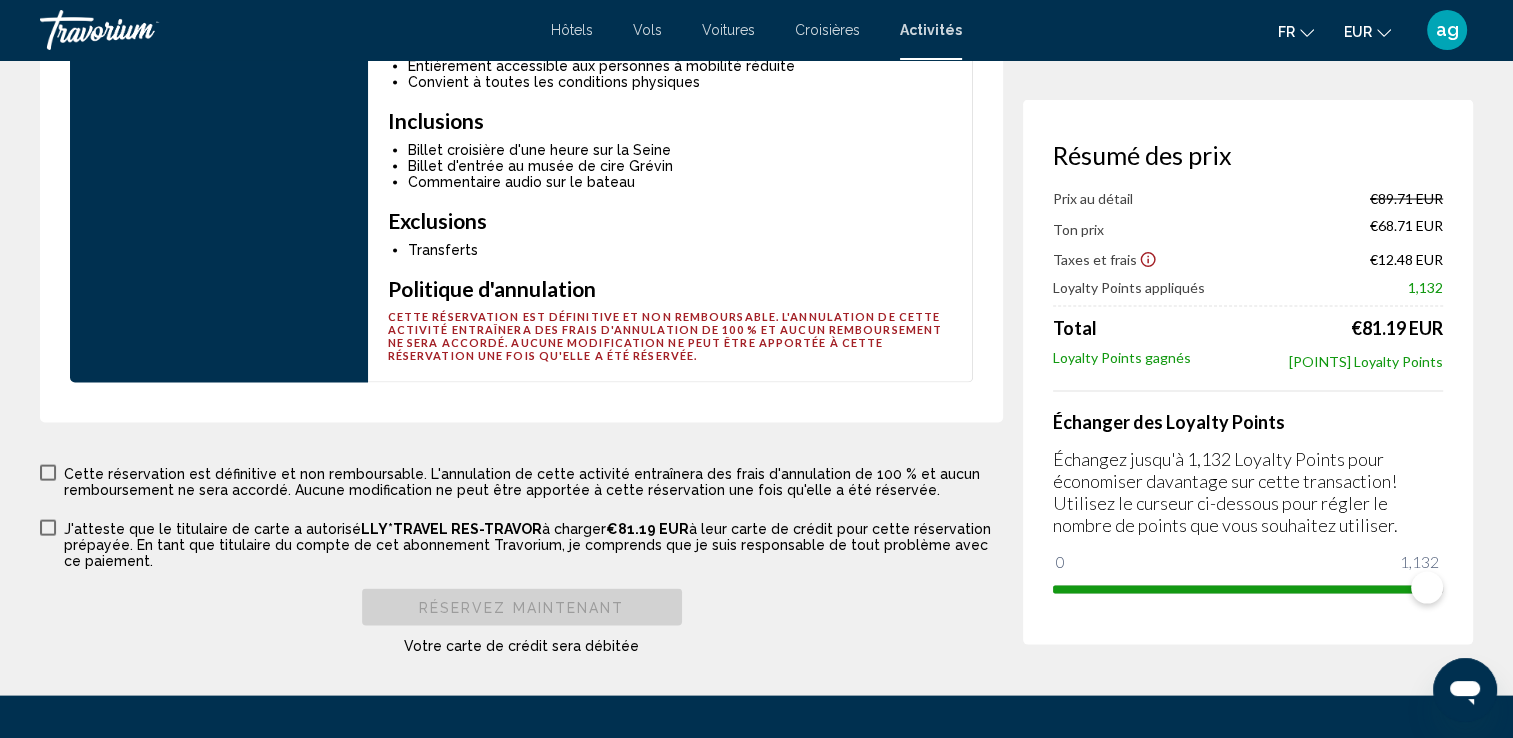 scroll, scrollTop: 3972, scrollLeft: 0, axis: vertical 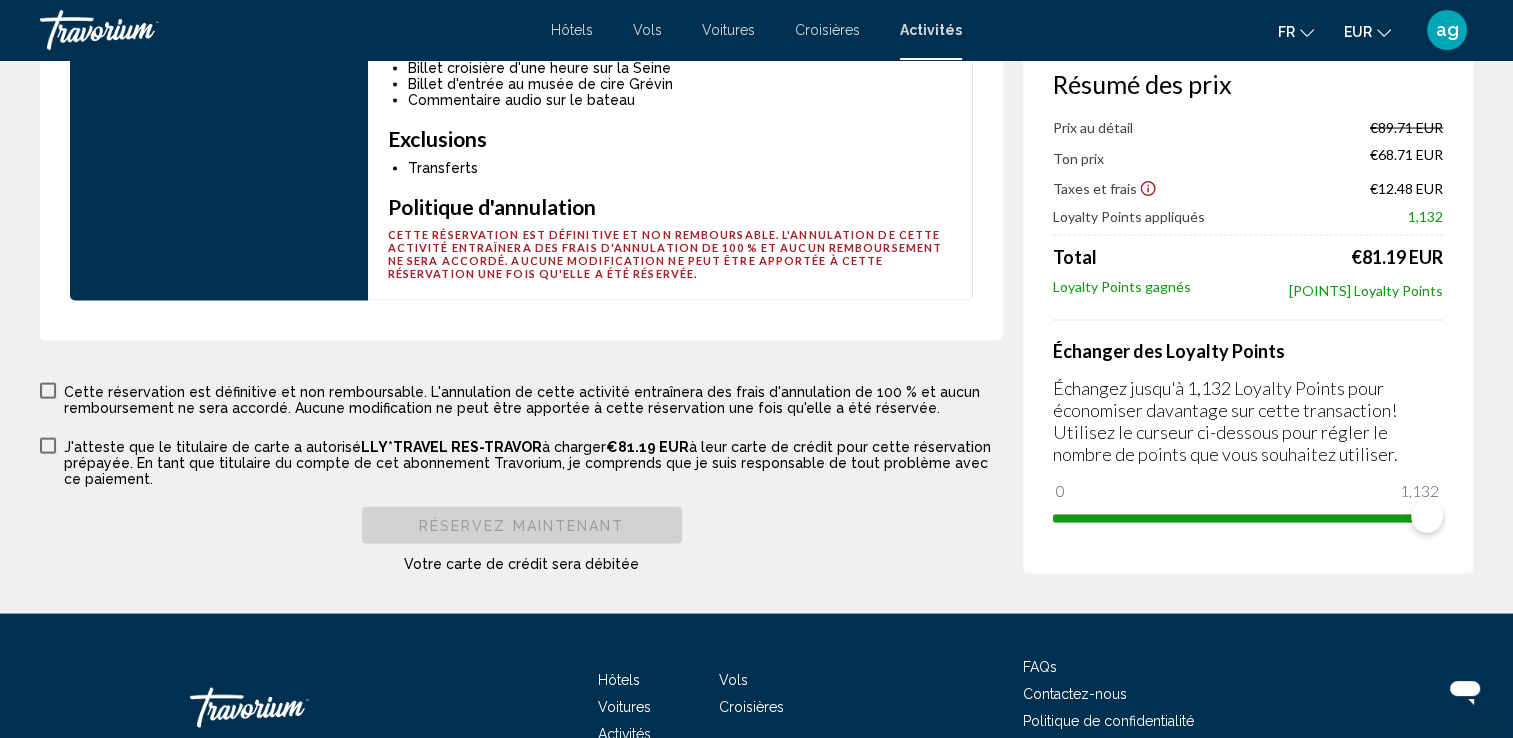 click at bounding box center [48, 391] 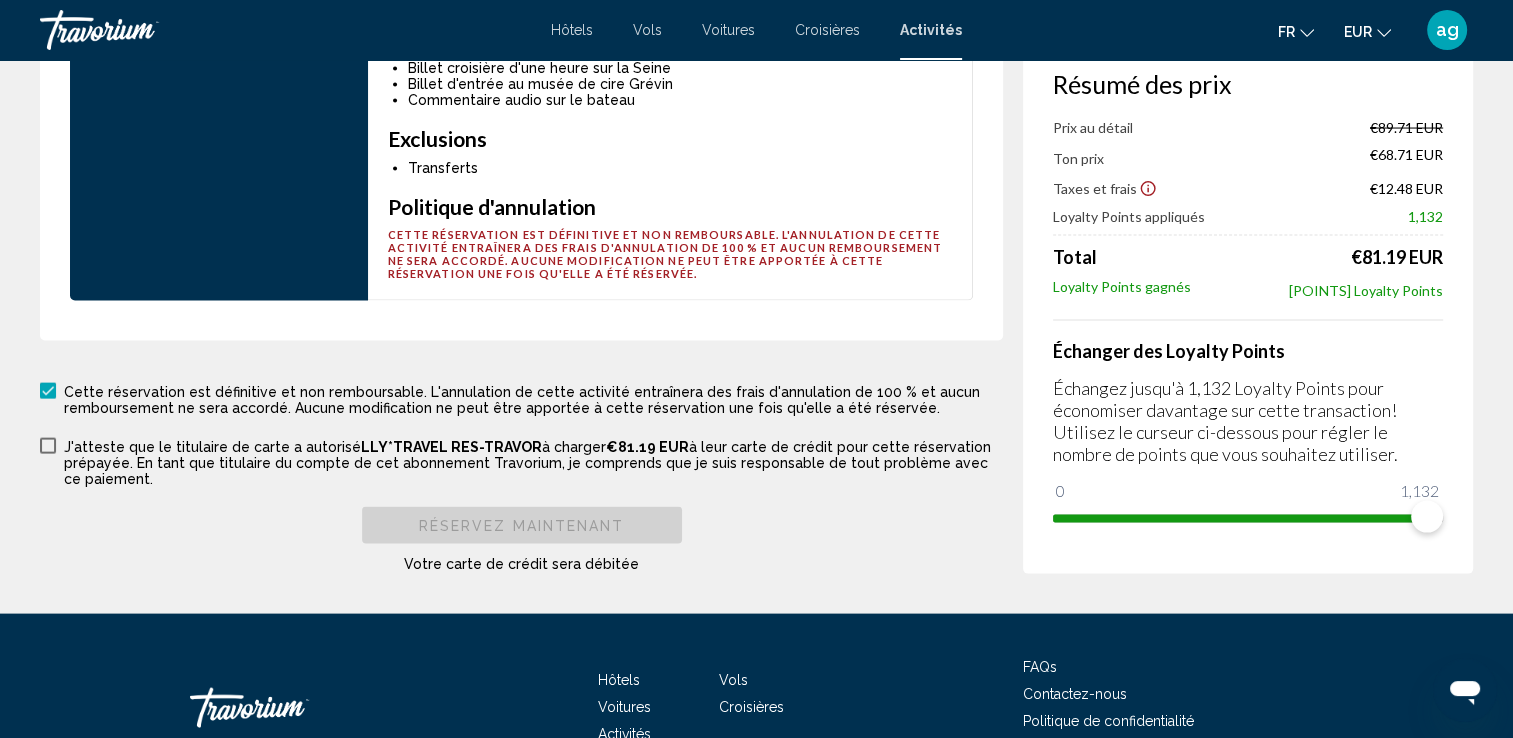 click at bounding box center (48, 446) 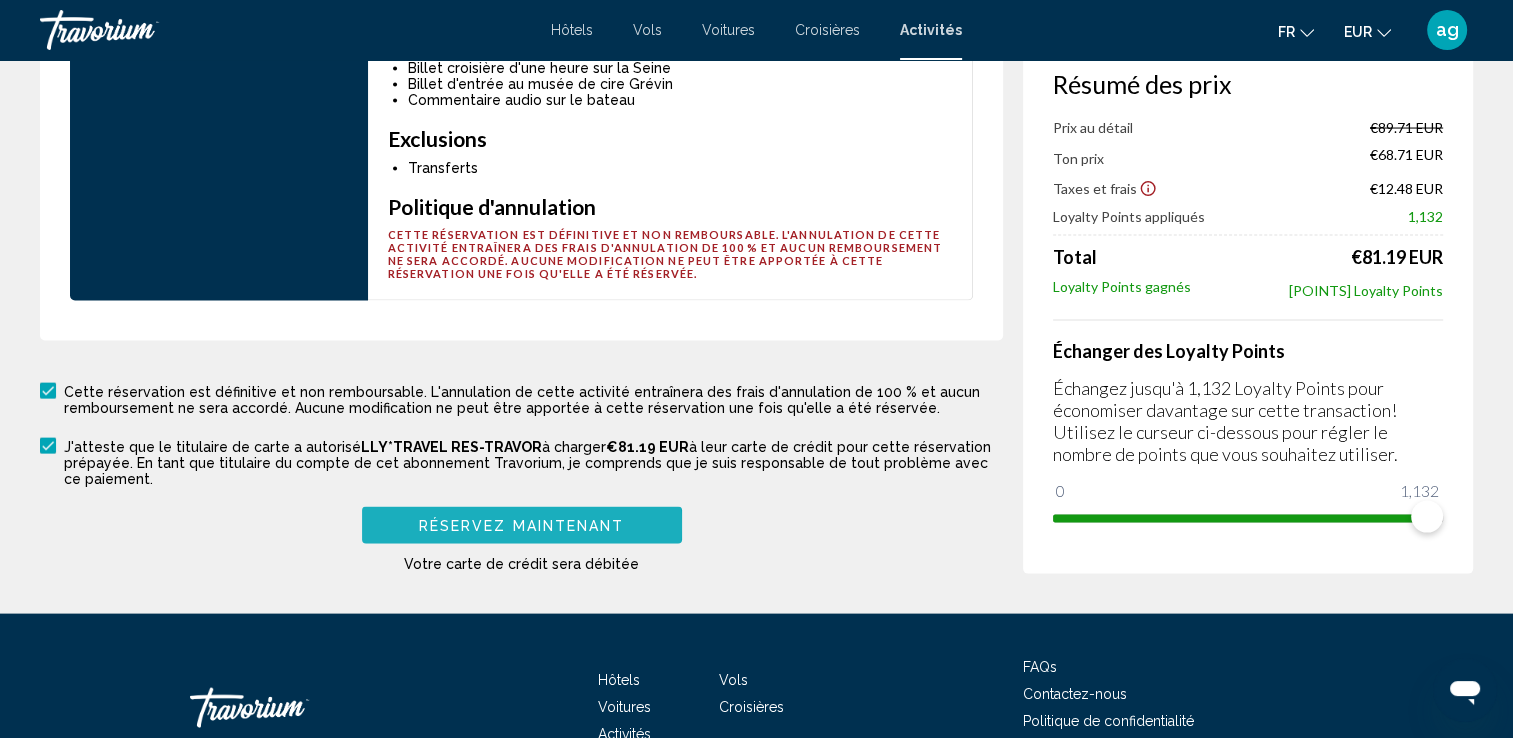click on "Réservez maintenant" at bounding box center [522, 526] 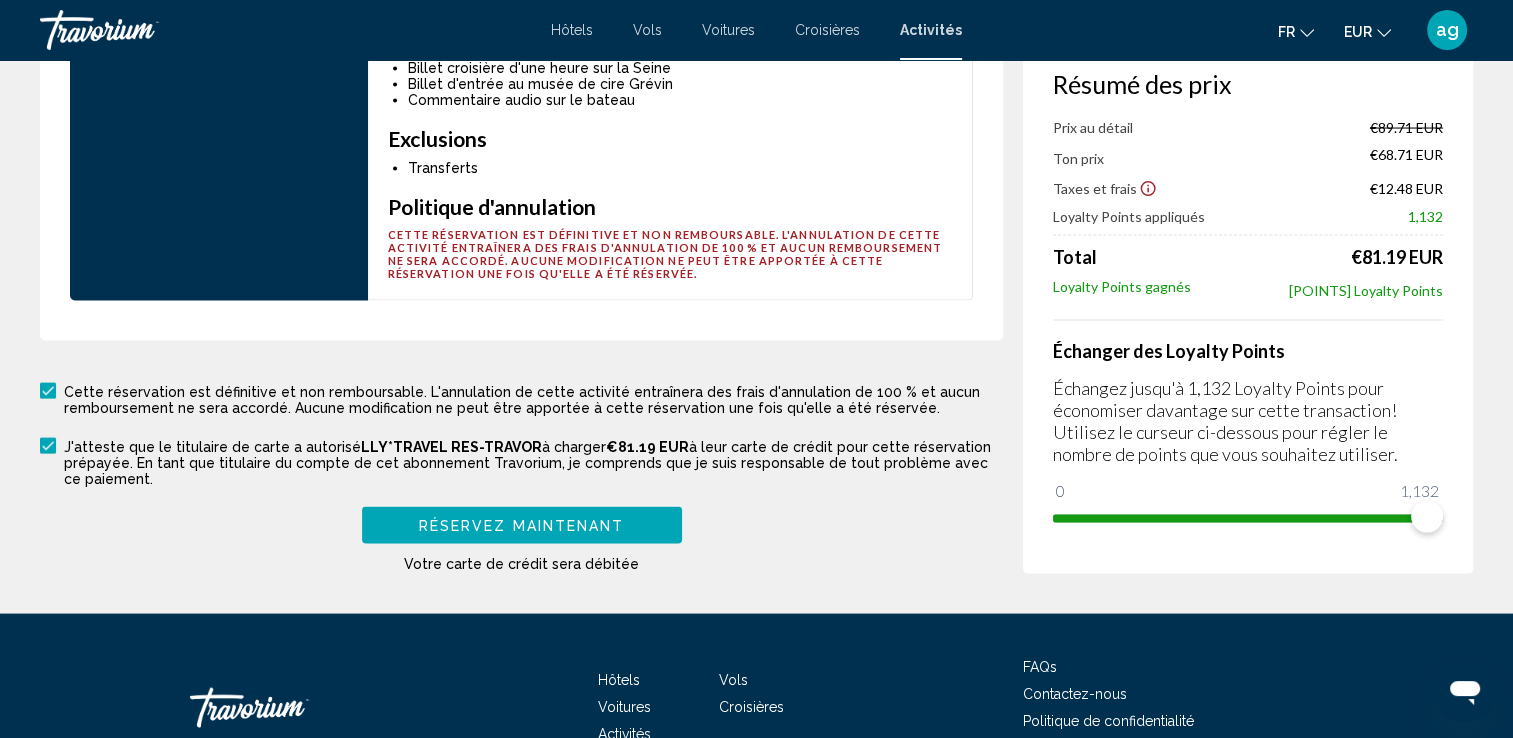 scroll, scrollTop: 676, scrollLeft: 0, axis: vertical 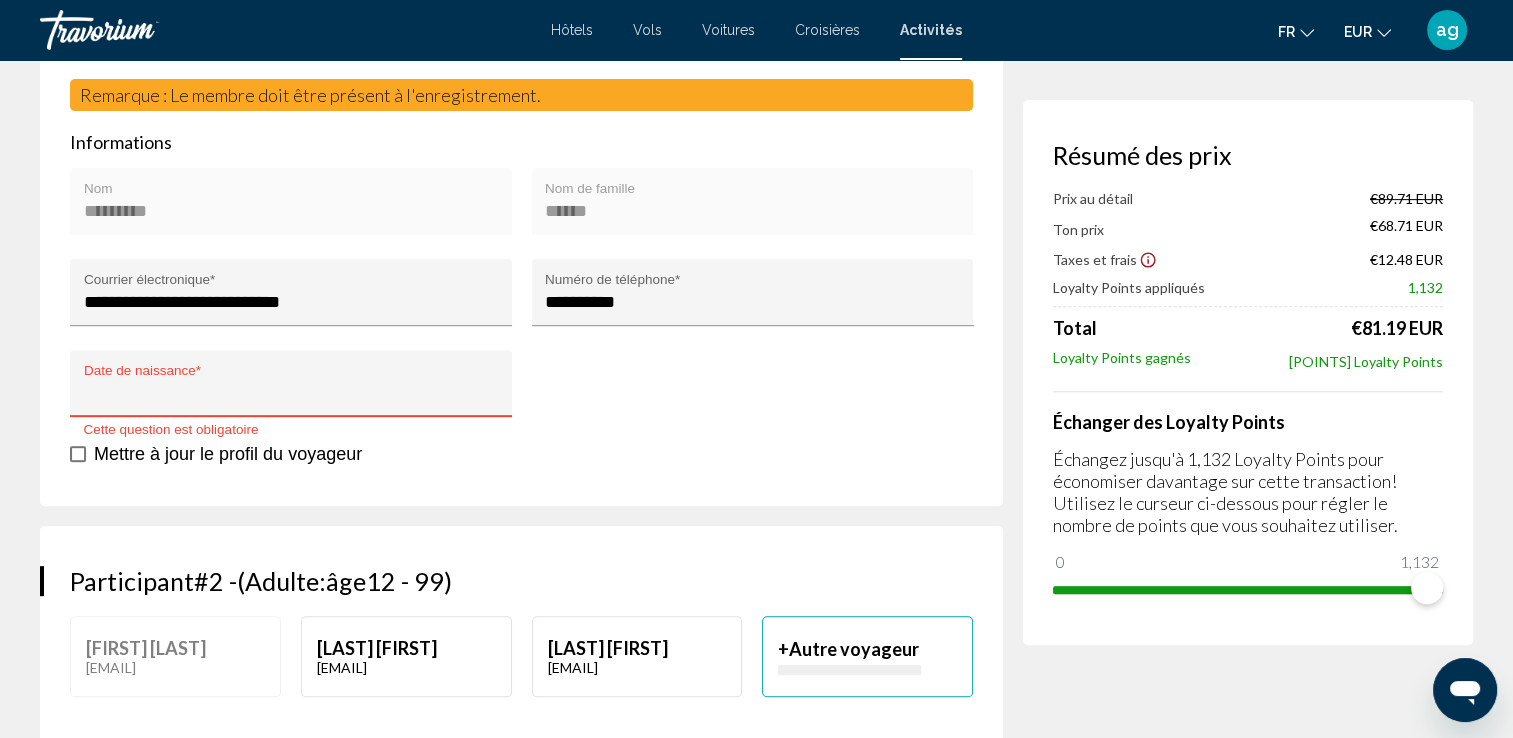 click on "**********" at bounding box center [295, 398] 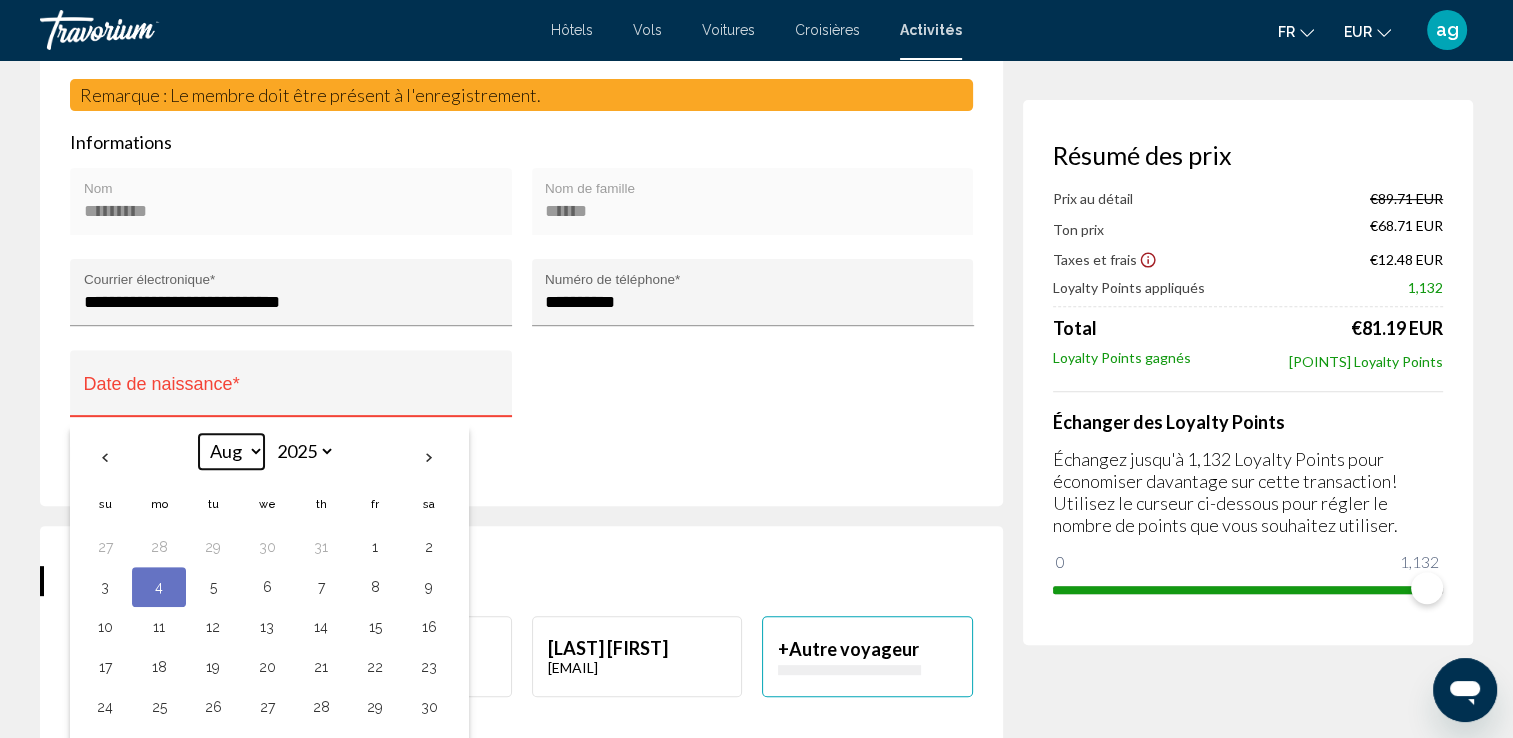 click on "*** *** *** *** *** *** *** *** *** *** *** ***" at bounding box center [231, 451] 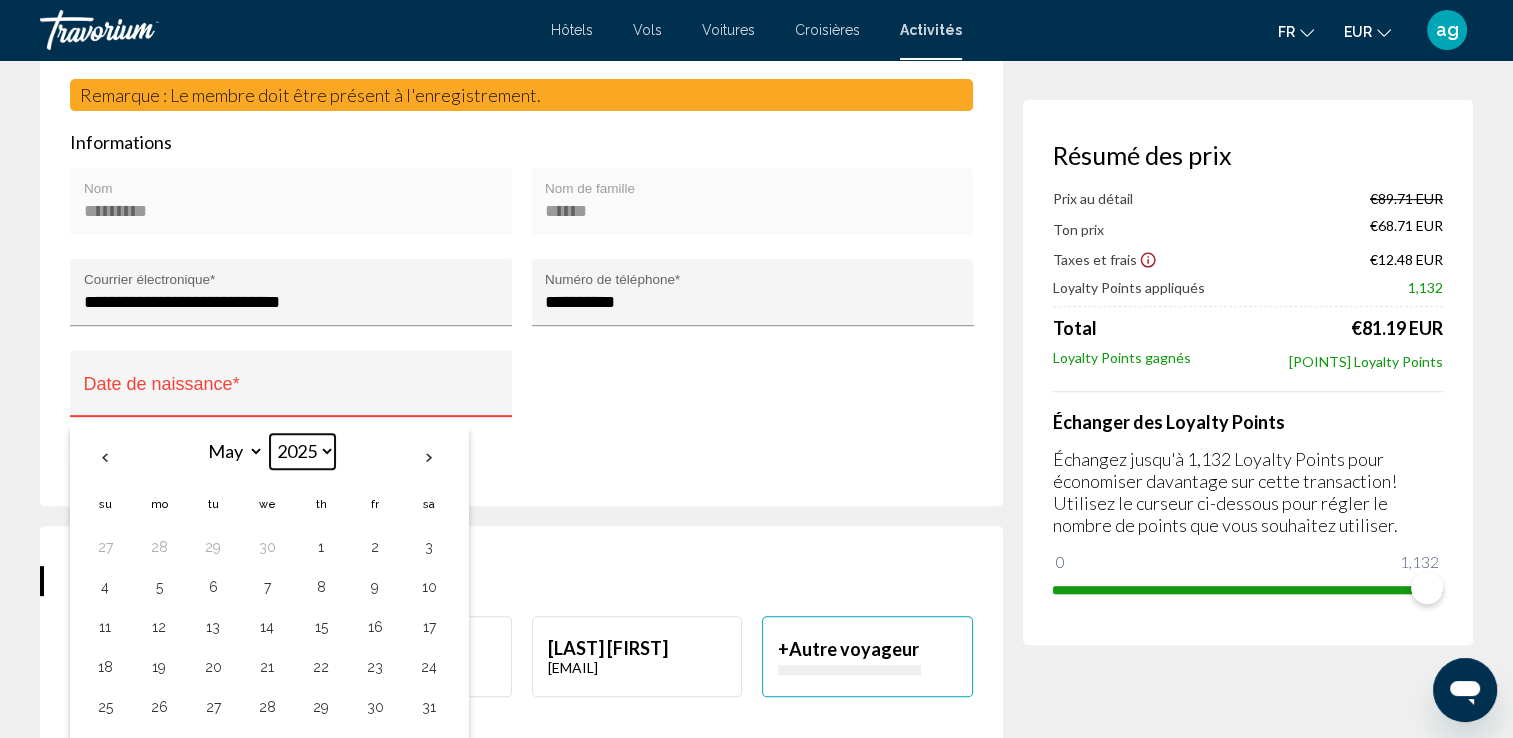 click on "**** **** **** **** **** **** **** **** **** **** **** **** **** **** **** **** **** **** **** **** **** **** **** **** **** **** **** **** **** **** **** **** **** **** **** **** **** **** **** **** **** **** **** **** **** **** **** **** **** **** **** **** **** **** **** **** **** **** **** **** **** **** **** **** **** **** **** **** **** **** **** **** **** **** **** **** **** **** **** **** **** **** **** **** **** **** **** **** **** **** **** **** **** **** **** **** **** **** **** **** **** **** **** **** **** **** **** **** **** **** **** **** **** **** **** **** **** **** **** **** **** **** **** **** **** **** **** **** **** **** **** **** **** **** **** **** **** **** **** **** **** **** **** **** **** ****" at bounding box center (302, 451) 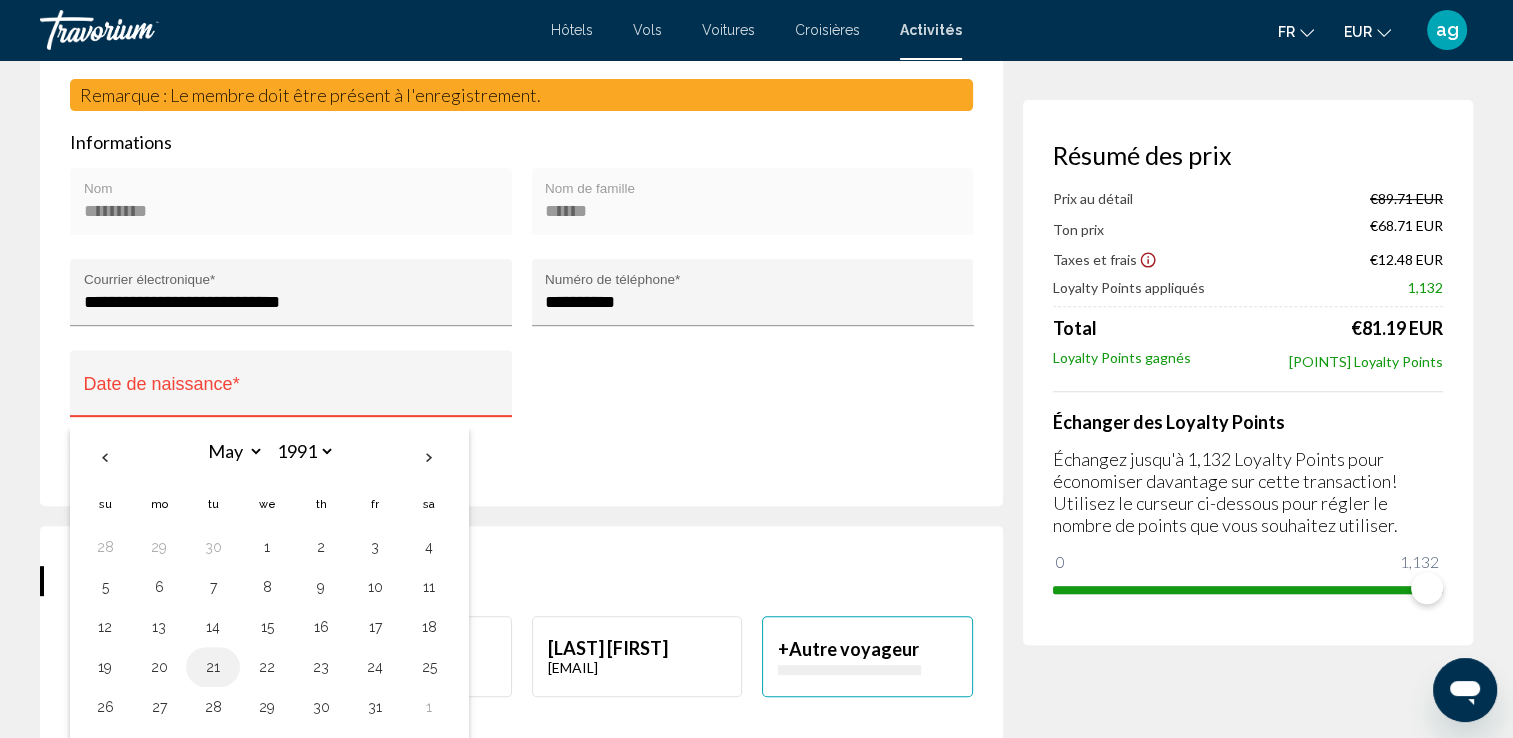 click on "21" at bounding box center (213, 667) 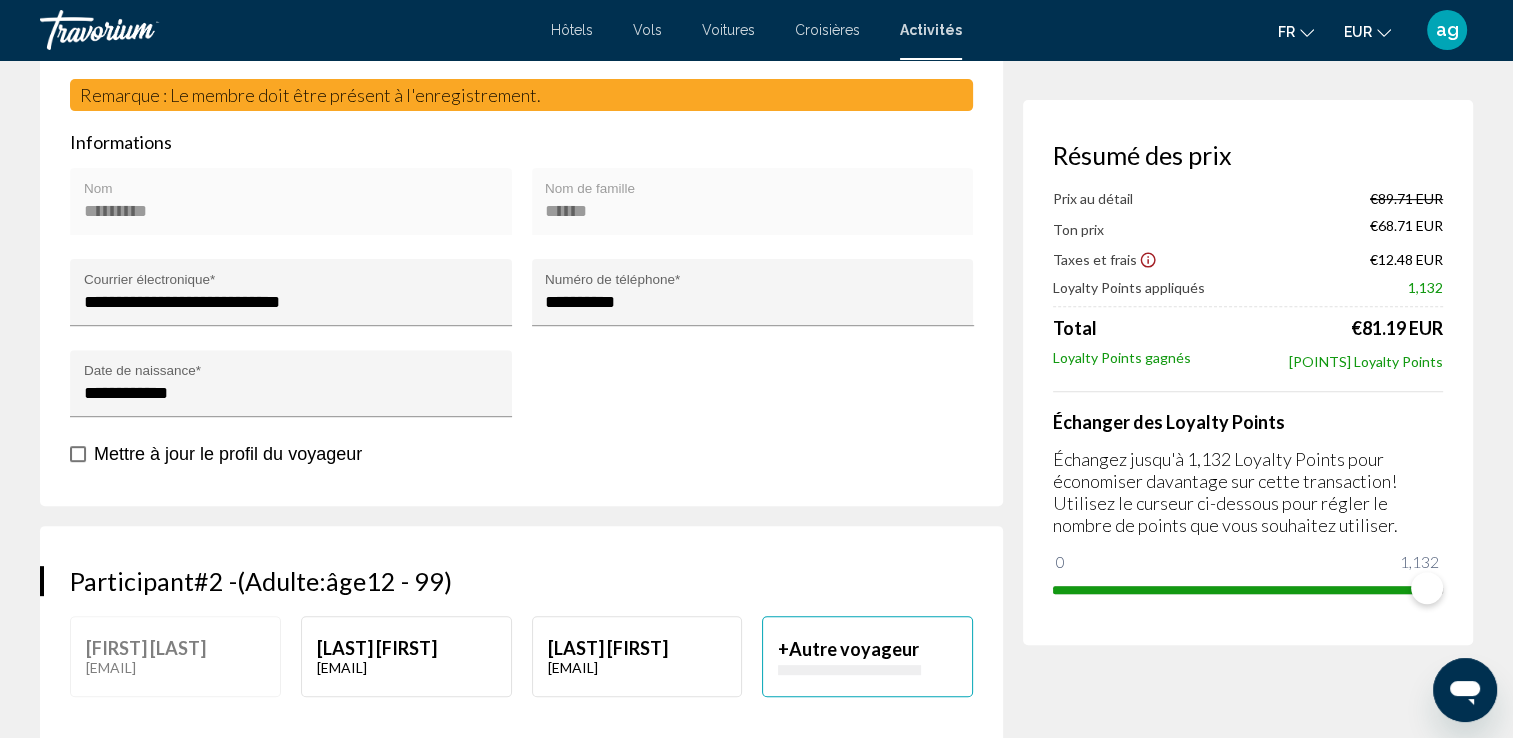 click on "+  Autre voyageur" at bounding box center [867, 656] 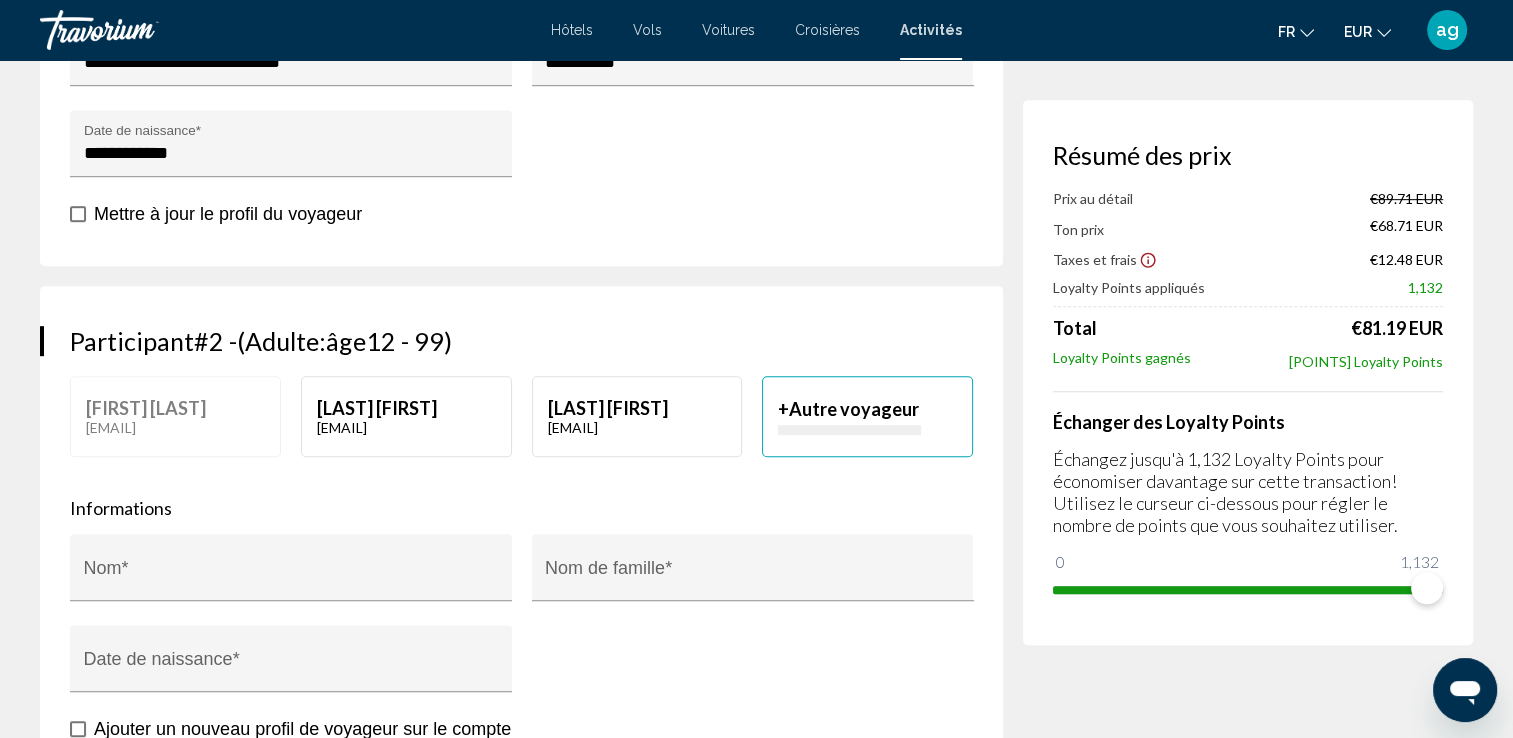 scroll, scrollTop: 956, scrollLeft: 0, axis: vertical 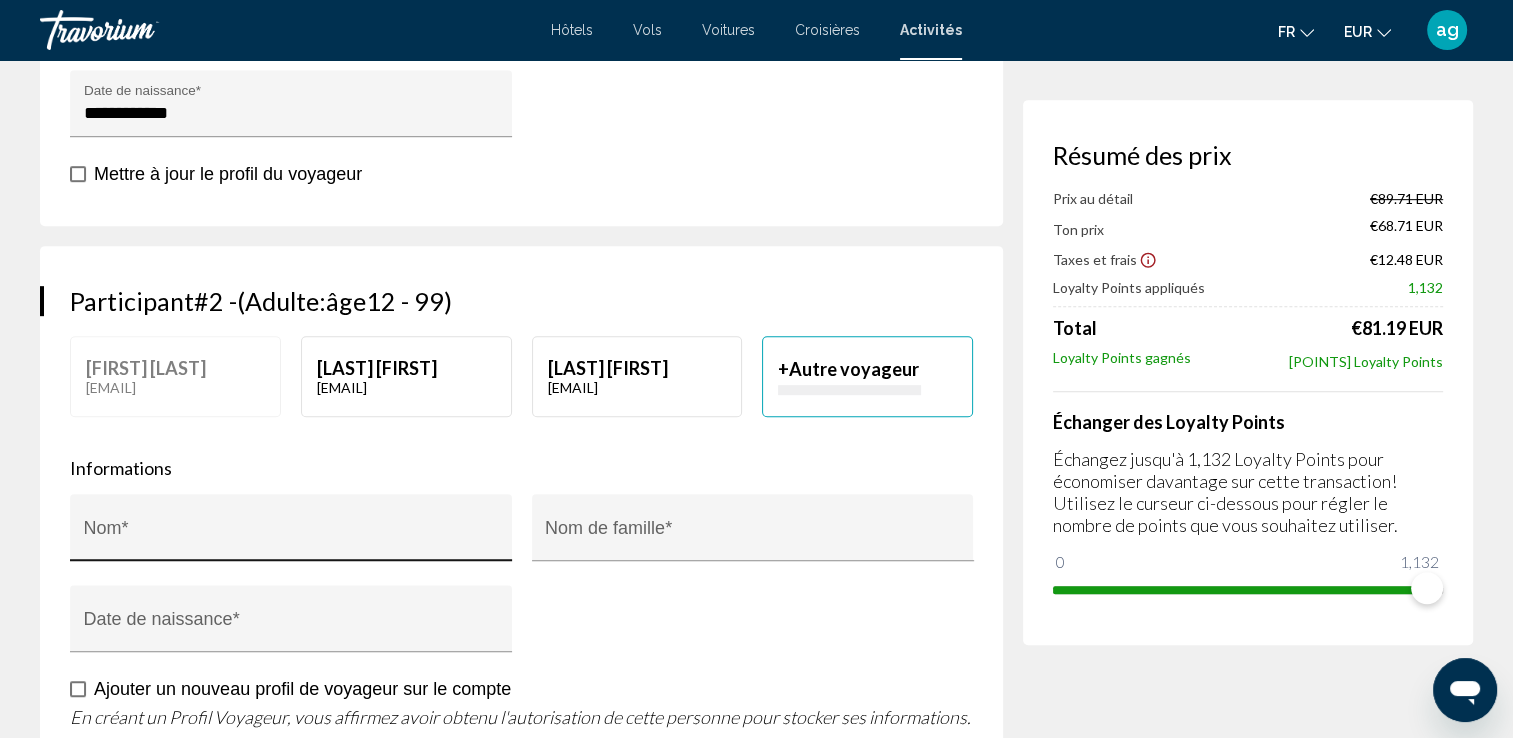 click on "Nom  *" at bounding box center [291, 537] 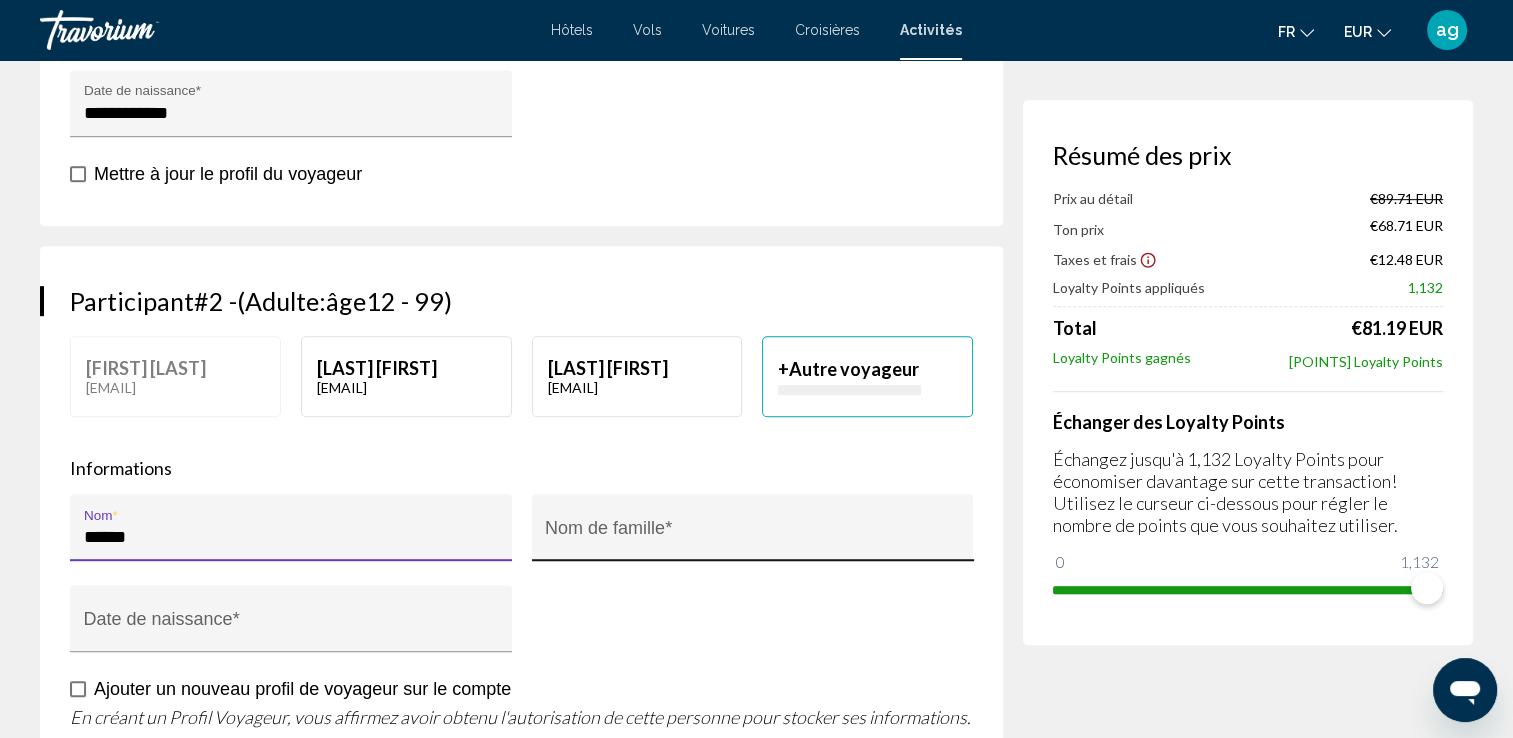 type on "******" 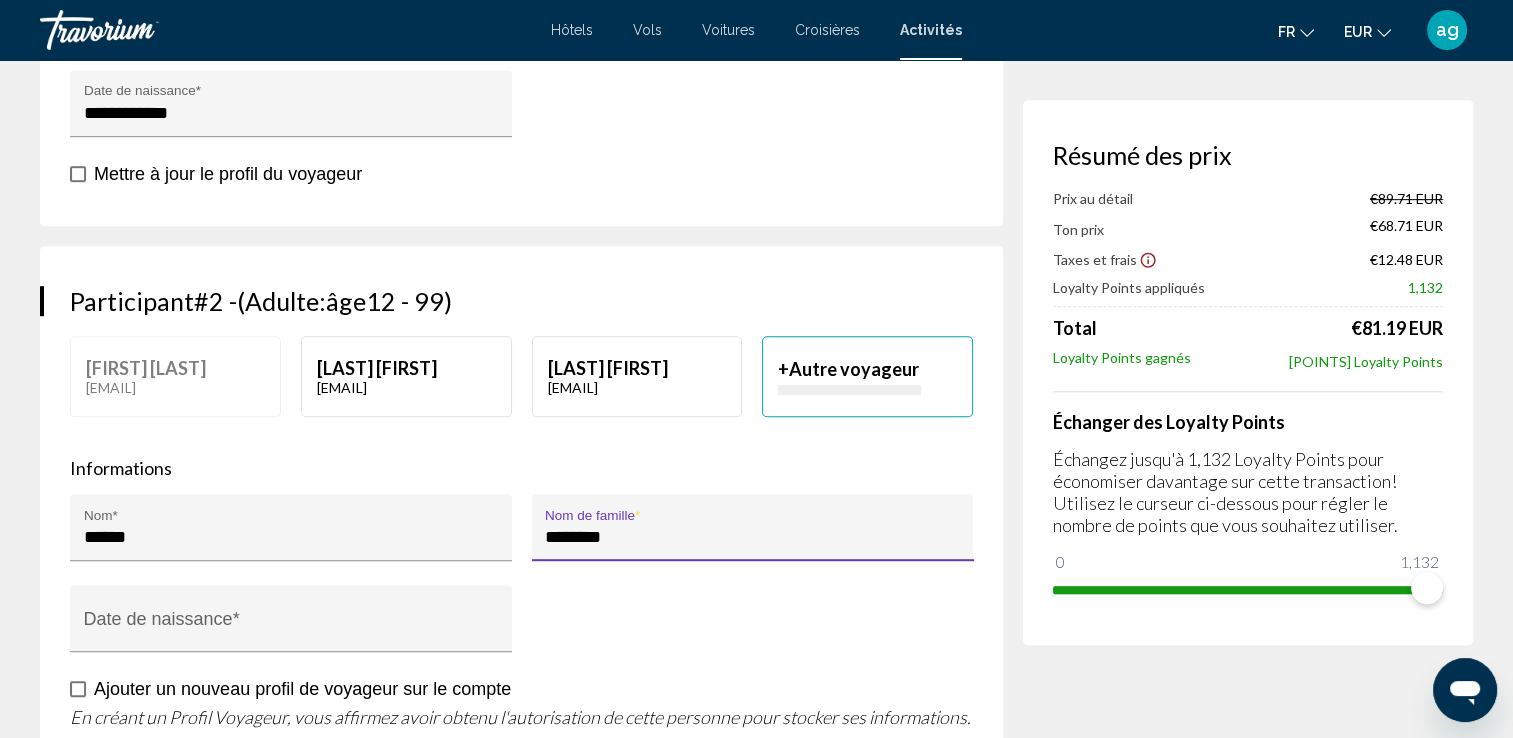 type on "********" 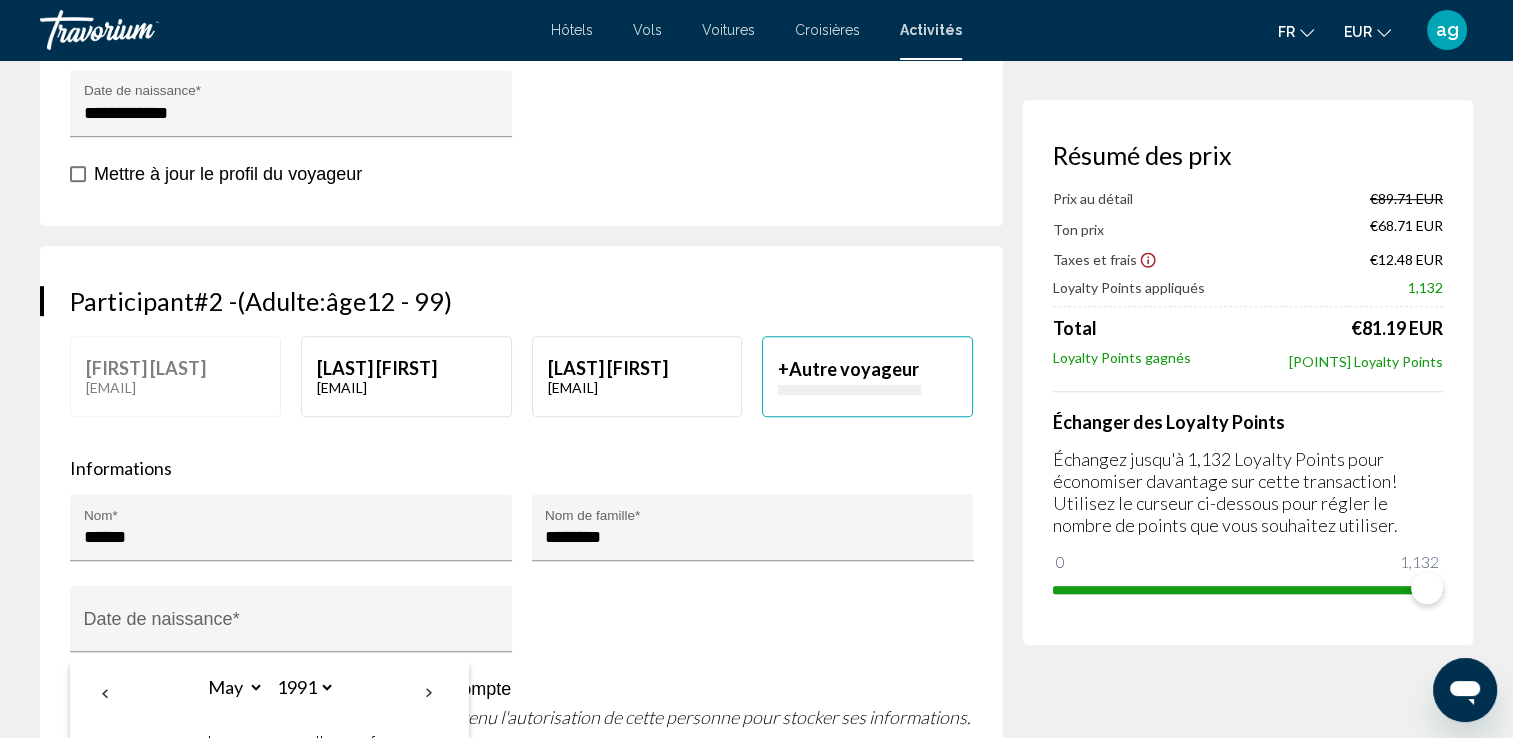 type 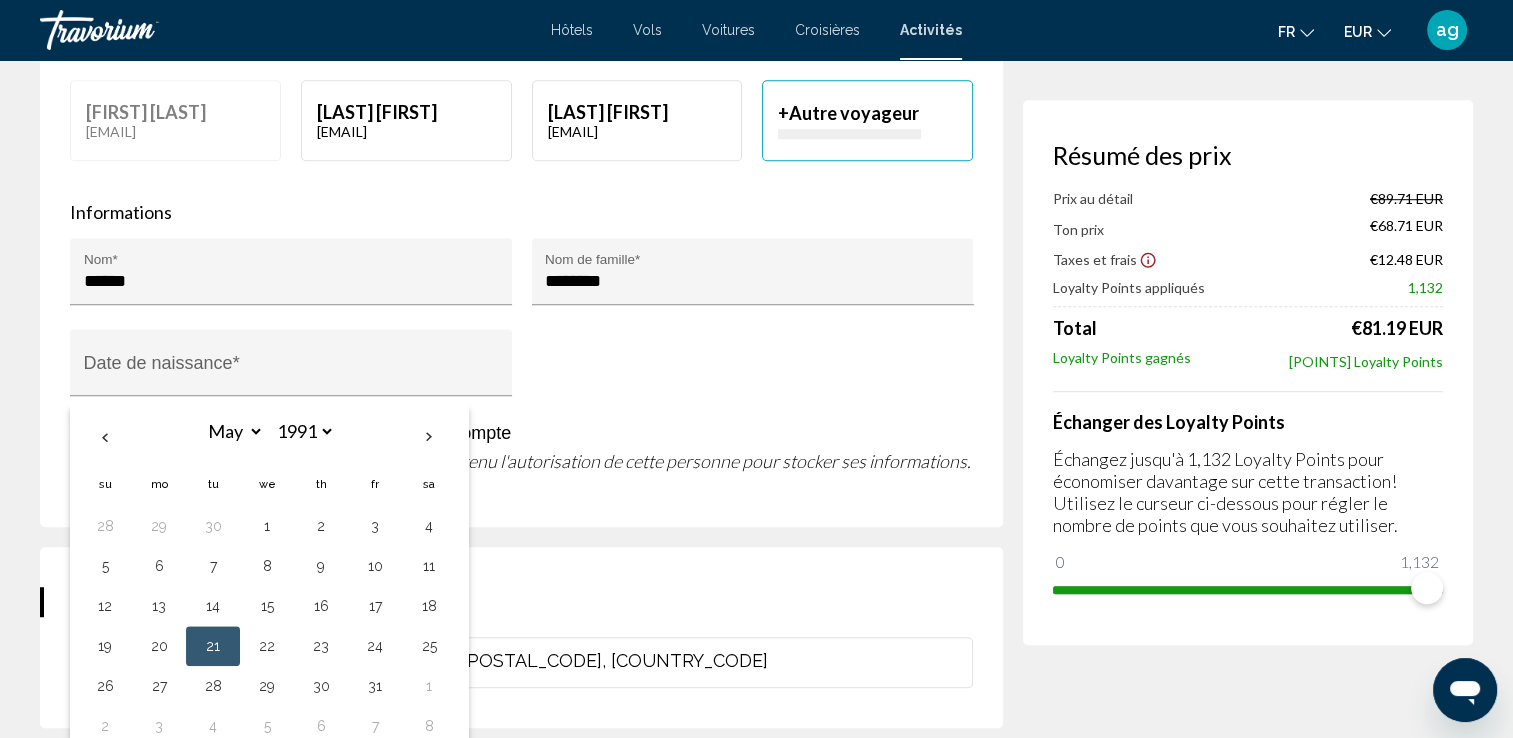 scroll, scrollTop: 1236, scrollLeft: 0, axis: vertical 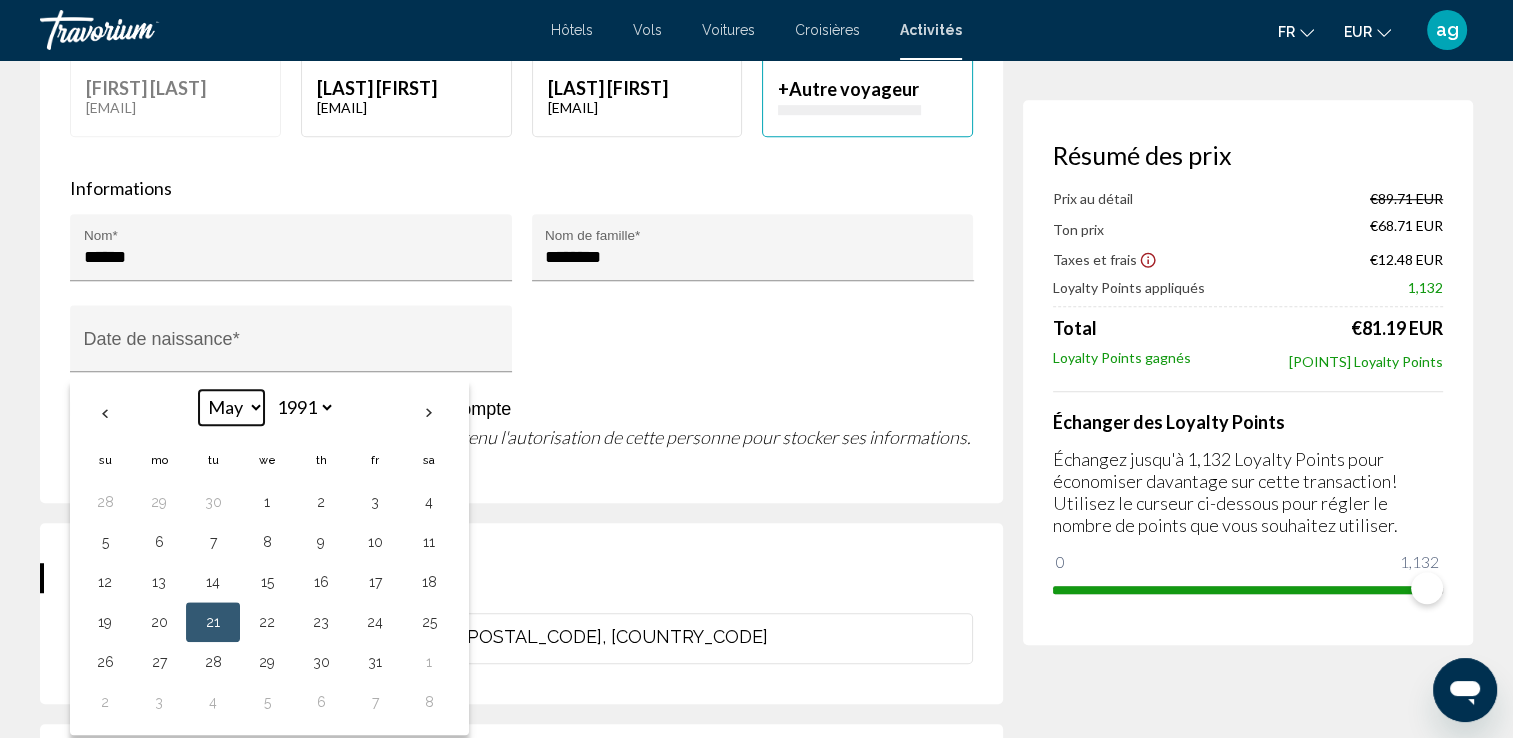 click on "*** *** *** *** *** *** *** *** *** *** *** ***" at bounding box center [231, 407] 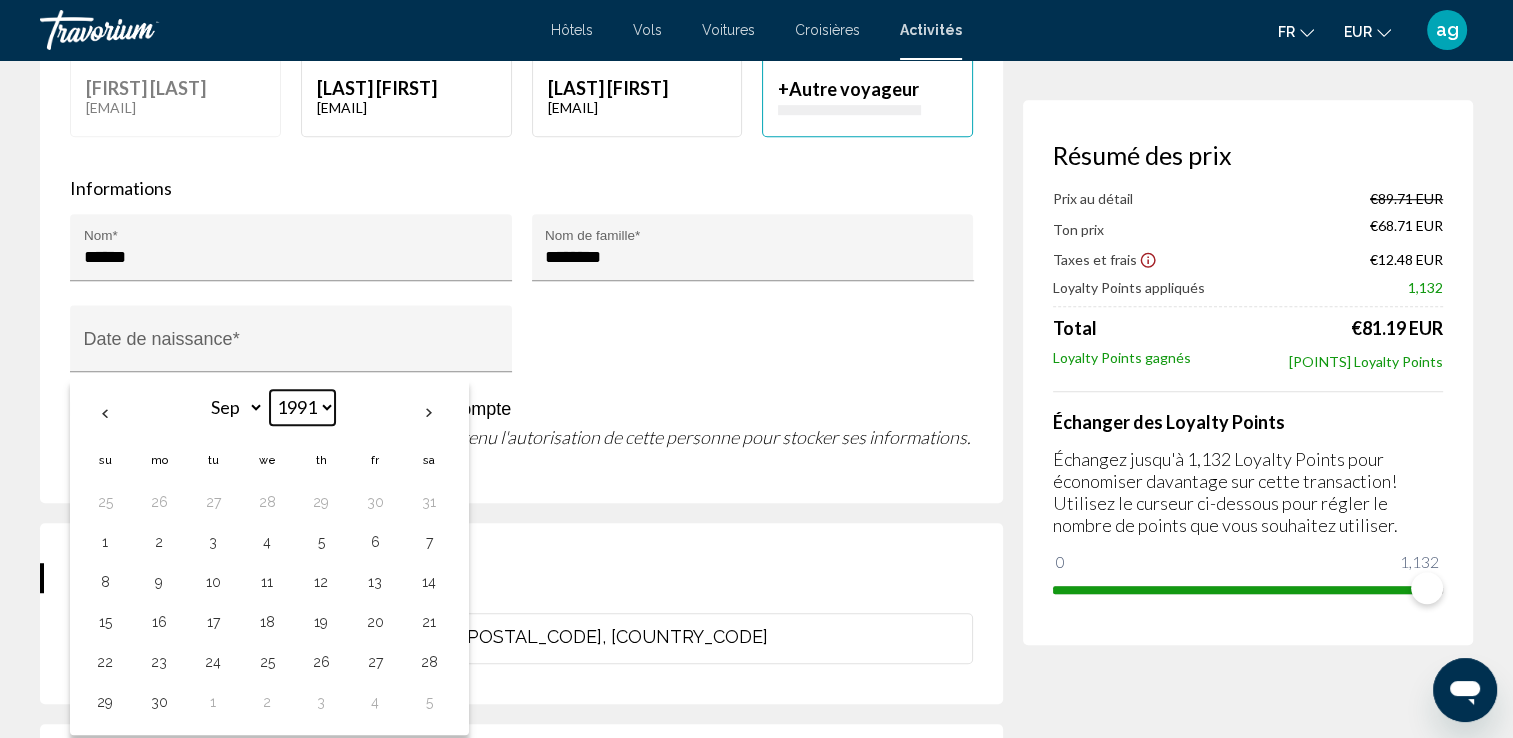 click on "**** **** **** **** **** **** **** **** **** **** **** **** **** **** **** **** **** **** **** **** **** **** **** **** **** **** **** **** **** **** **** **** **** **** **** **** **** **** **** **** **** **** **** **** **** **** **** **** **** **** **** **** **** **** **** **** **** **** **** **** **** **** **** **** **** **** **** **** **** **** **** **** **** **** **** **** **** **** **** **** **** **** **** **** **** **** **** **** **** **** **** **** **** **** **** **** **** **** **** **** **** **** **** **** **** **** **** **** **** **** **** **** **** **** **** **** **** **** **** **** **** **** **** **** **** **** **** **** **** **** **** **** **** **** **** **** **** **** **** **** **** **** **** **** **** ****" at bounding box center [302, 407] 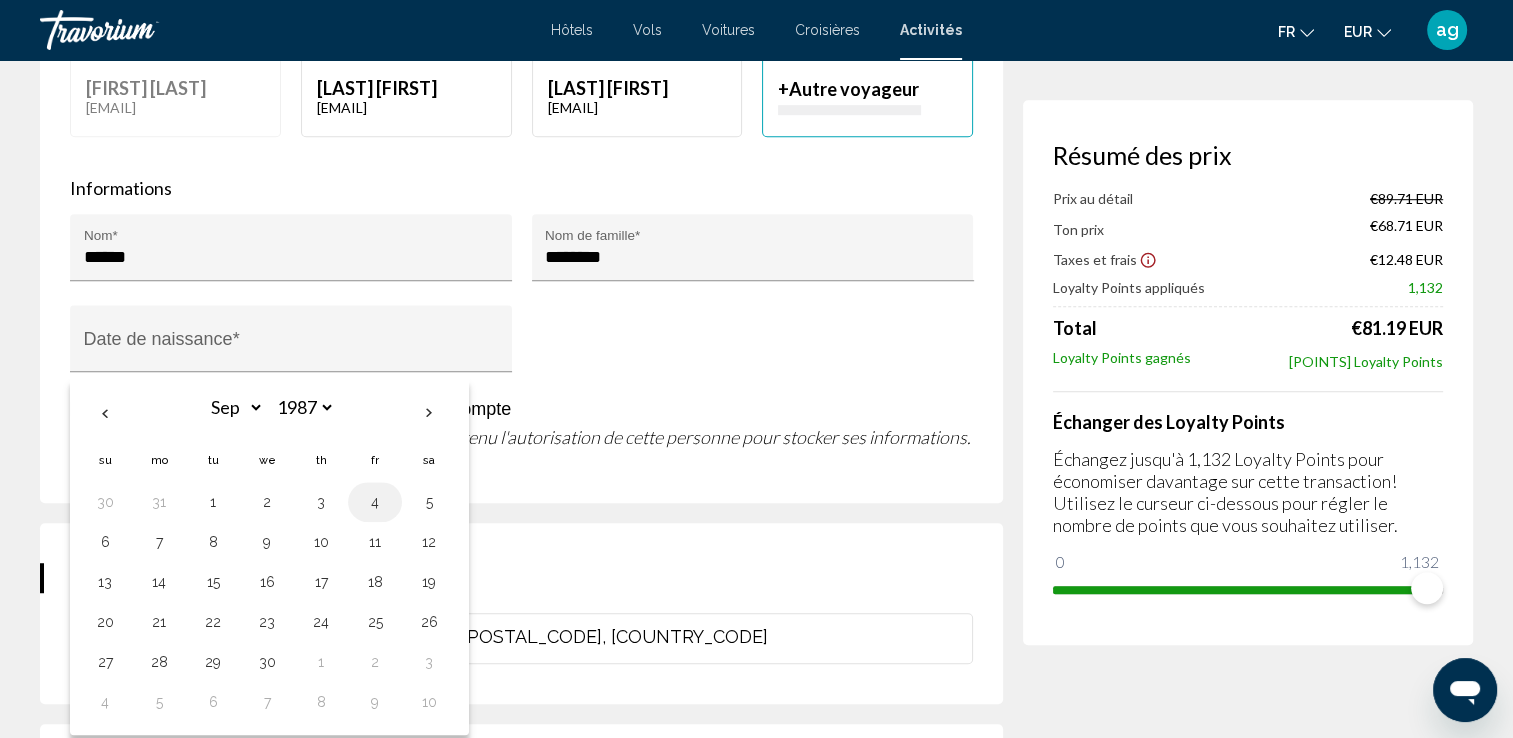 click on "4" at bounding box center [375, 502] 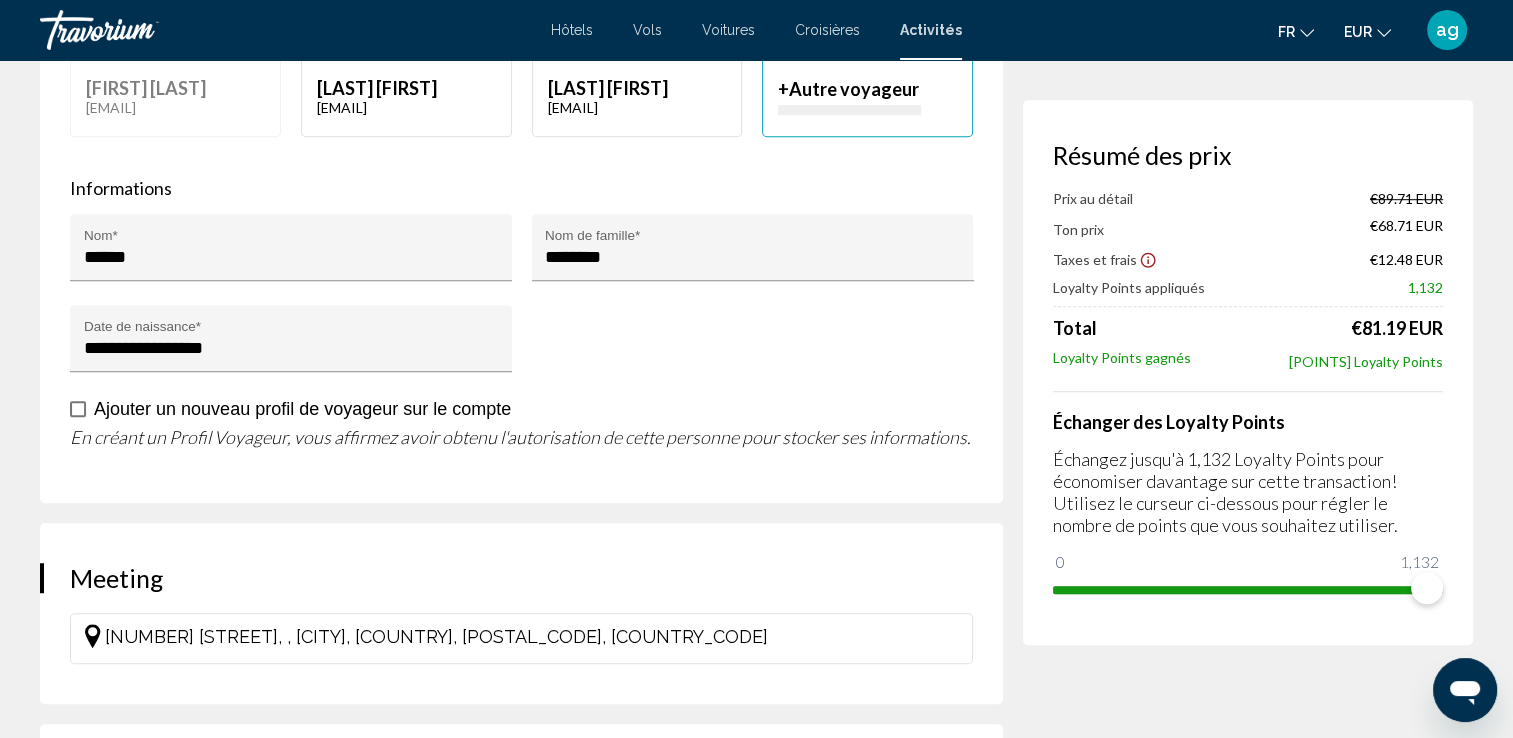 click on "Résumé des prix Prix au détail  €89.71 EUR  Ton prix €68.71 EUR Taxes et frais
€12.48 EUR Loyalty Points appliqués 1,132 Total  €81.19 EUR  Loyalty Points gagnés 238 Loyalty Points Échanger des Loyalty Points Échangez jusqu'à 1,132 Loyalty Points pour économiser davantage sur cette transaction! Utilisez le curseur ci-dessous pour régler le nombre de points que vous souhaitez utiliser. 0 1,132 1,132" at bounding box center [1248, 1112] 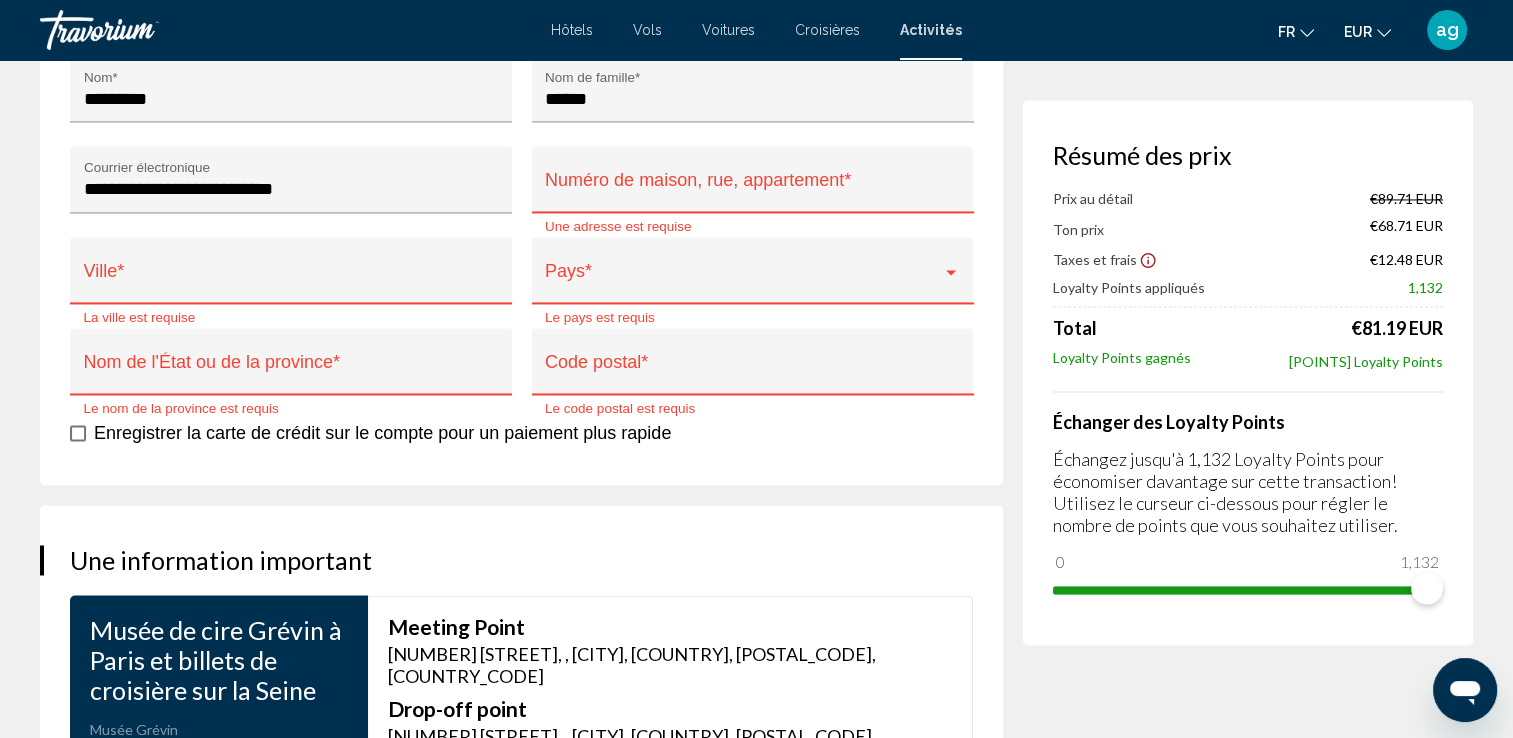 scroll, scrollTop: 3076, scrollLeft: 0, axis: vertical 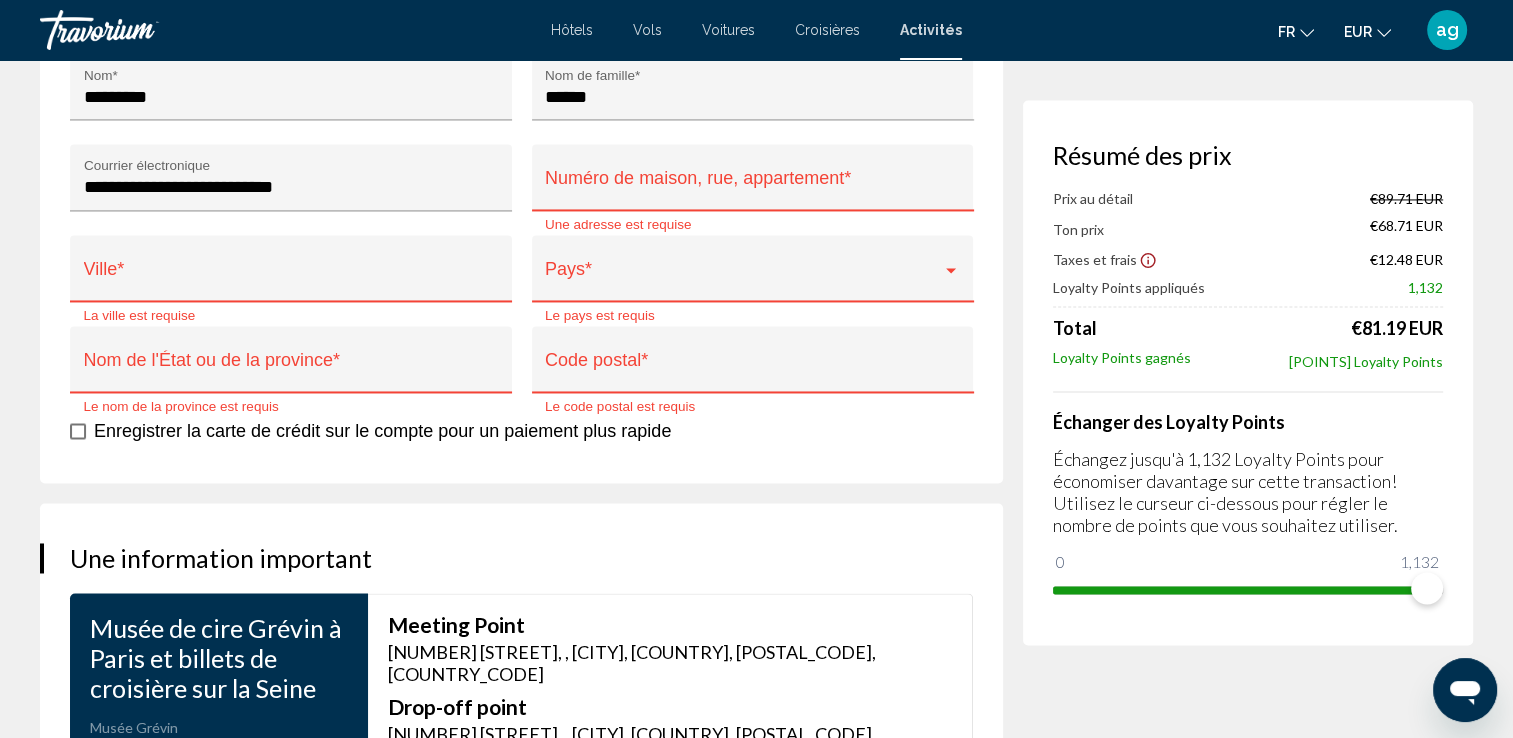 click on "Numéro de maison, rue, appartement  *" at bounding box center (752, 184) 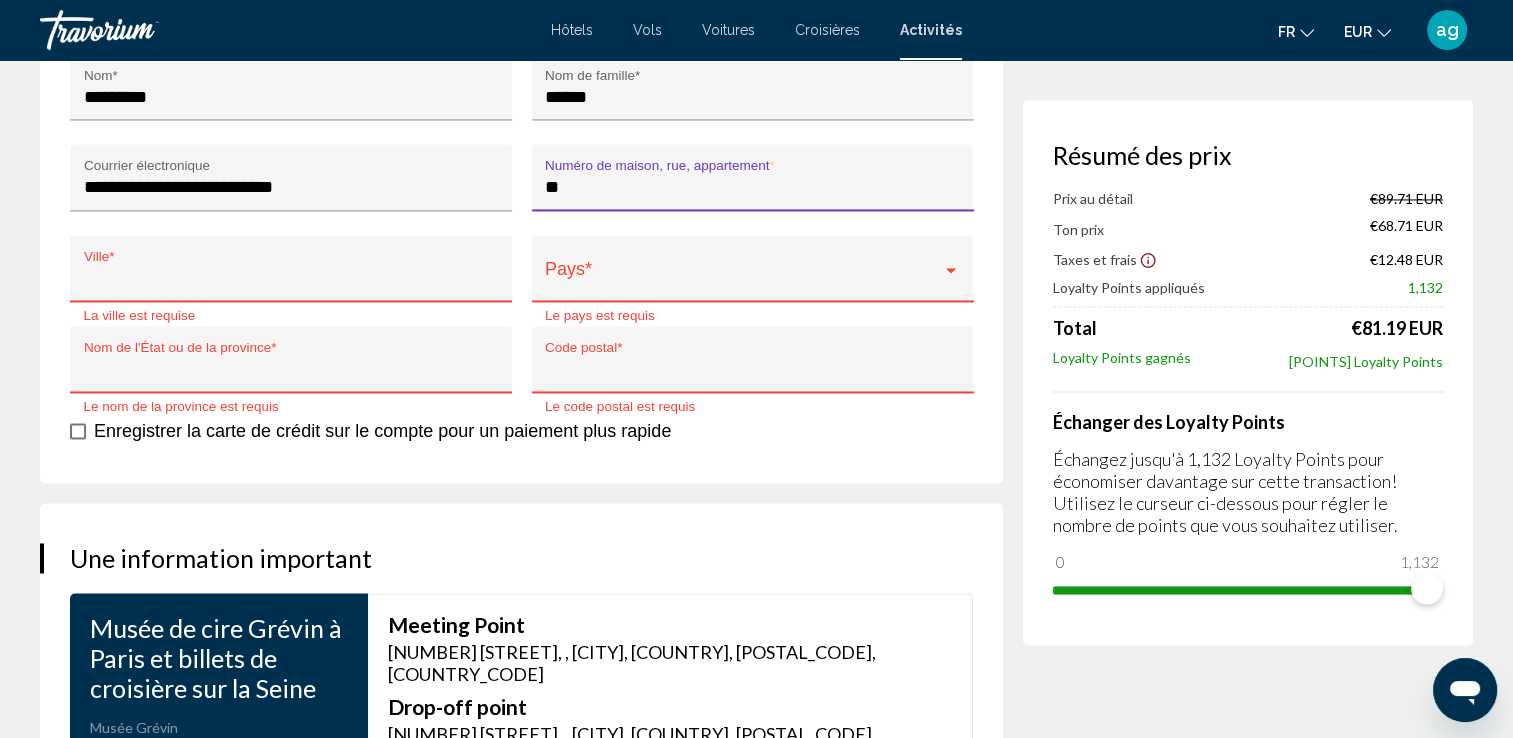type on "**********" 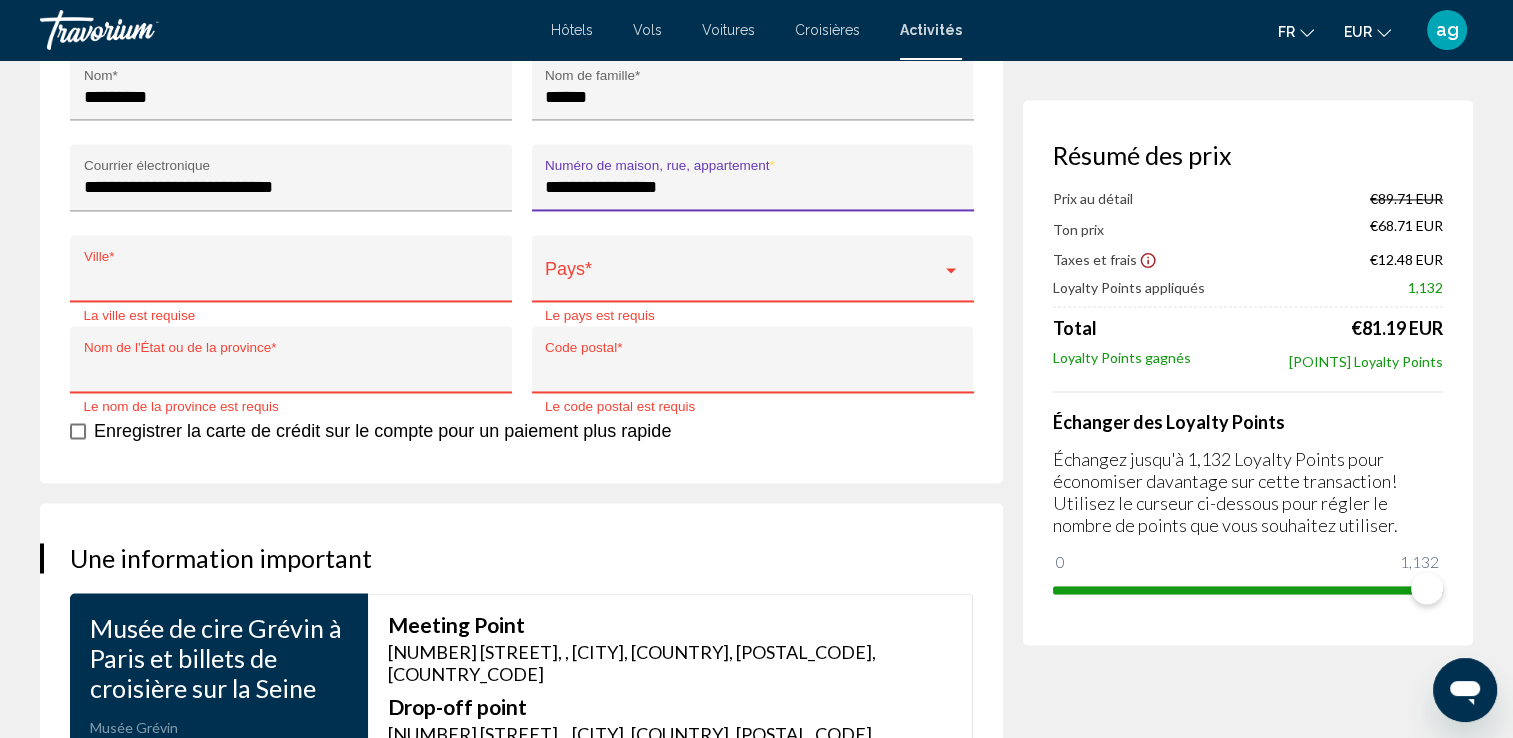 type on "**********" 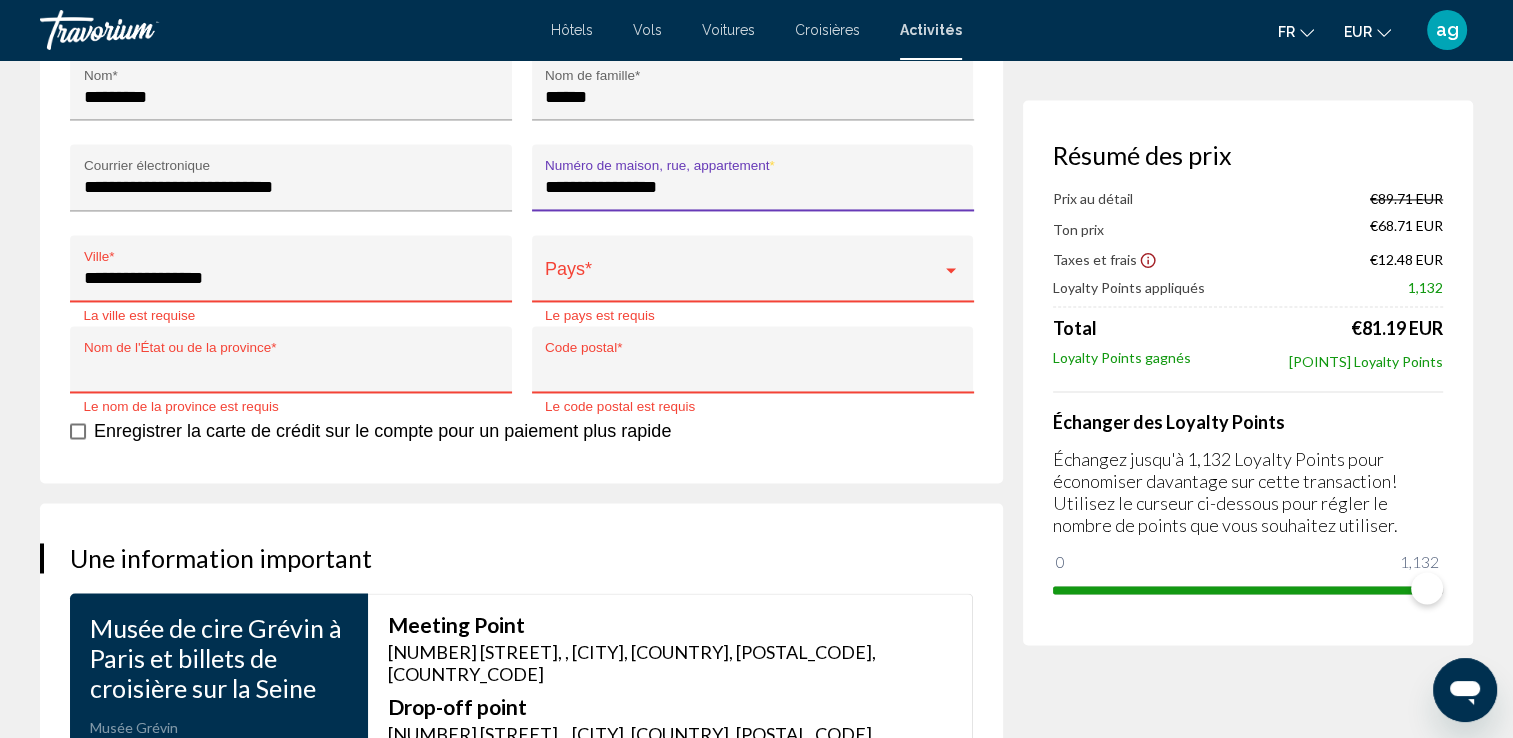 type on "******" 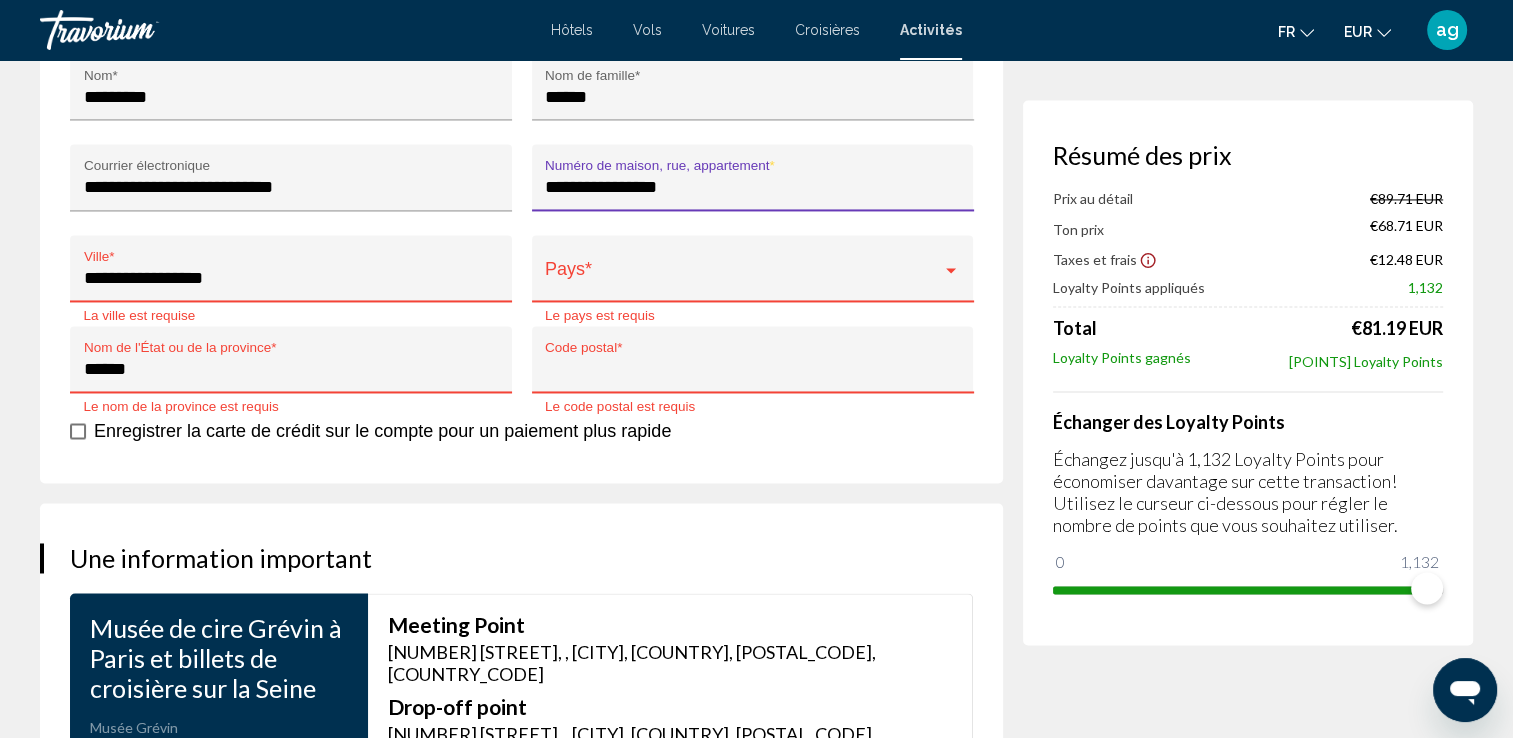 type on "*****" 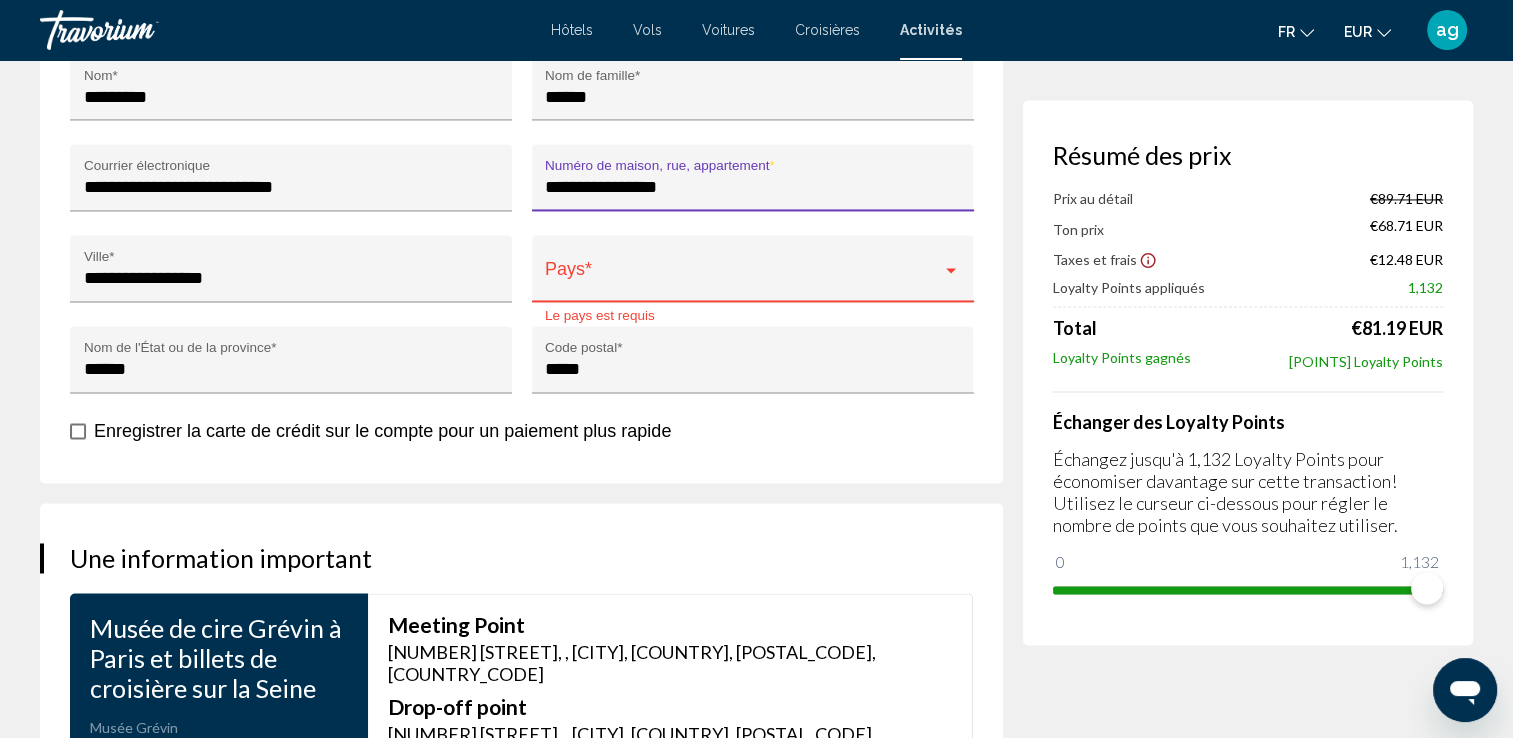 click on "Pays  *" at bounding box center [752, 275] 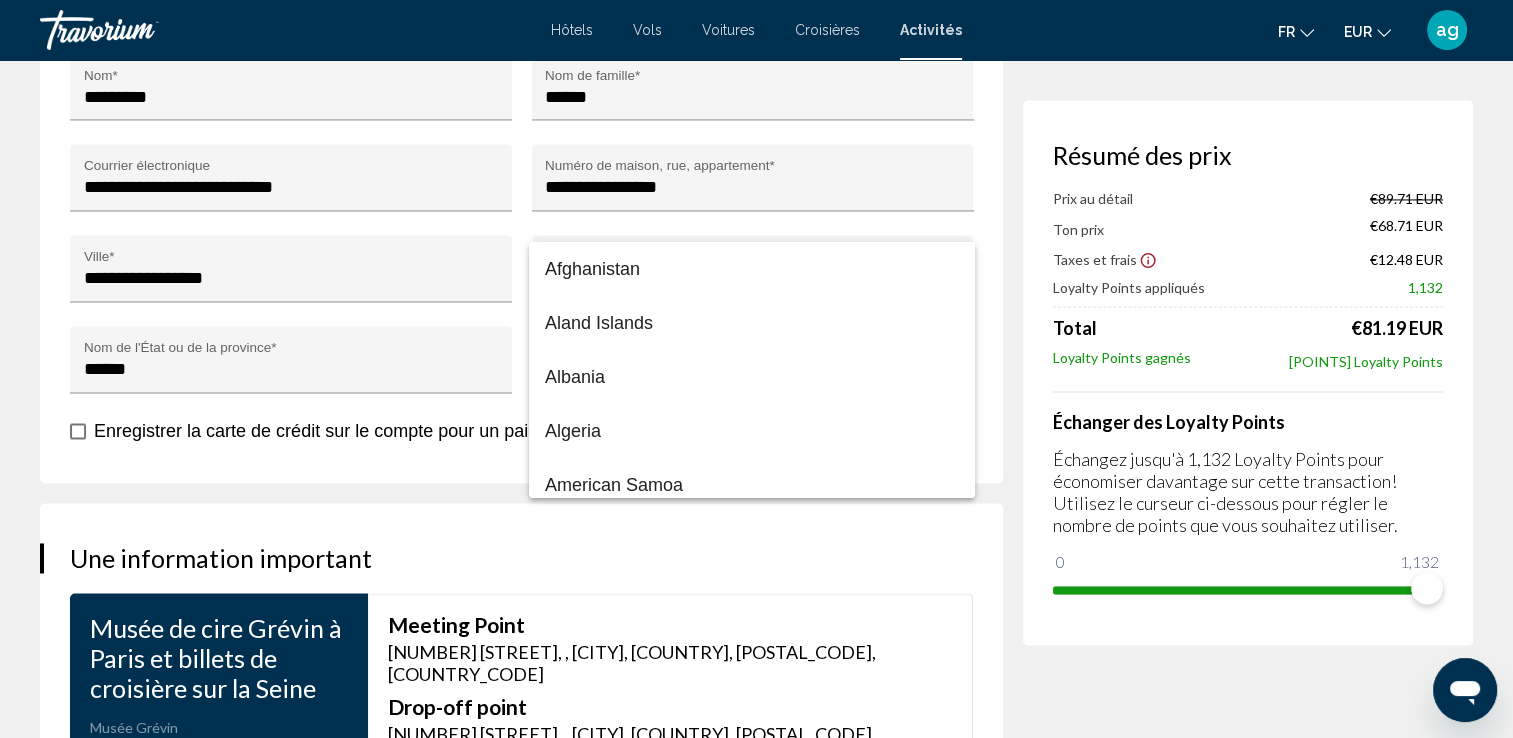 scroll, scrollTop: 3956, scrollLeft: 0, axis: vertical 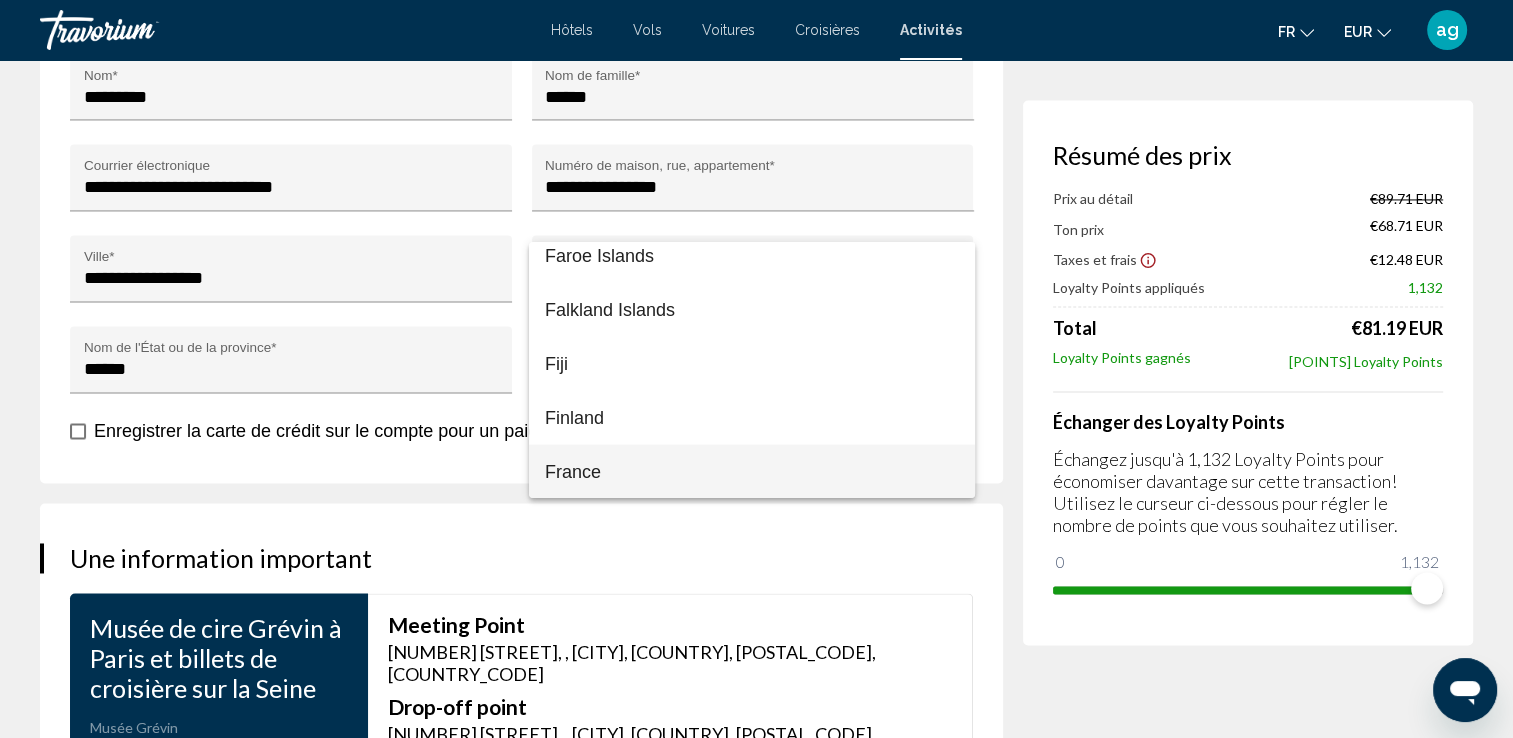 click on "France" at bounding box center [752, 471] 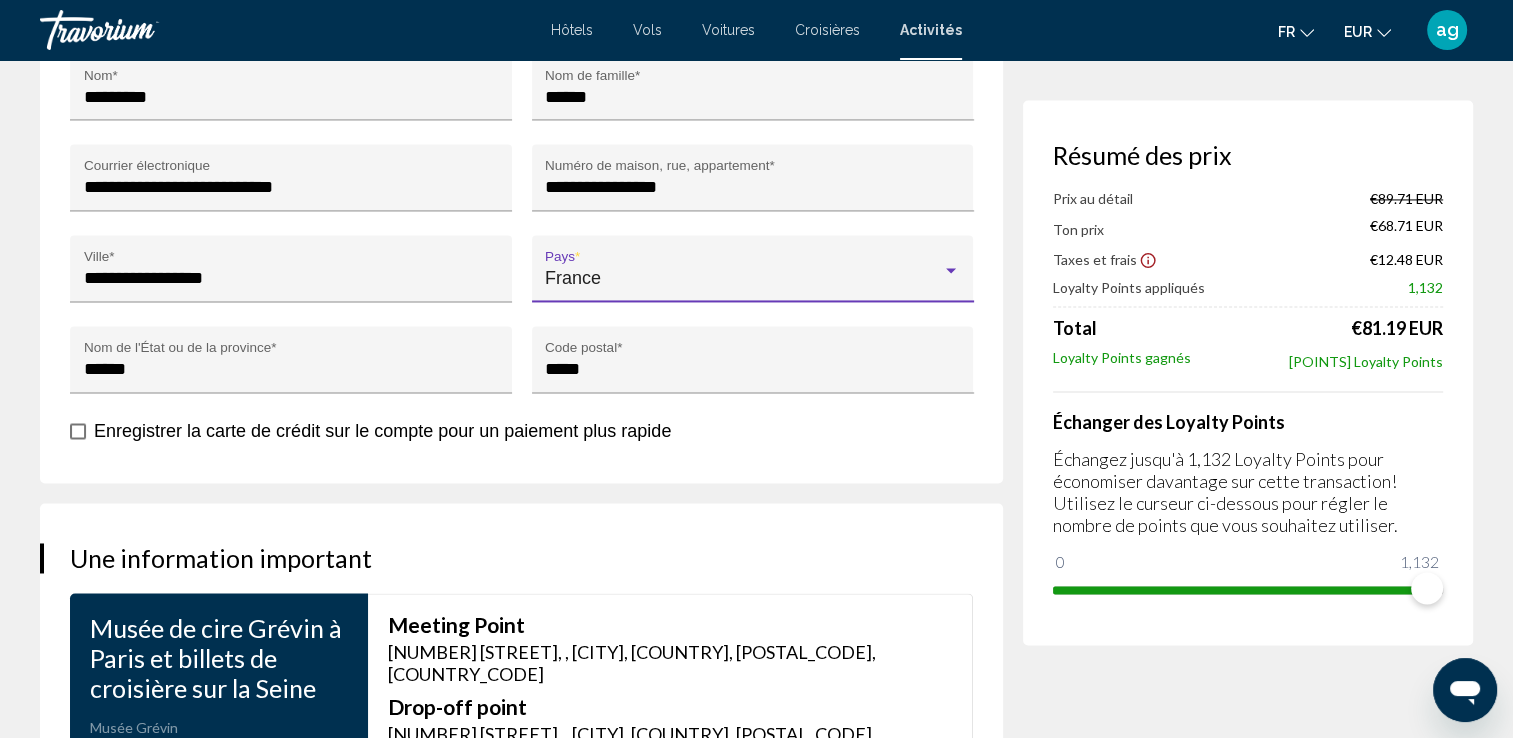 click on "**********" at bounding box center (531, -728) 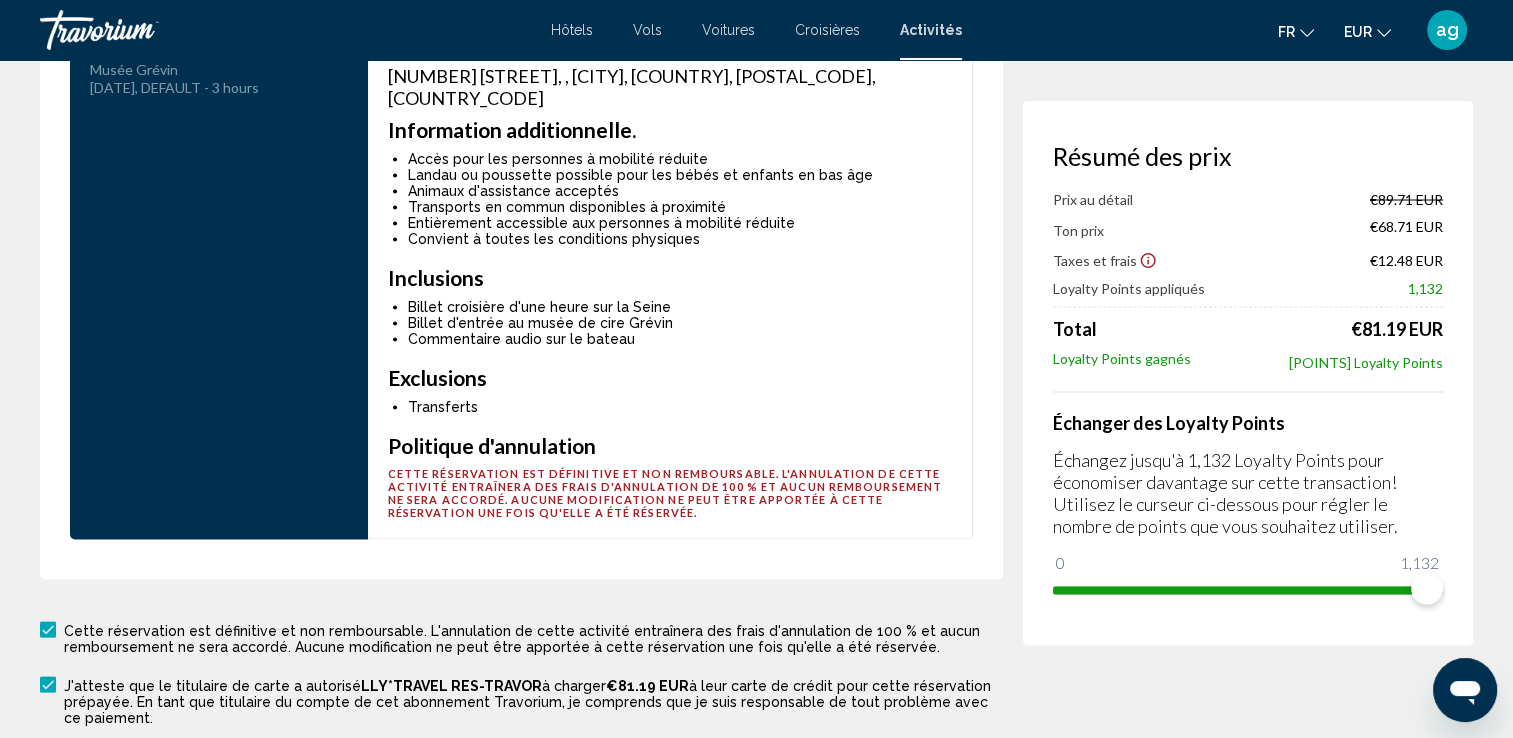 scroll, scrollTop: 3756, scrollLeft: 0, axis: vertical 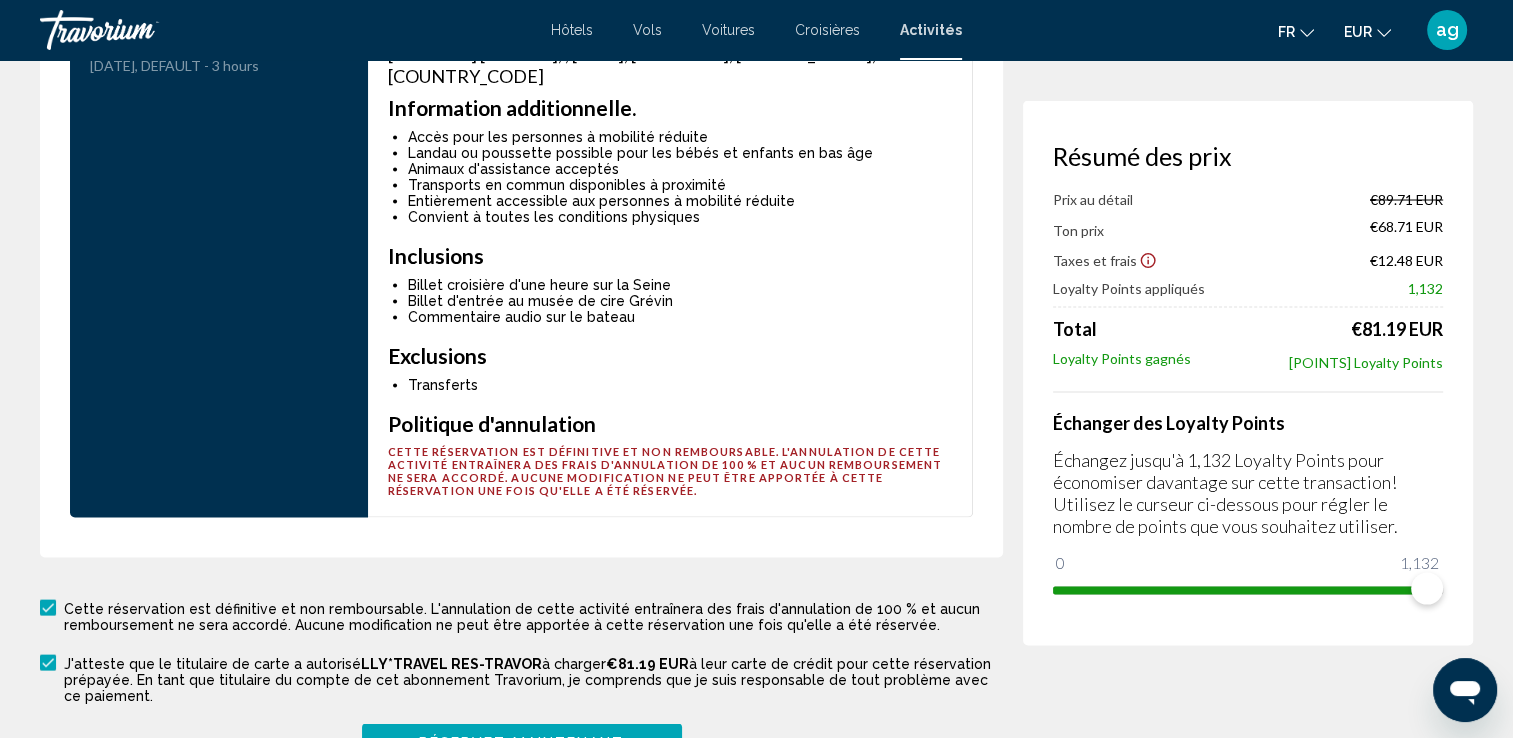 click on "Réservez maintenant" at bounding box center (522, 741) 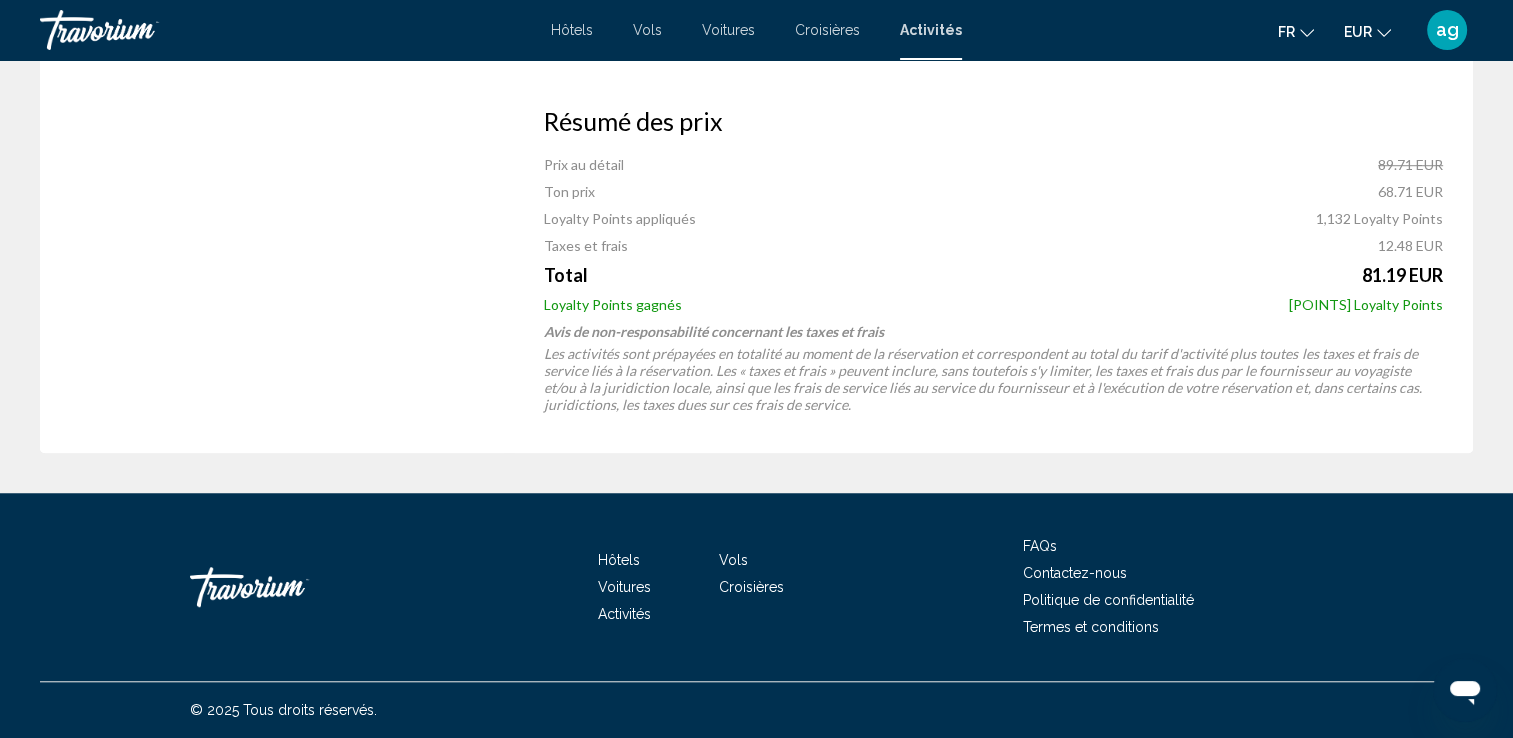 scroll, scrollTop: 0, scrollLeft: 0, axis: both 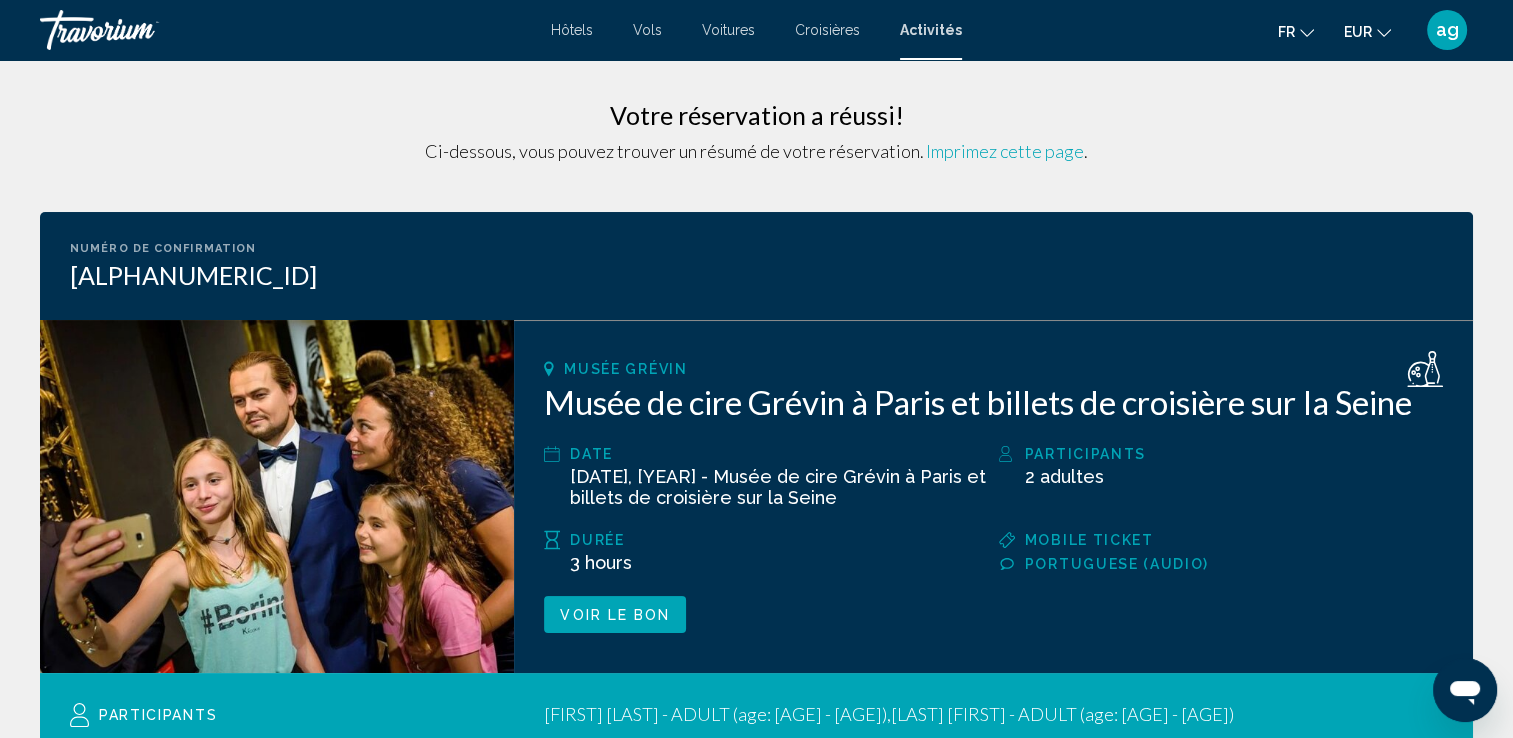 click on "Activités" at bounding box center (931, 30) 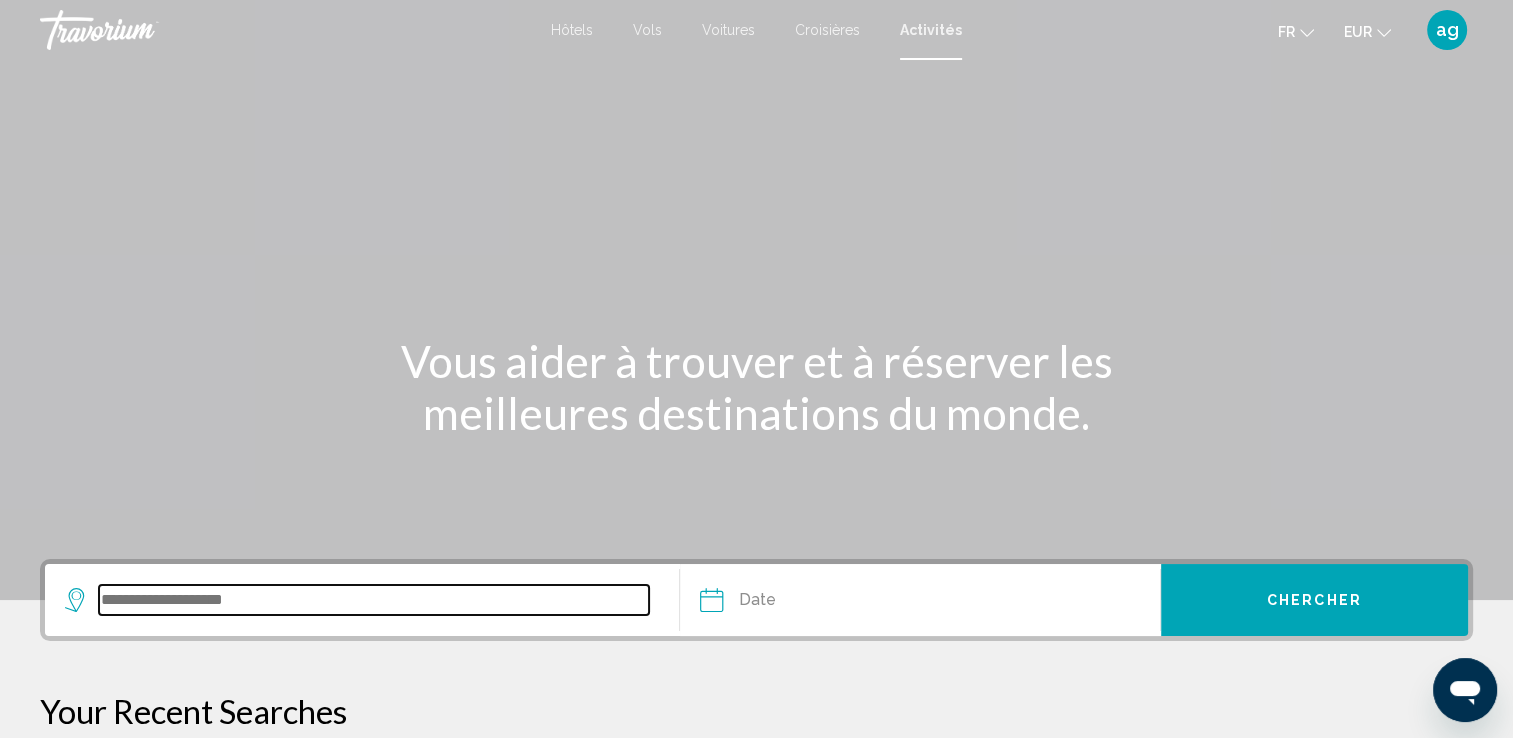 click at bounding box center (374, 600) 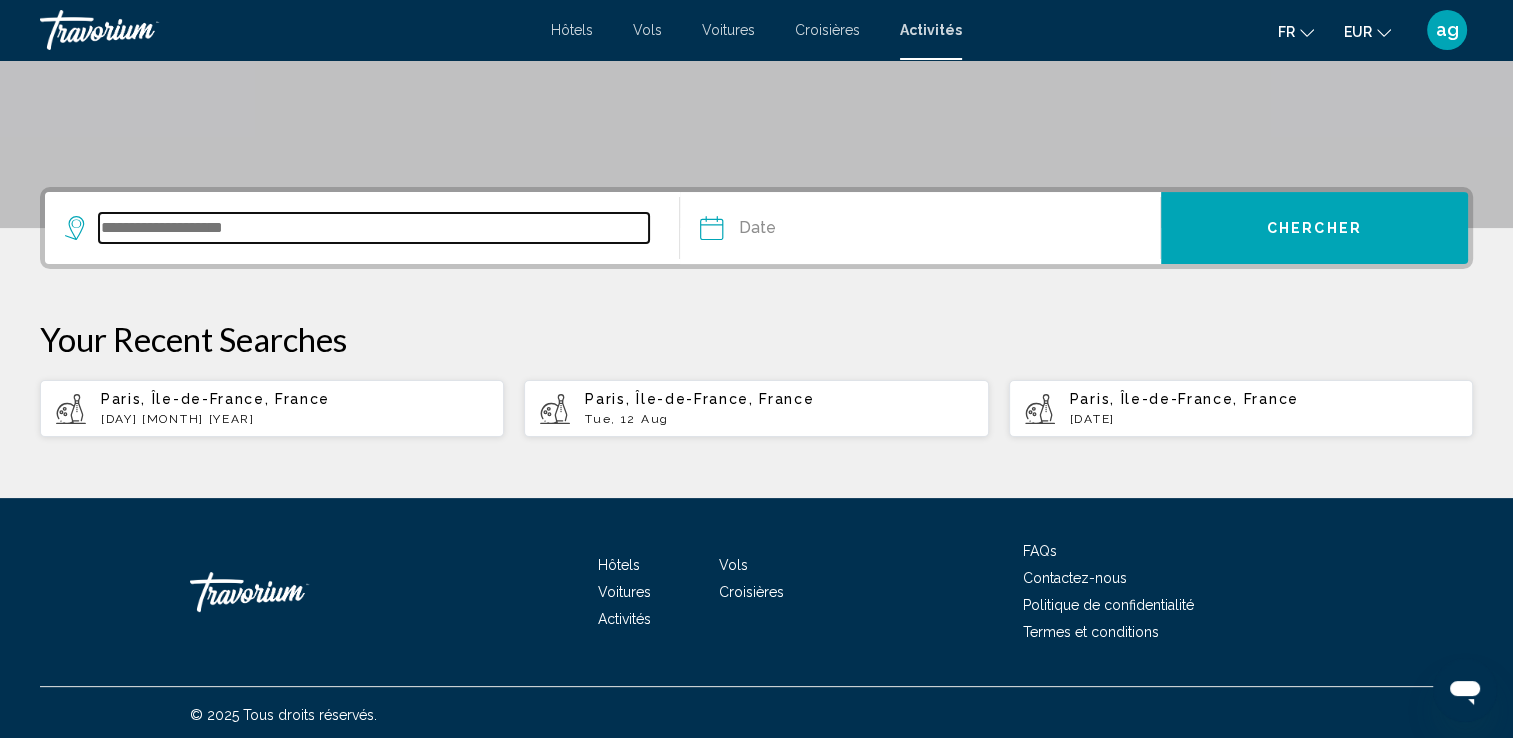 scroll, scrollTop: 376, scrollLeft: 0, axis: vertical 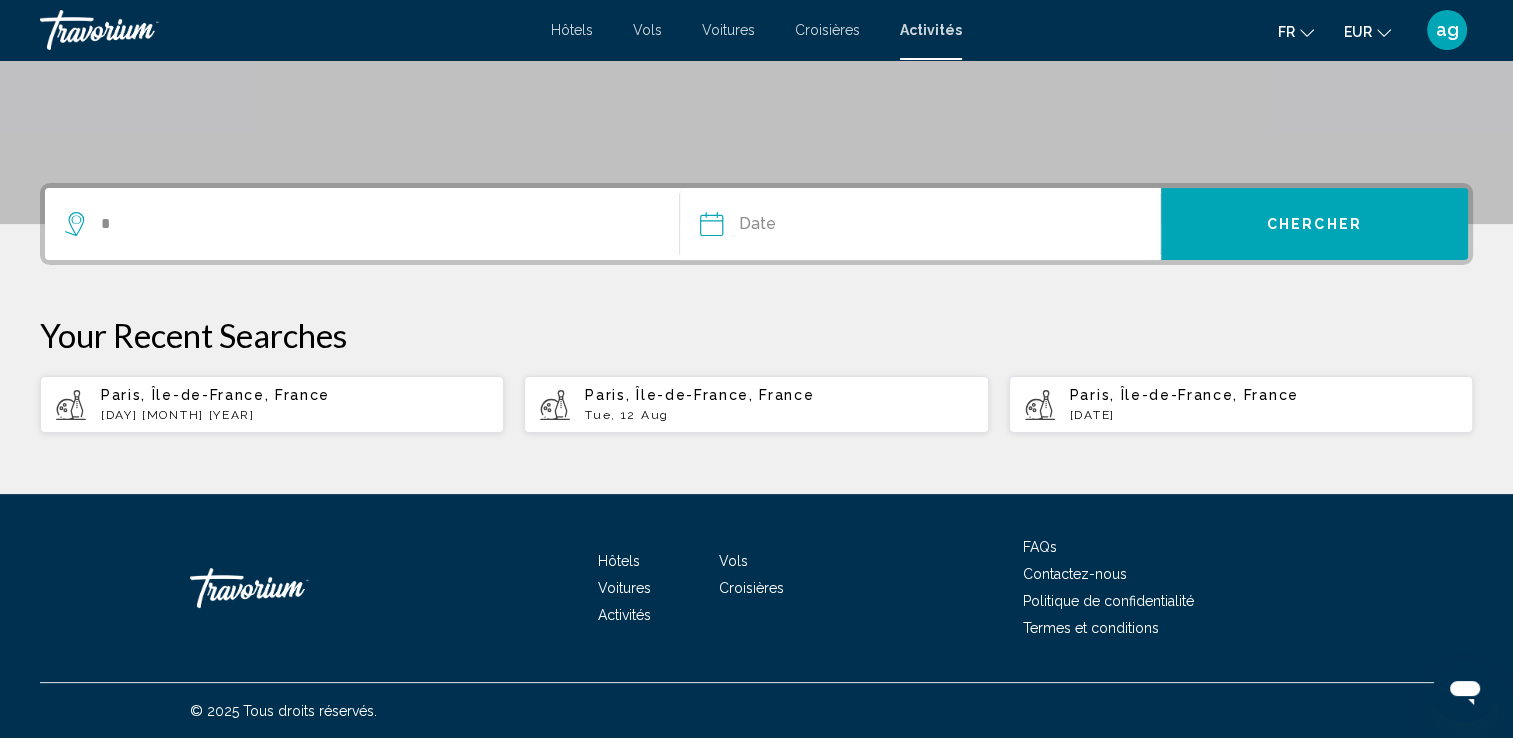 click on "Paris, Île-de-France, France" at bounding box center [215, 395] 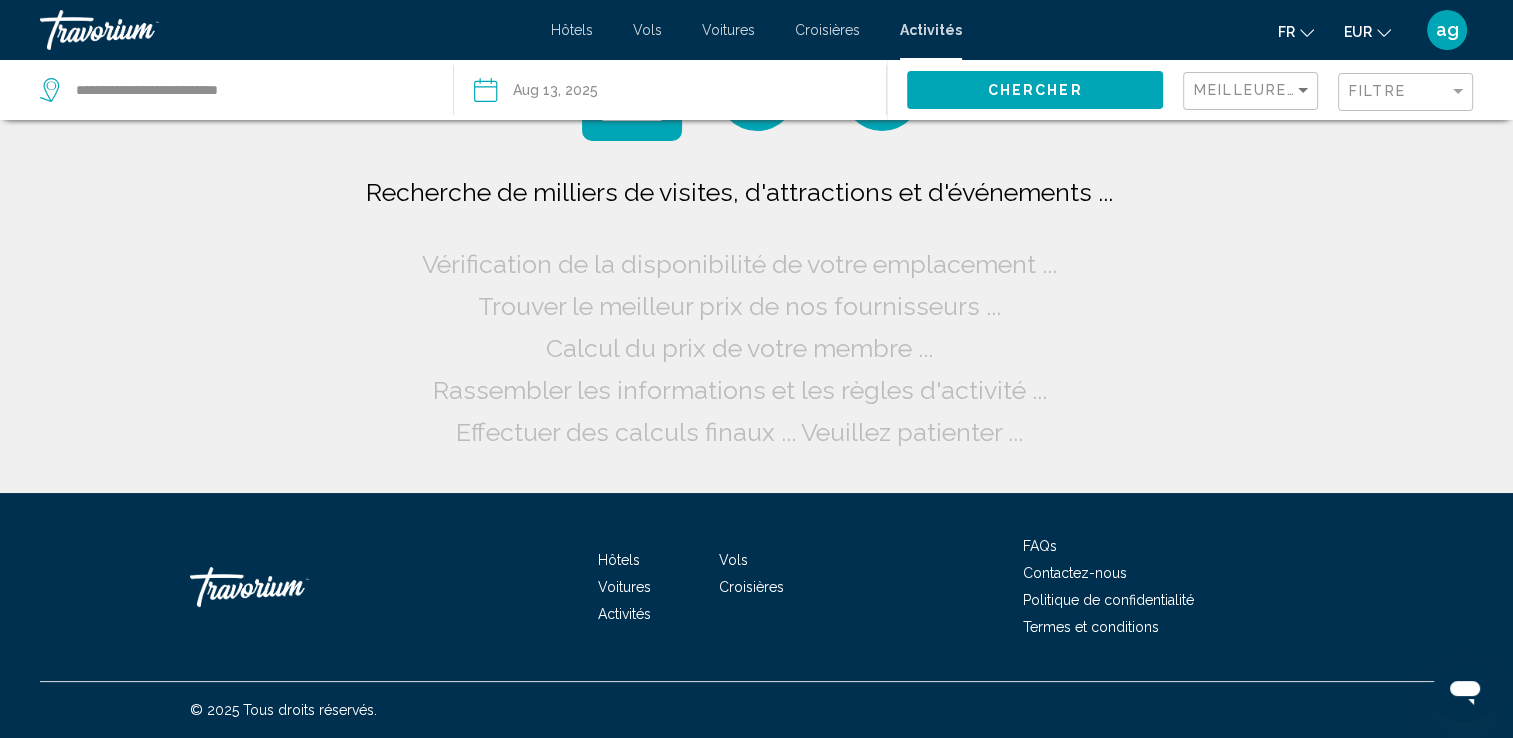 scroll, scrollTop: 0, scrollLeft: 0, axis: both 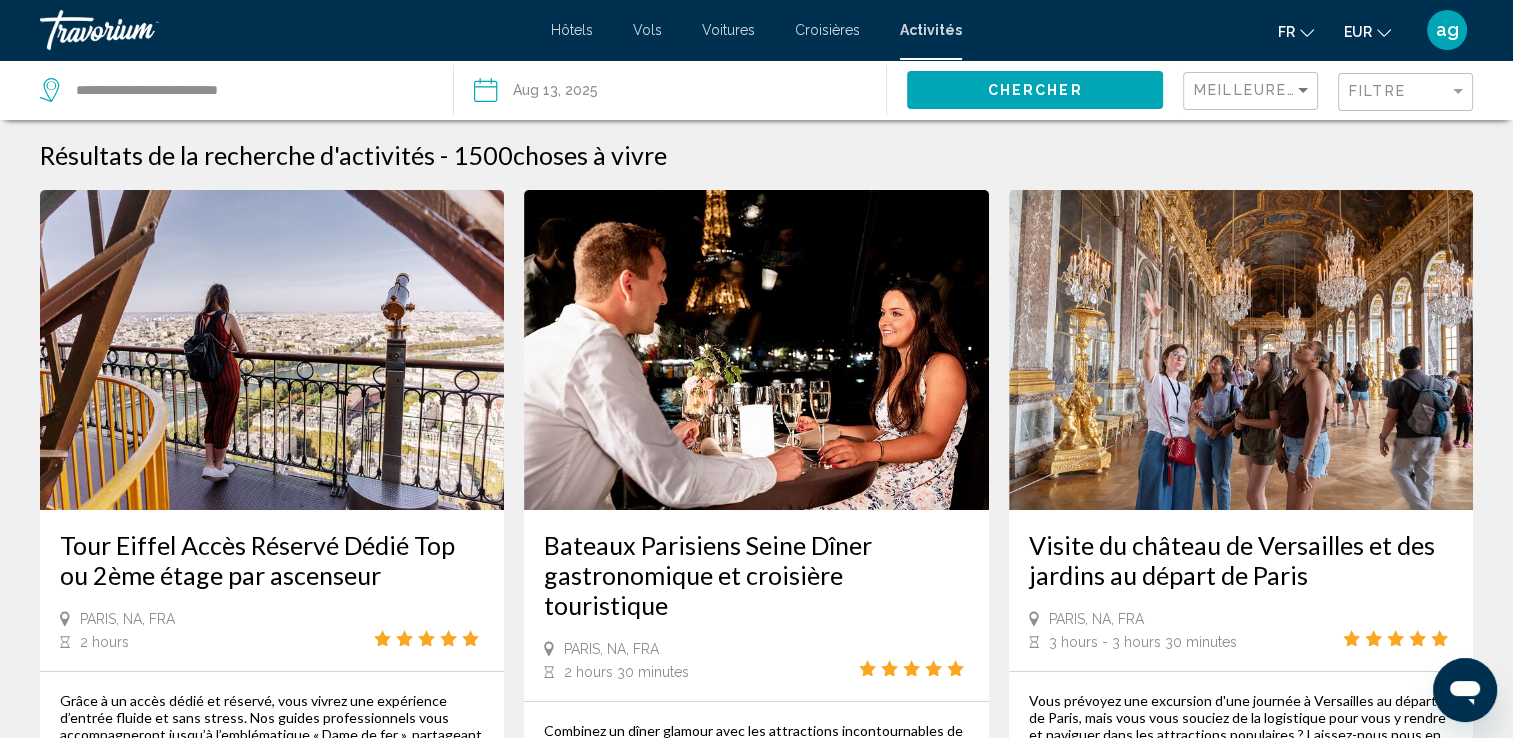 click on "Filtre" 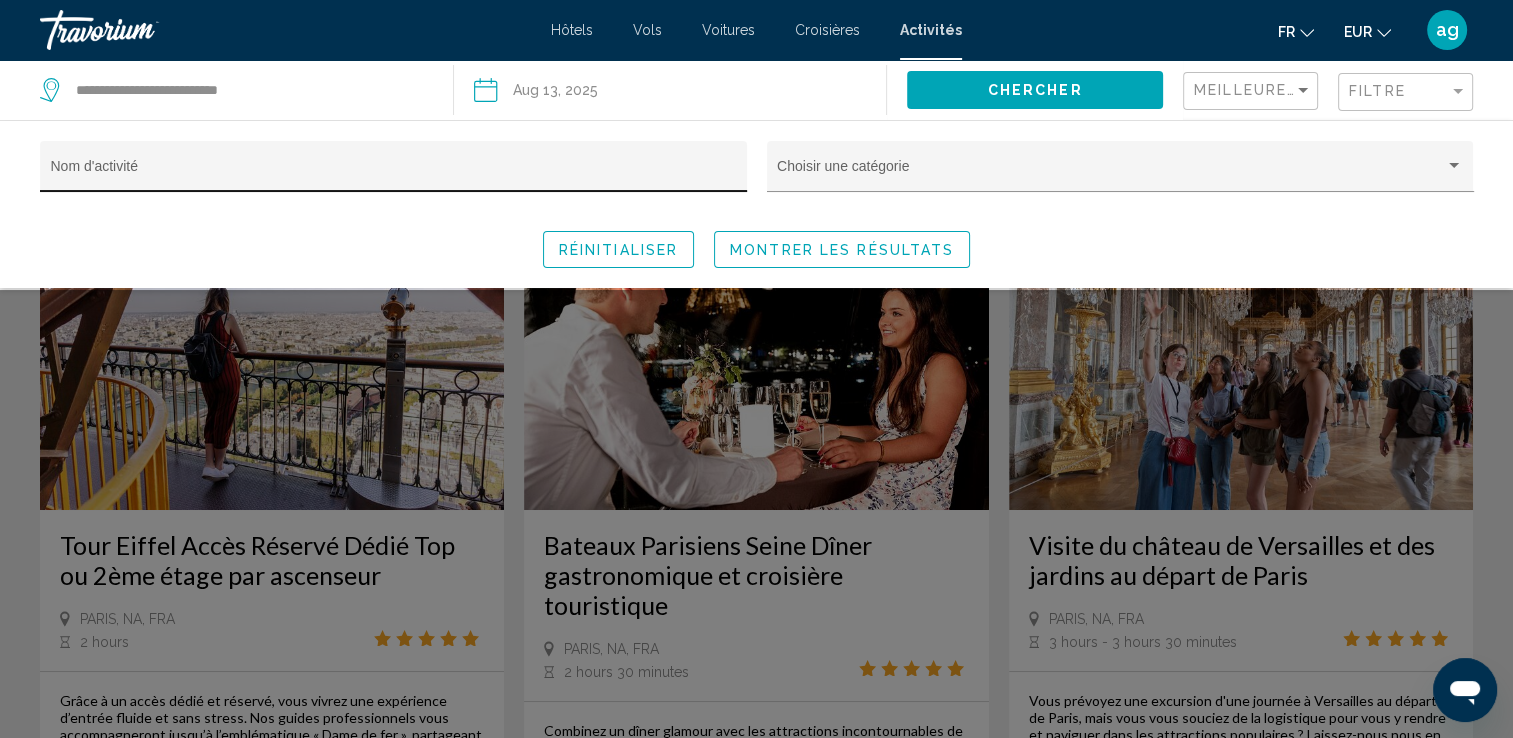click on "Nom d'activité" 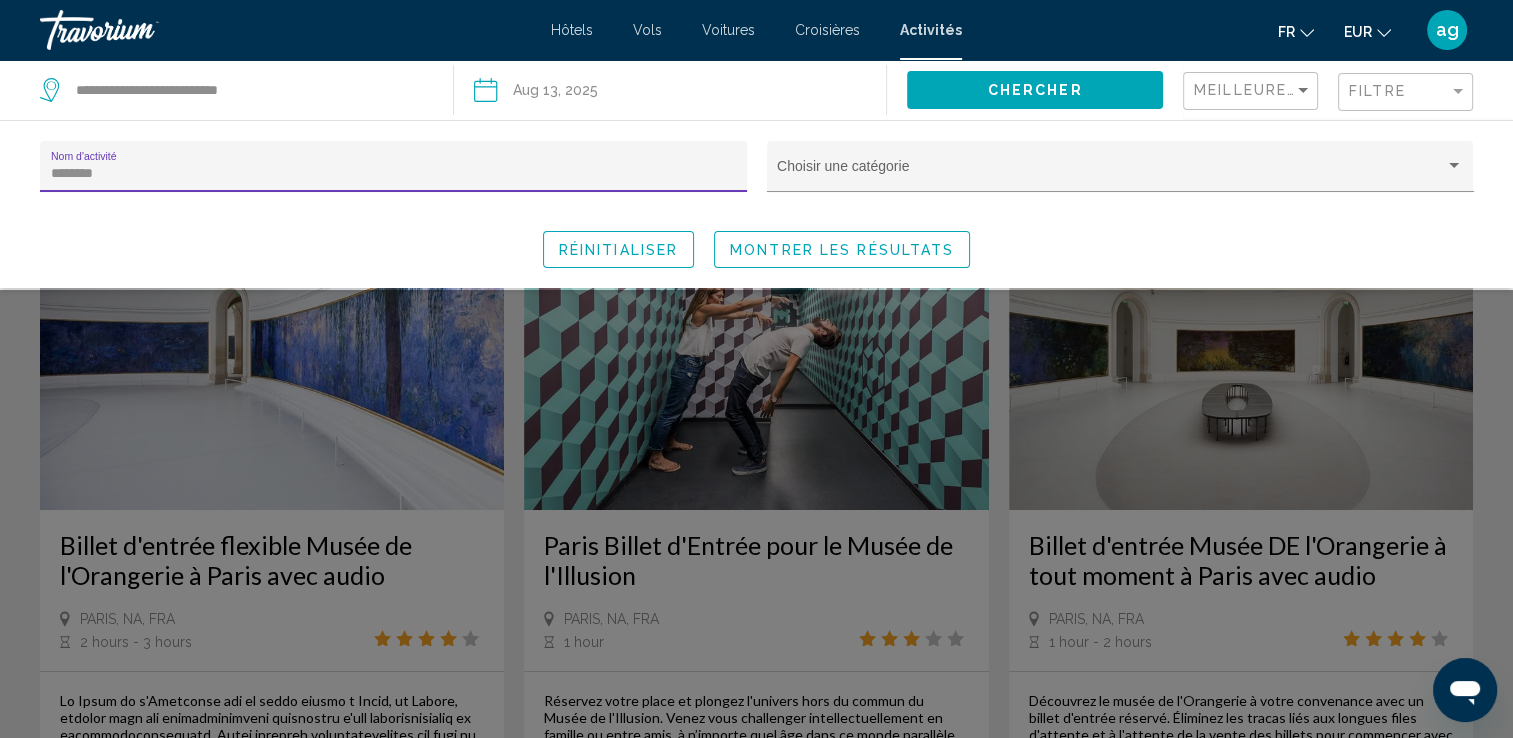 type on "********" 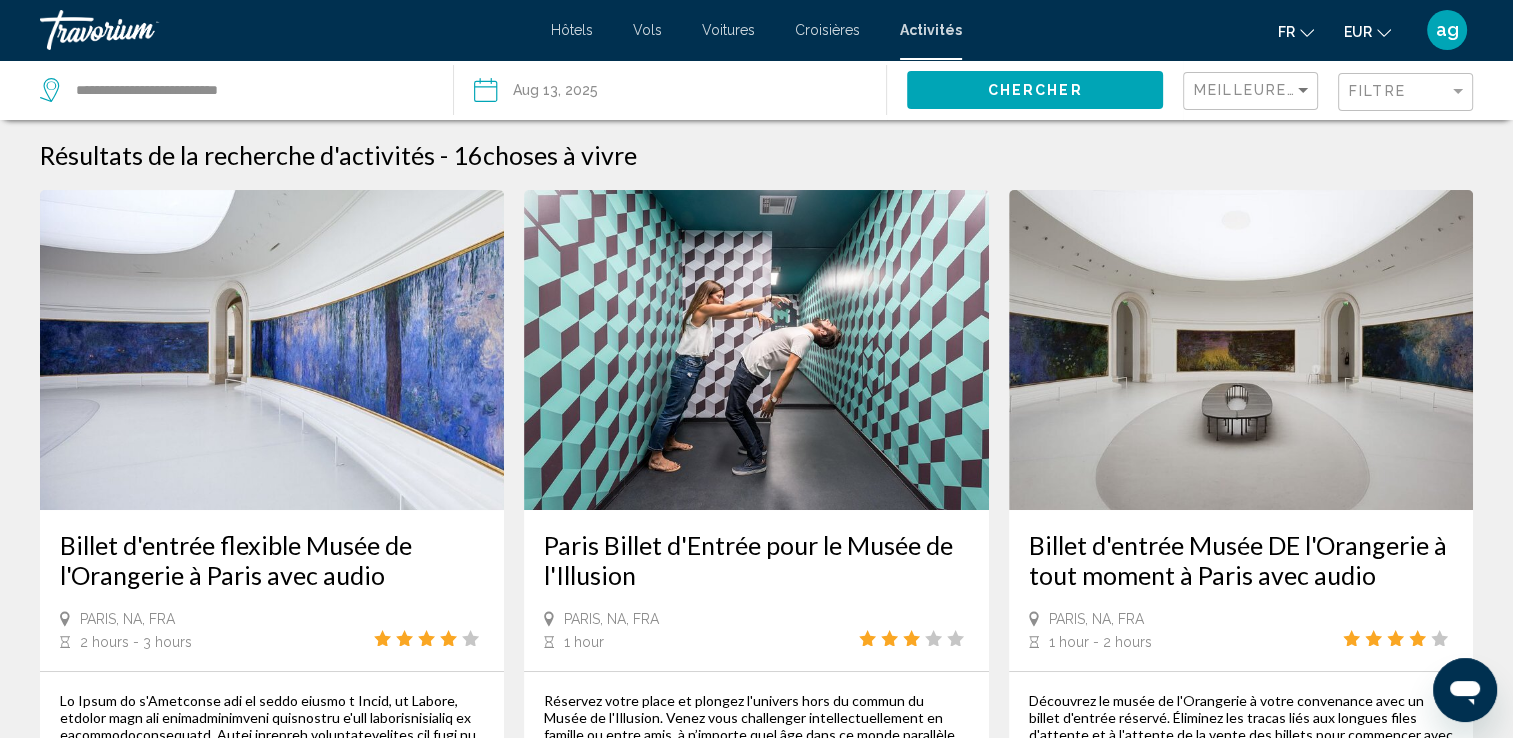 click at bounding box center [756, 350] 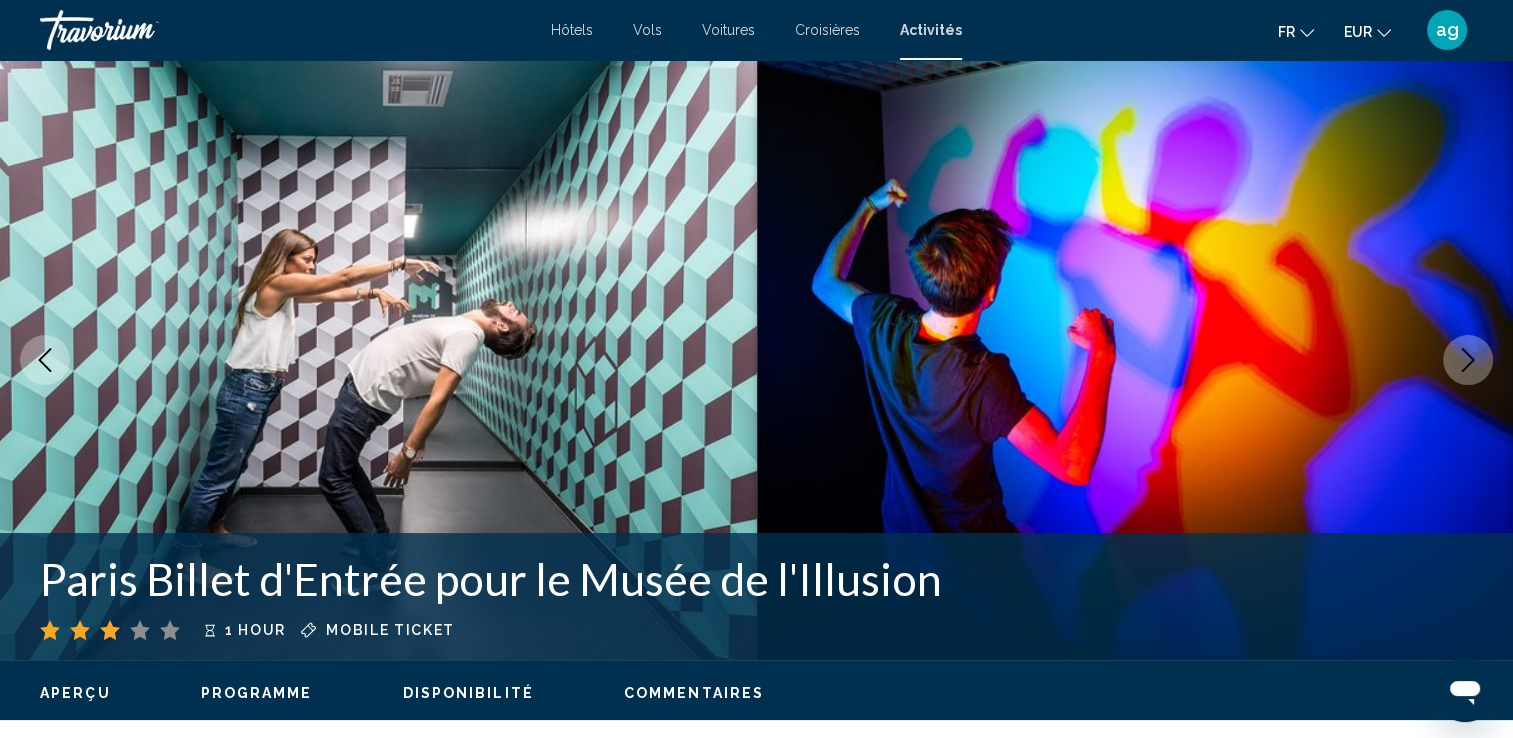 type 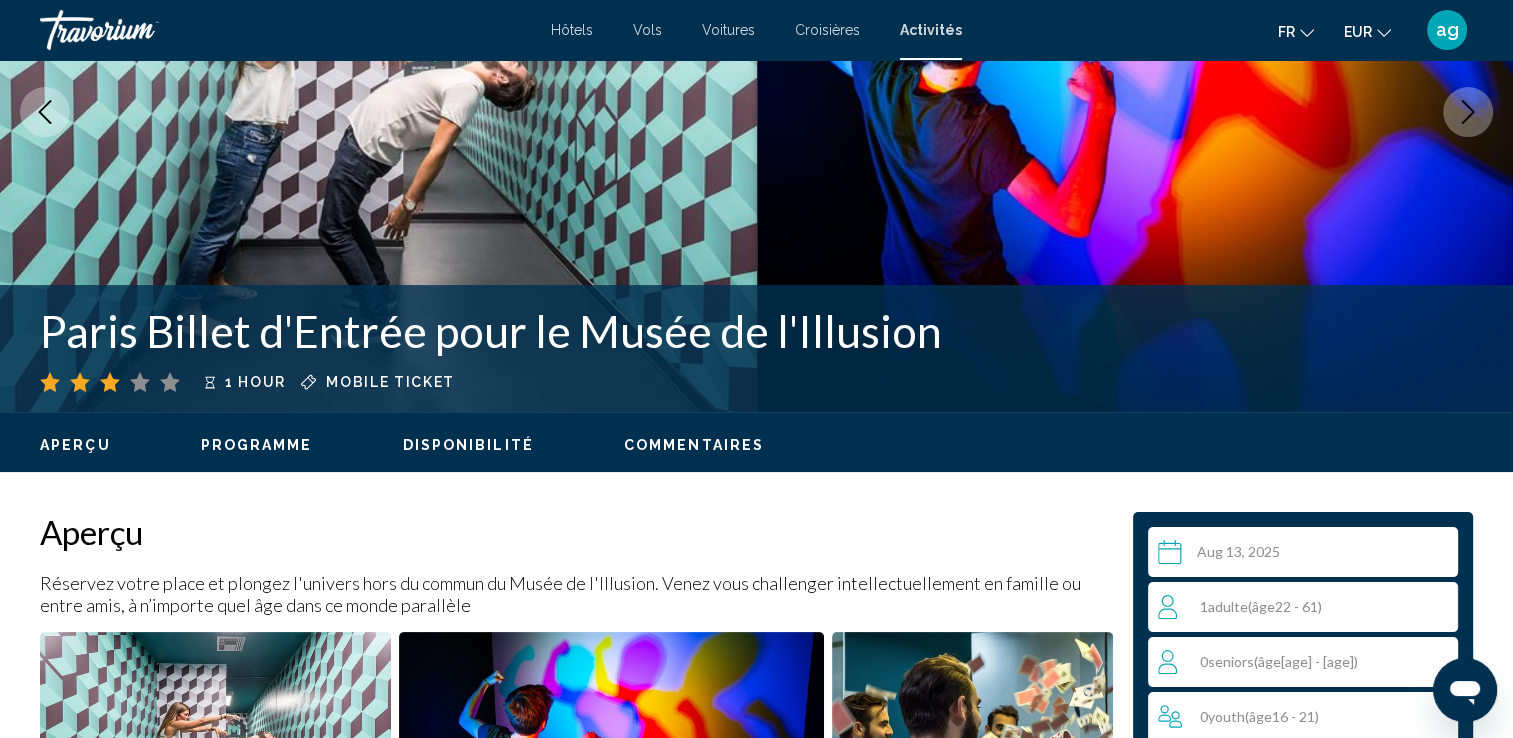 scroll, scrollTop: 280, scrollLeft: 0, axis: vertical 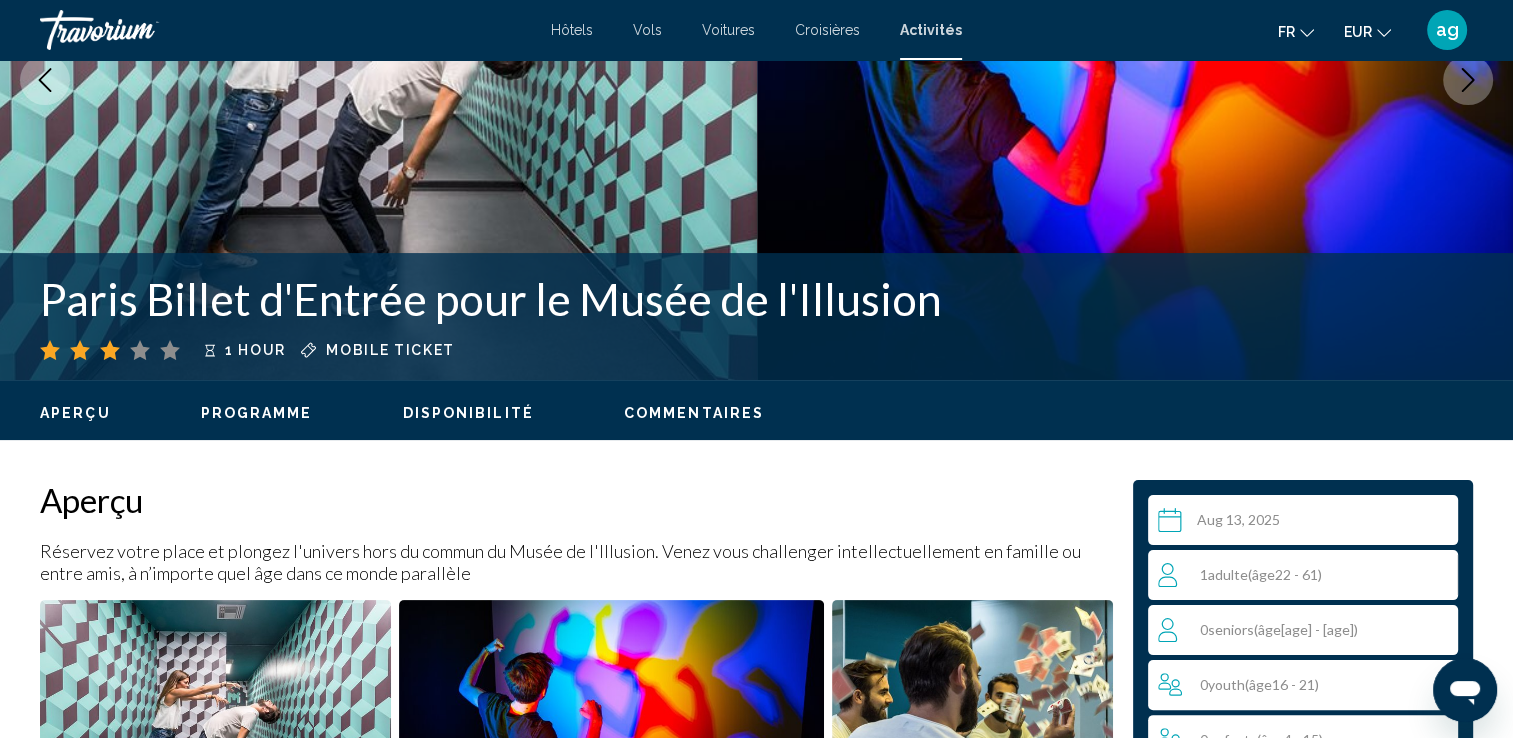 click on "1  Adulte Adultes  ( âge  [AGE] - [AGE])" at bounding box center [1307, 575] 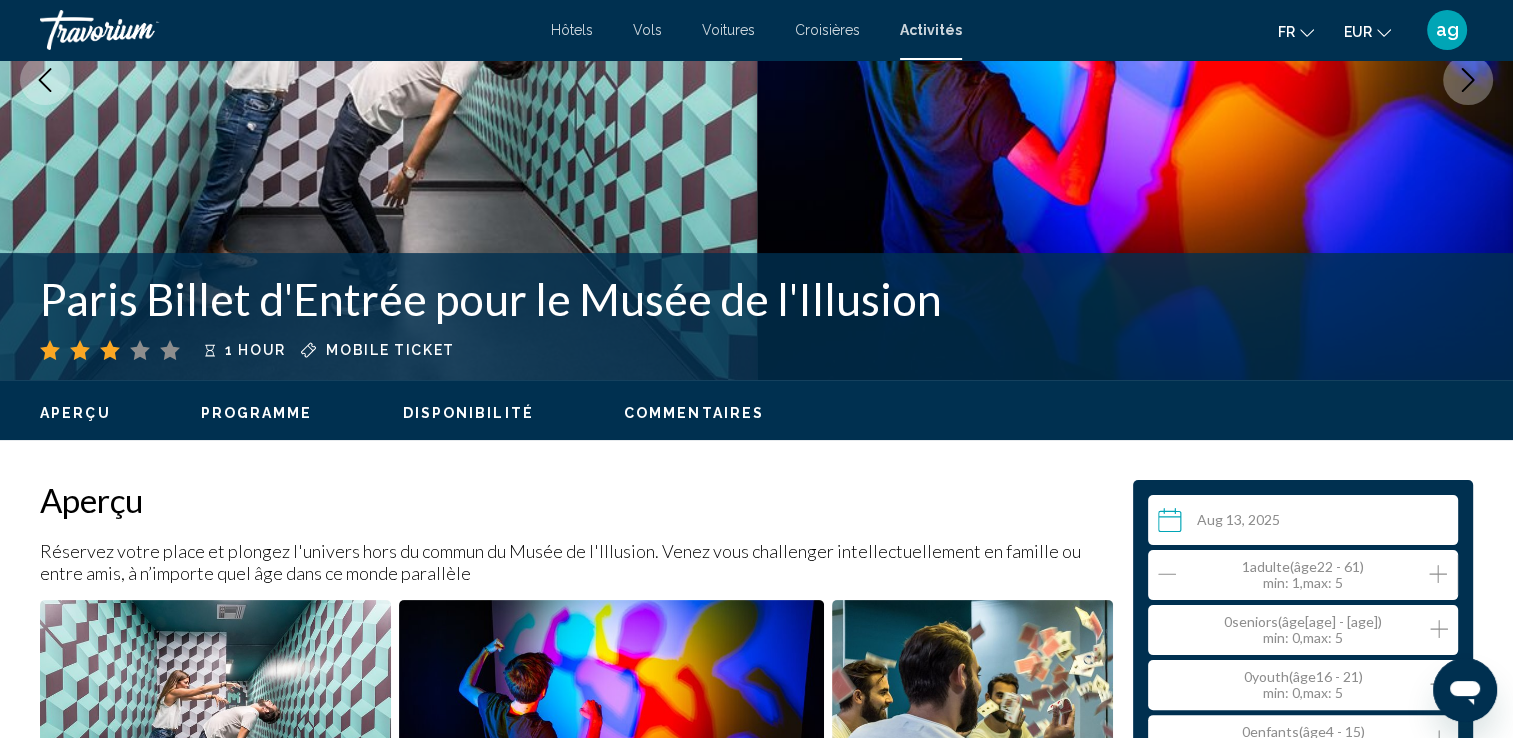 click on "( âge [AGE] - [AGE])" at bounding box center [1327, 566] 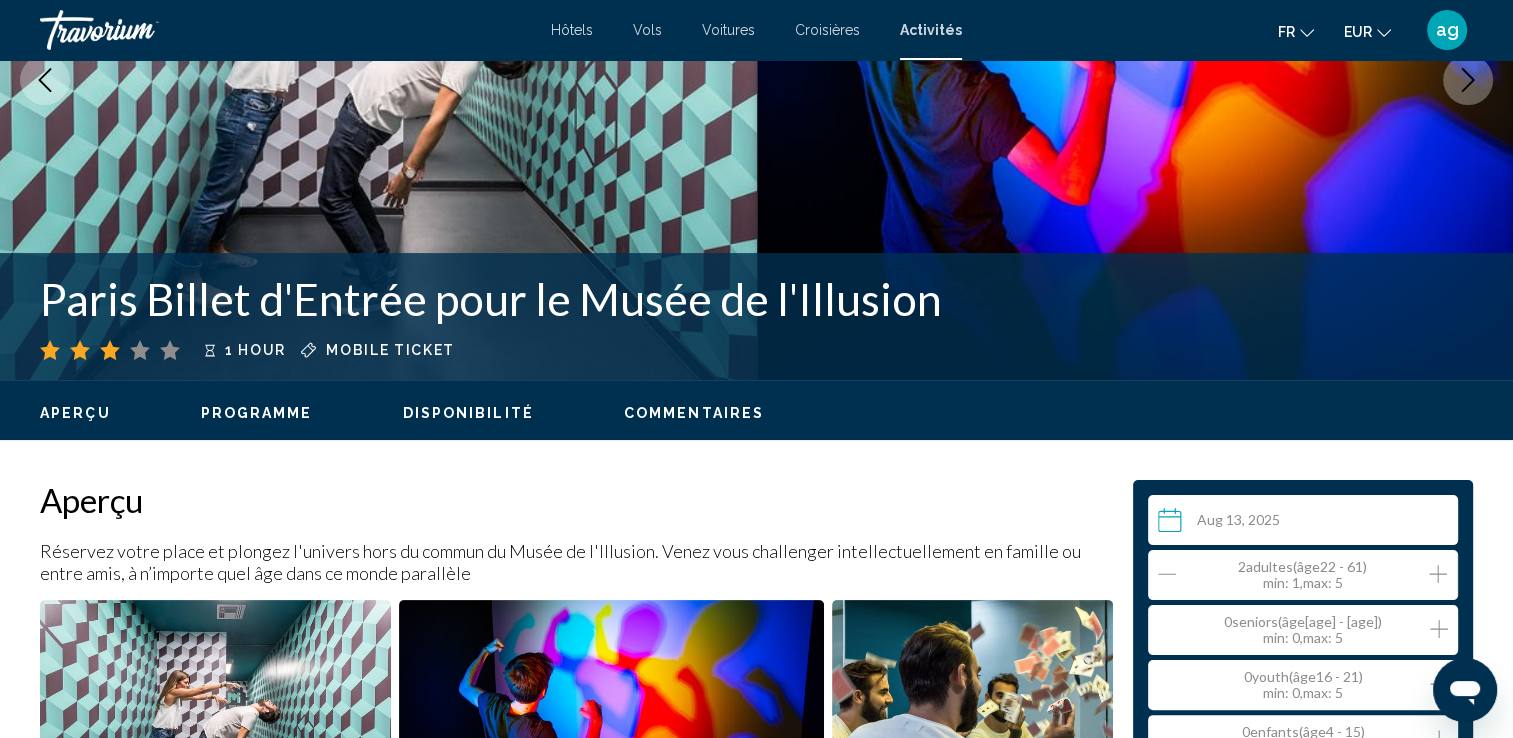 click on "Aperçu
Programme
Disponibilité
Commentaires" 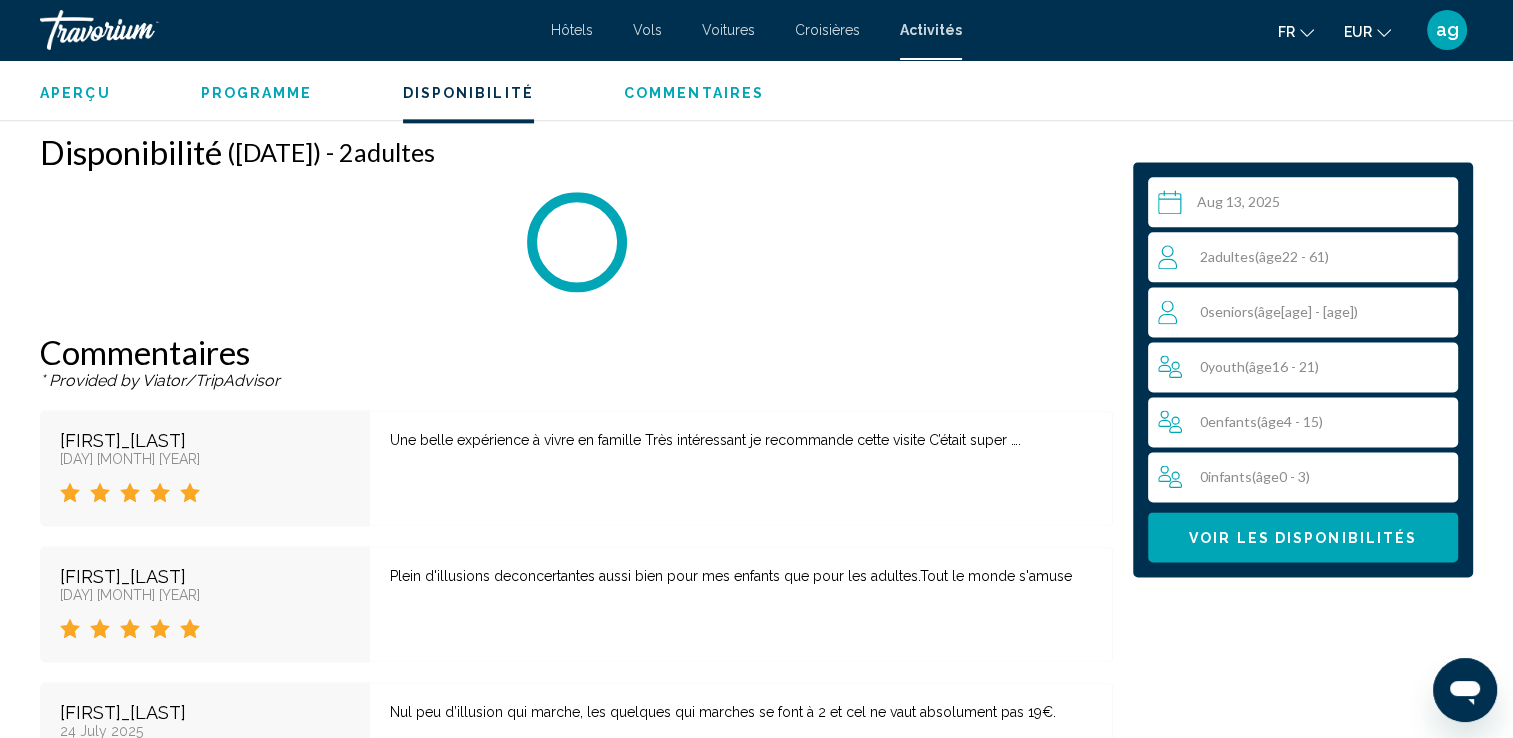 scroll, scrollTop: 2565, scrollLeft: 0, axis: vertical 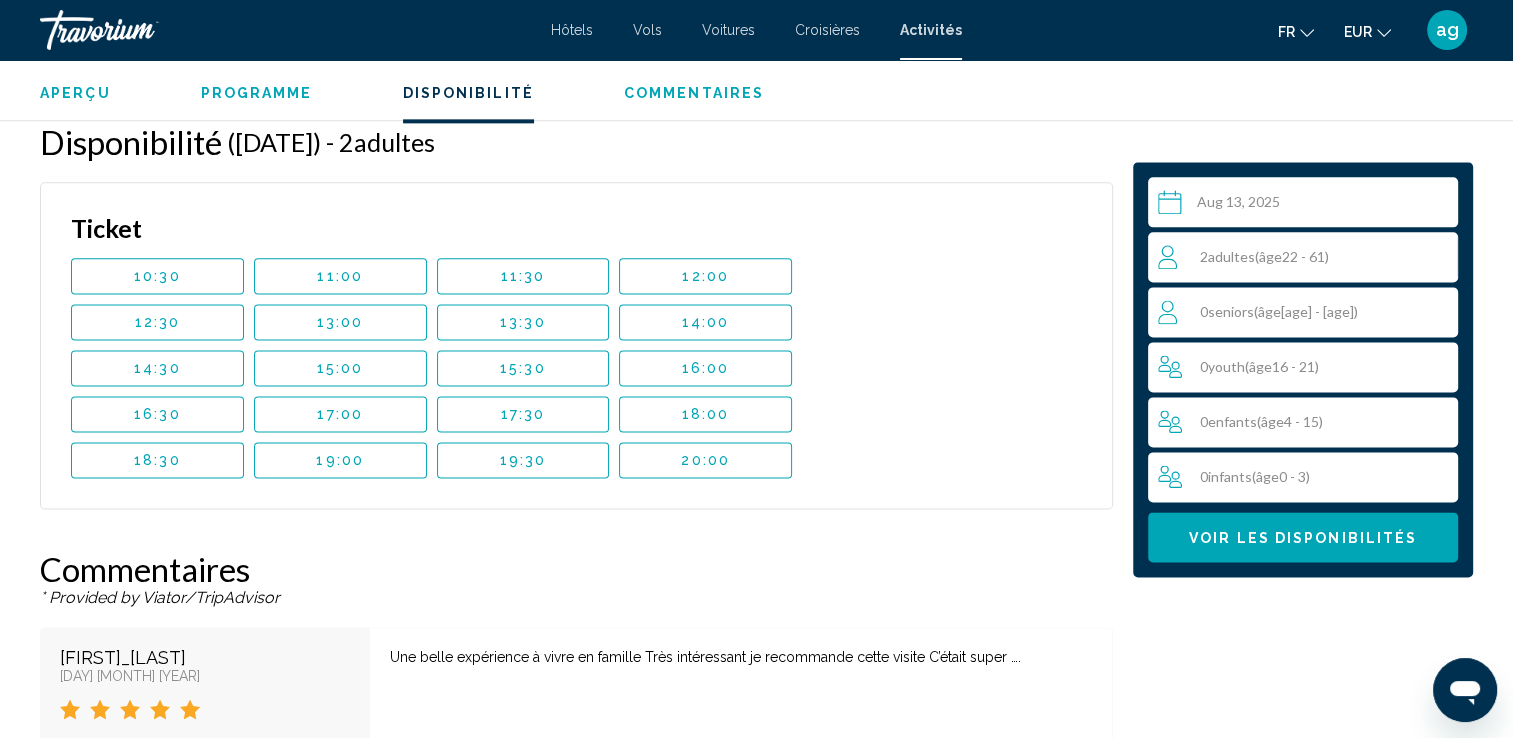 click on "18:00" at bounding box center [705, 414] 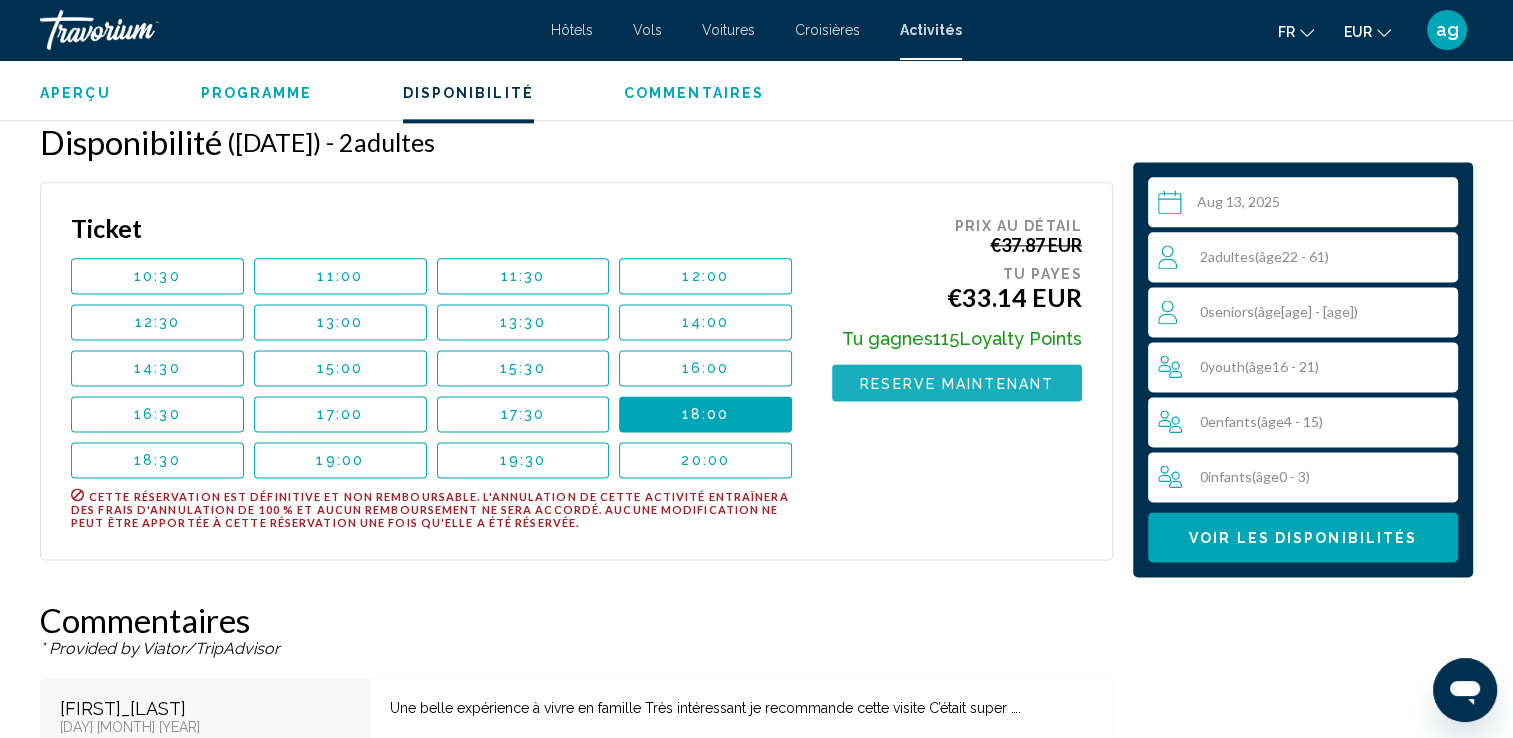 click on "Reserve maintenant" at bounding box center [957, 383] 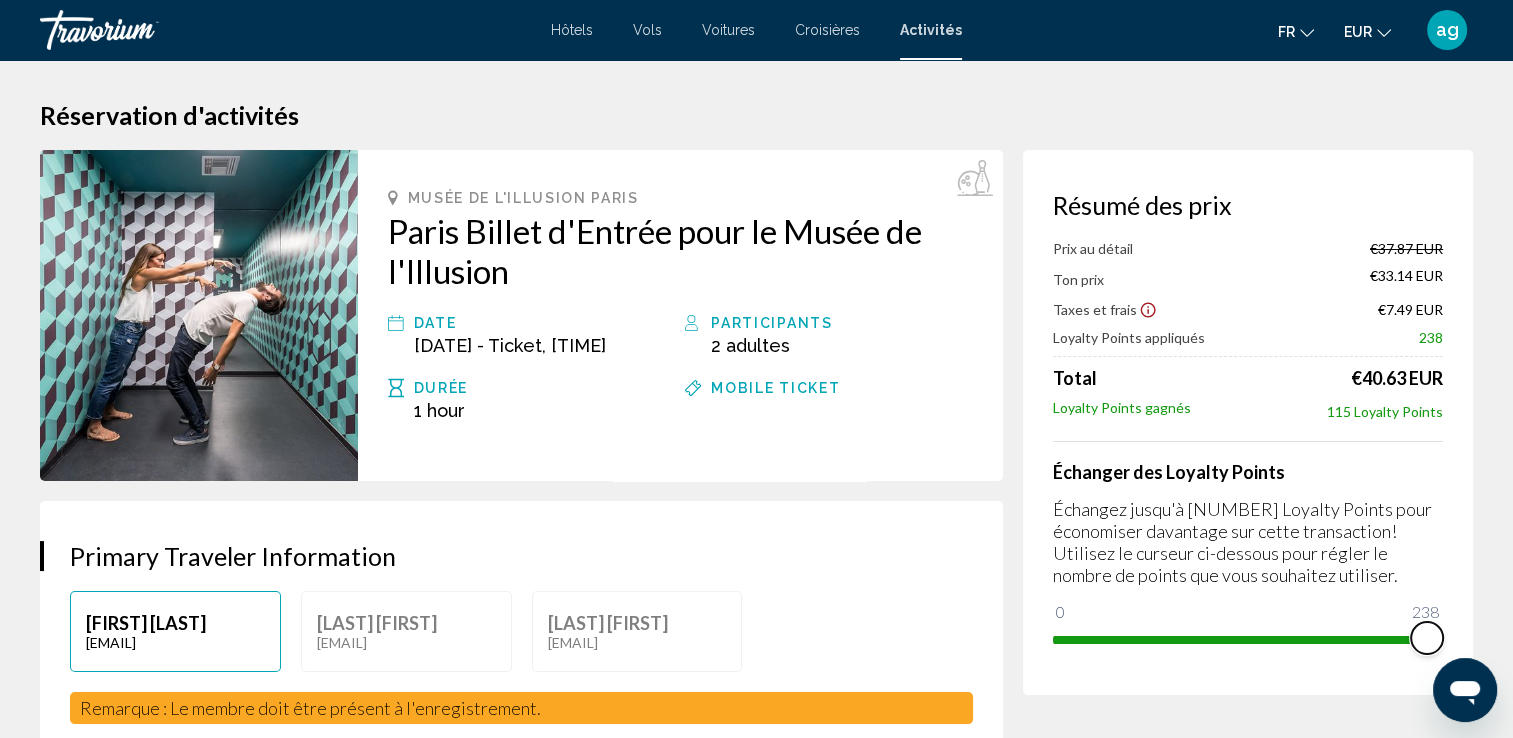 drag, startPoint x: 1072, startPoint y: 616, endPoint x: 1460, endPoint y: 493, distance: 407.02948 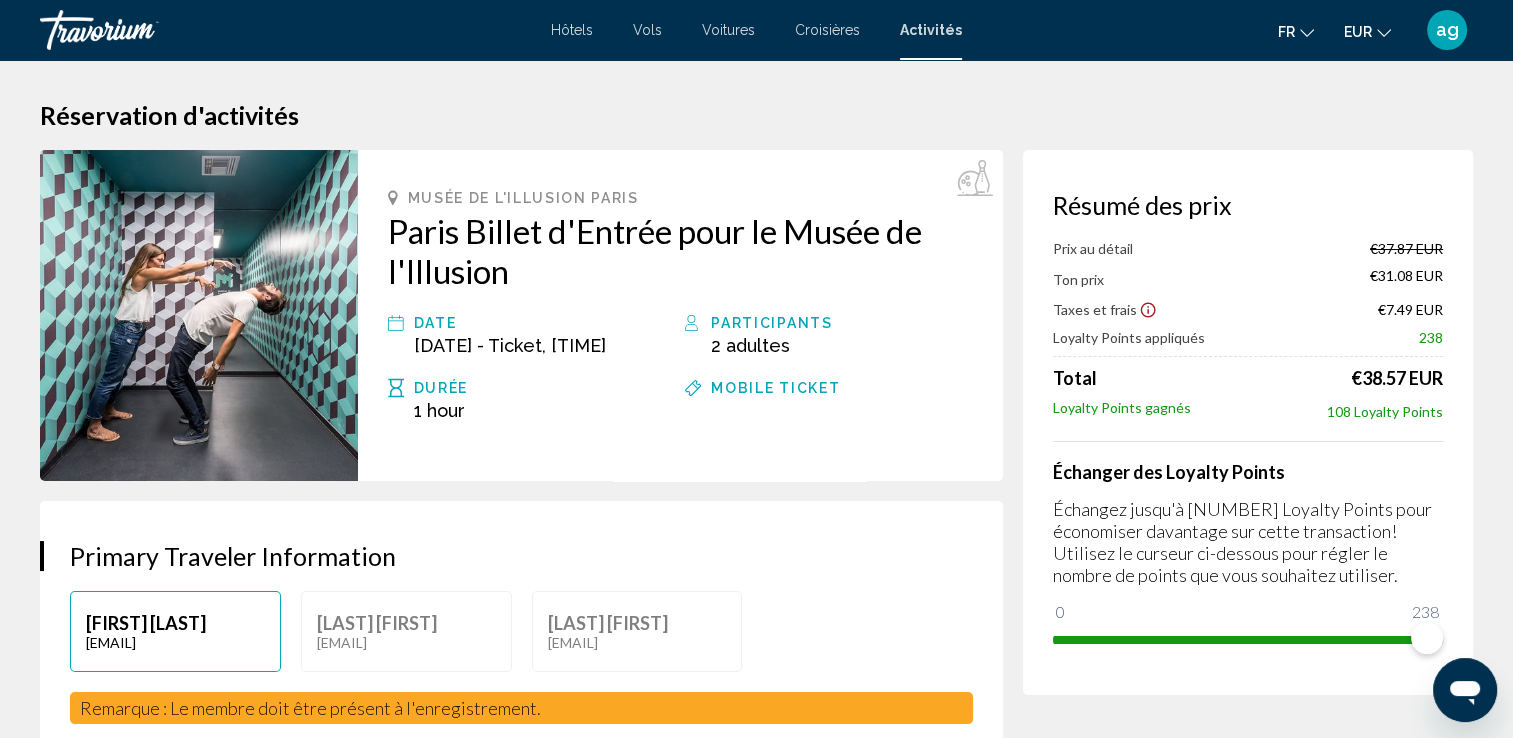 click on "Résumé des prix Prix au détail  €37.87 EUR  Ton prix €31.08 EUR Taxes et frais
€7.49 EUR Loyalty Points appliqués 238 Total  €38.57 EUR  Loyalty Points gagnés 108 Loyalty Points Échanger des Loyalty Points Échangez jusqu'à 238 Loyalty Points pour économiser davantage sur cette transaction! Utilisez le curseur ci-dessous pour régler le nombre de points que vous souhaitez utiliser. 0 238 238" at bounding box center (1248, 2196) 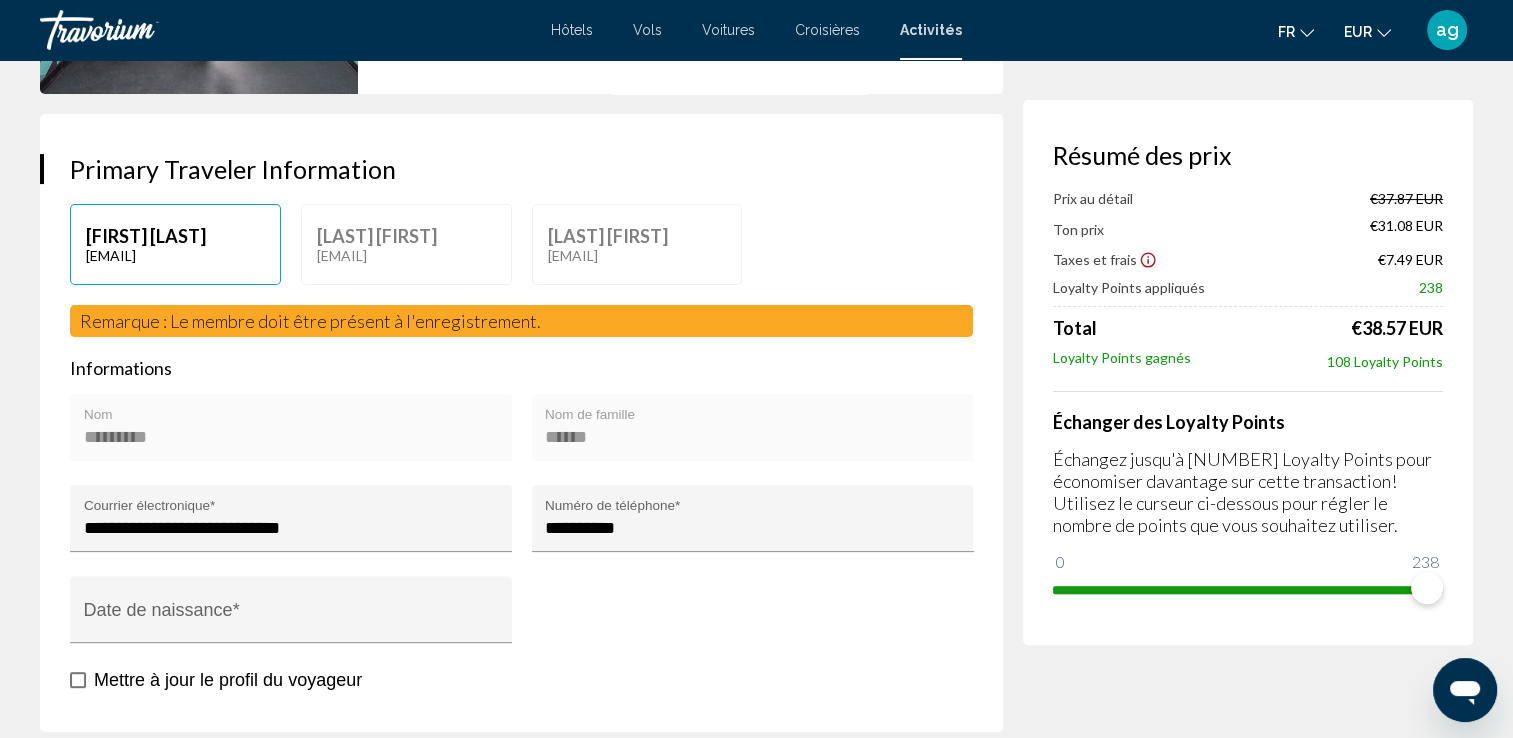 scroll, scrollTop: 440, scrollLeft: 0, axis: vertical 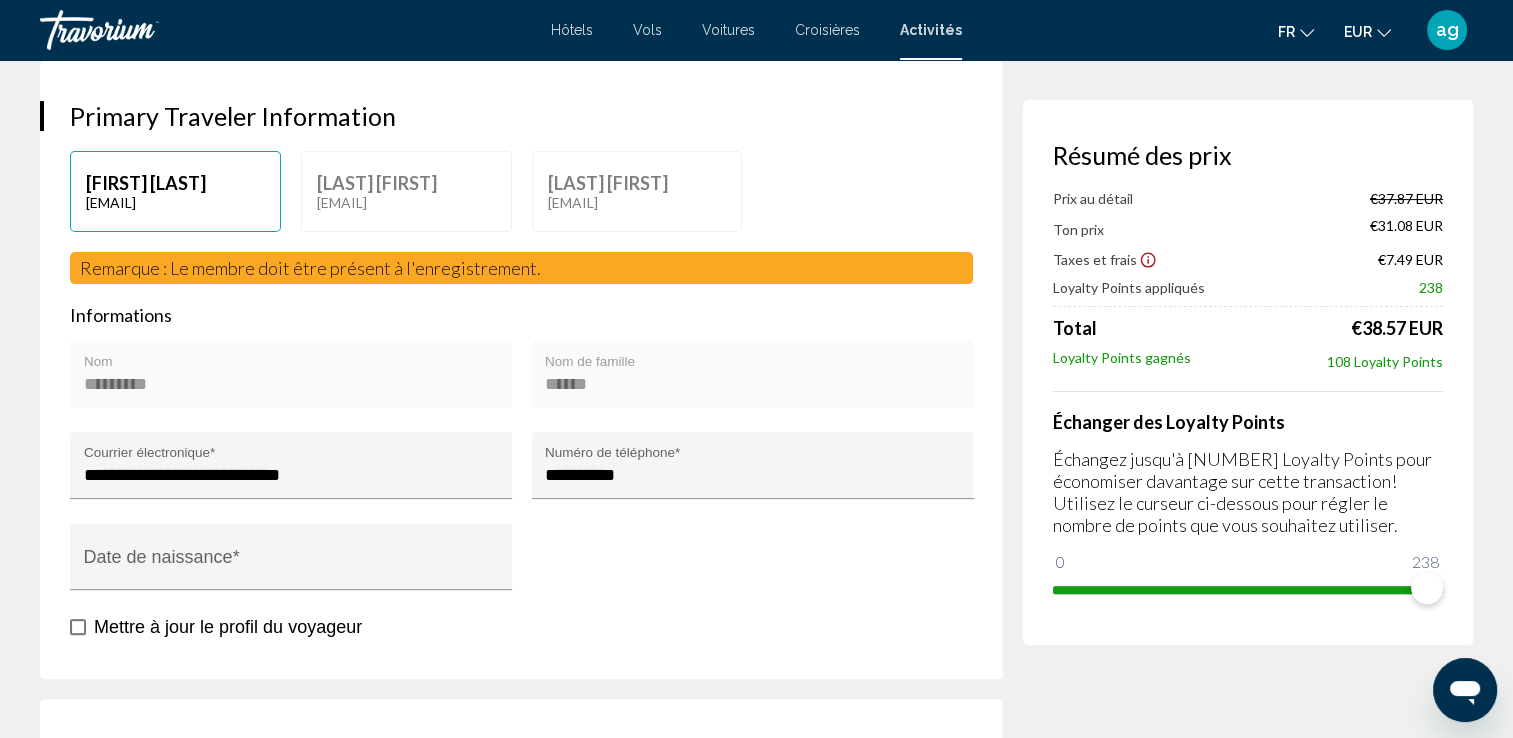 click on "**********" at bounding box center [295, 571] 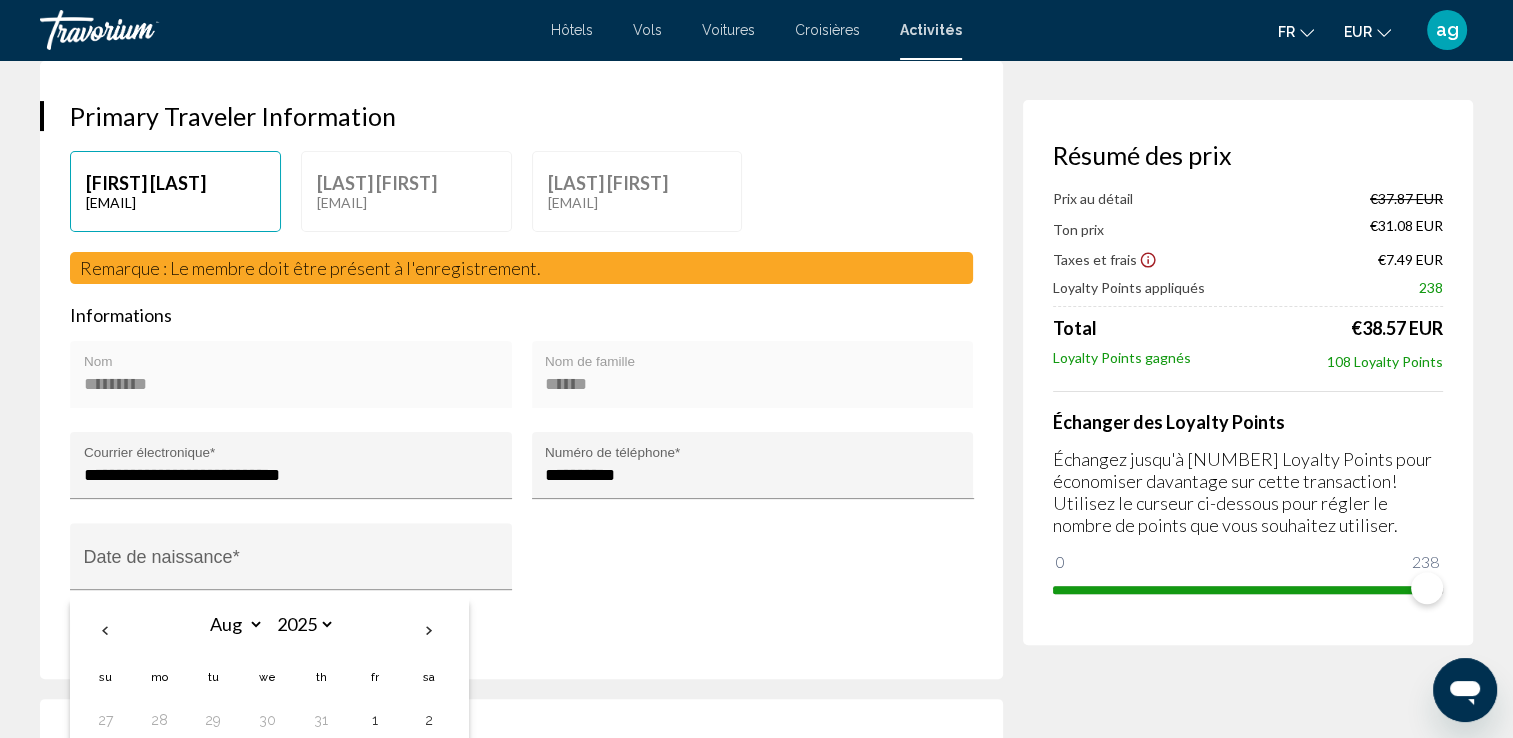 type 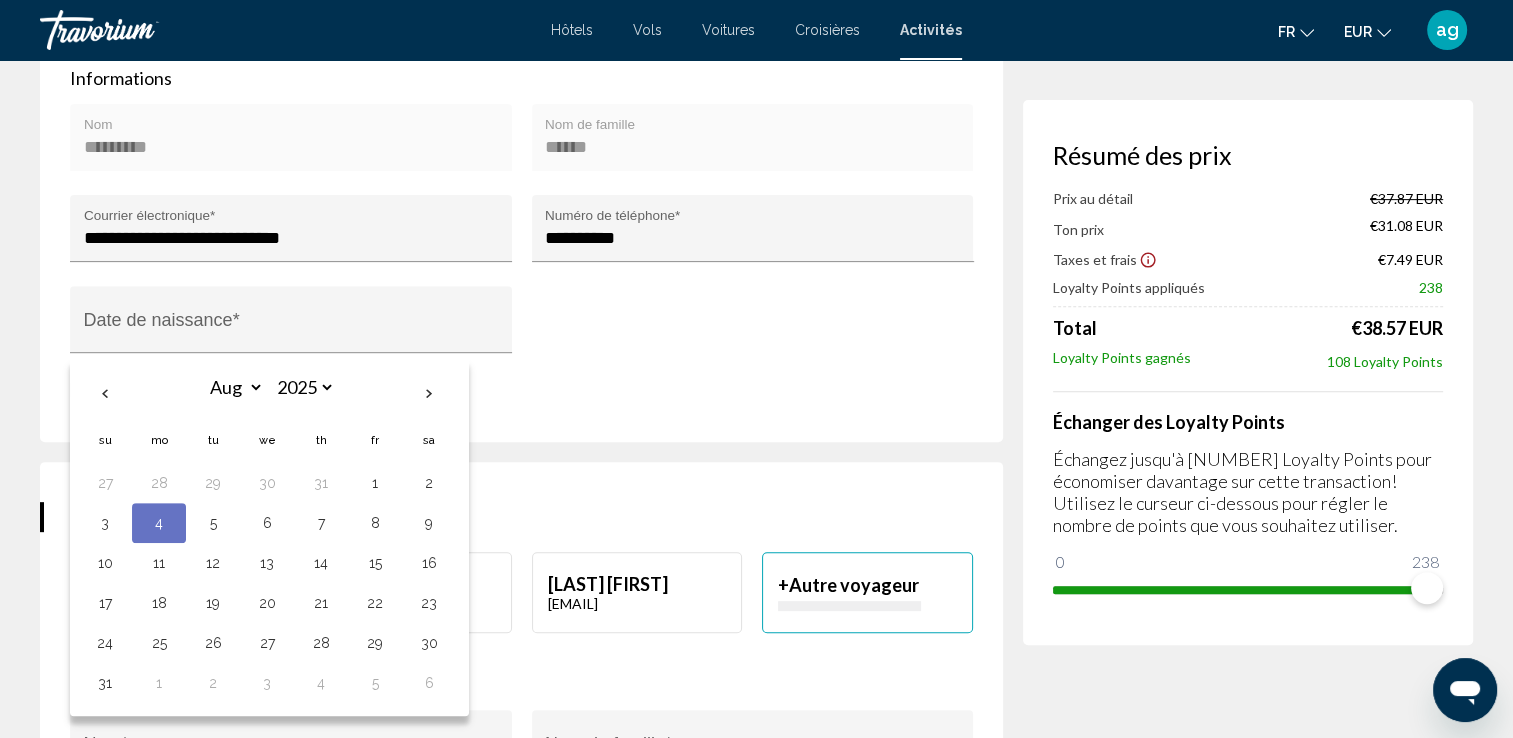 scroll, scrollTop: 680, scrollLeft: 0, axis: vertical 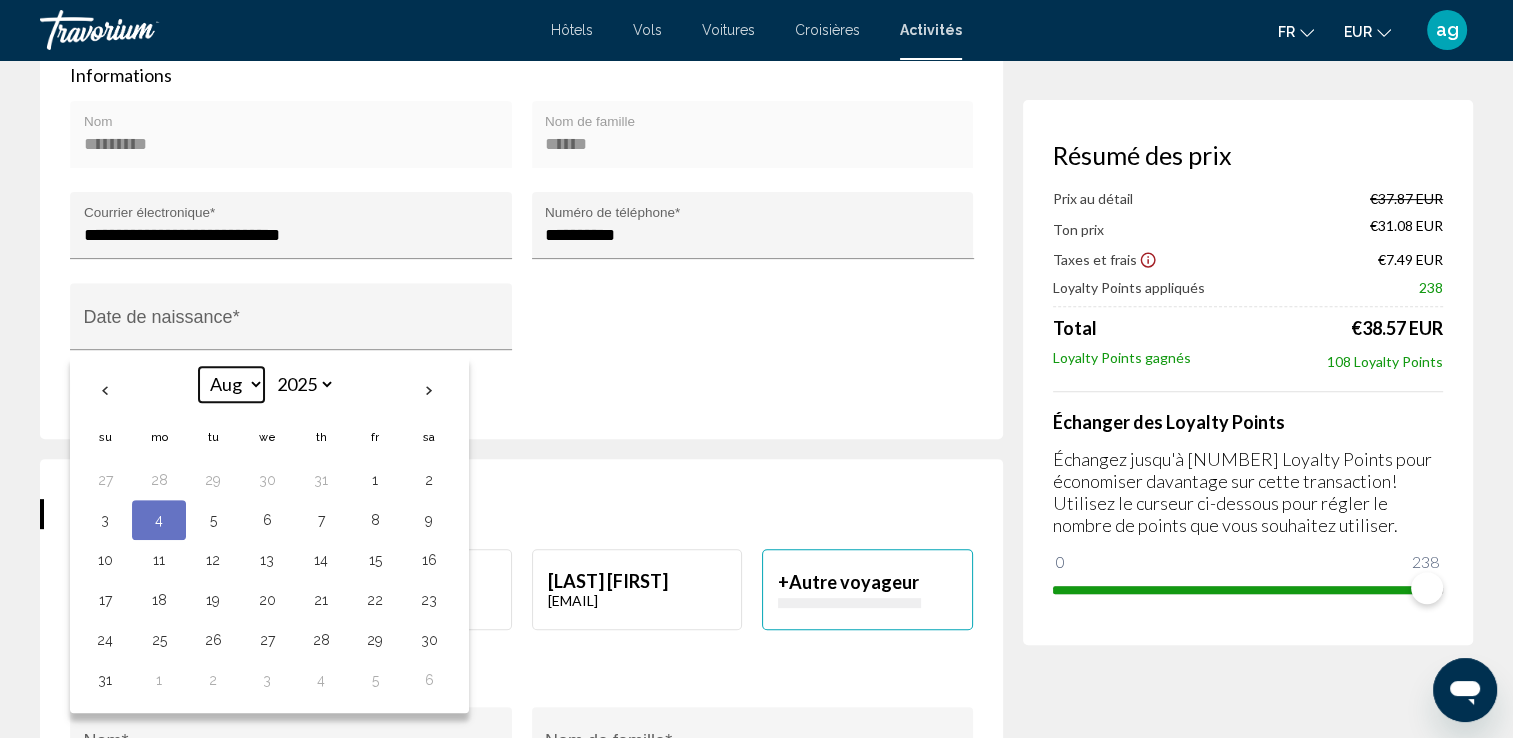 click on "*** *** *** *** *** *** *** *** *** *** *** ***" at bounding box center [231, 384] 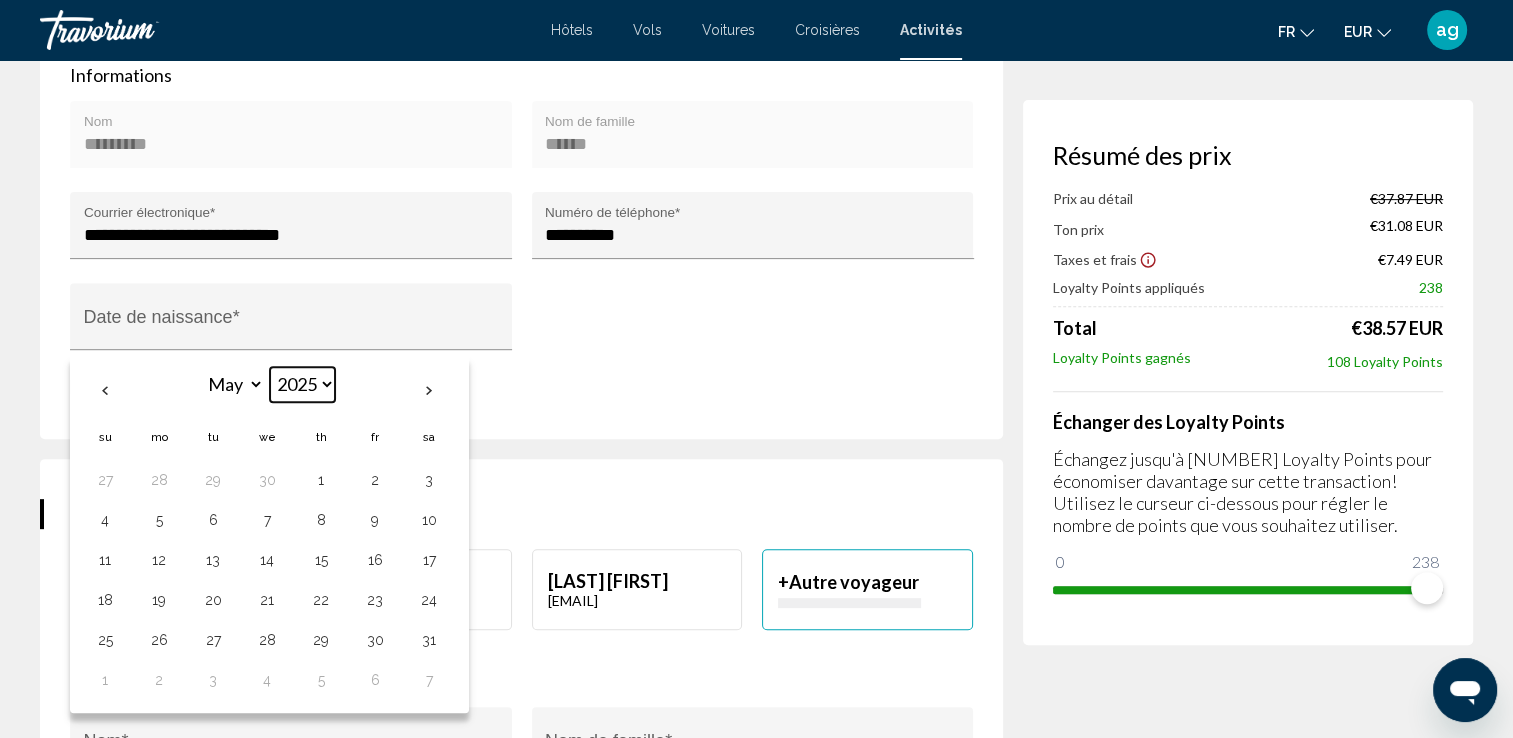 click on "**** **** **** **** **** **** **** **** **** **** **** **** **** **** **** **** **** **** **** **** **** **** **** **** **** **** **** **** **** **** **** **** **** **** **** **** **** **** **** **** **** **** **** **** **** **** **** **** **** **** **** **** **** **** **** **** **** **** **** **** **** **** **** **** **** **** **** **** **** **** **** **** **** **** **** **** **** **** **** **** **** **** **** **** **** **** **** **** **** **** **** **** **** **** **** **** **** **** **** **** **** **** **** **** **** **** **** **** **** **** **** **** **** **** **** **** **** **** **** **** **** **** **** **** **** **** **** **** **** **** **** **** **** **** **** **** **** **** **** **** **** **** **** **** **** ****" at bounding box center [302, 384] 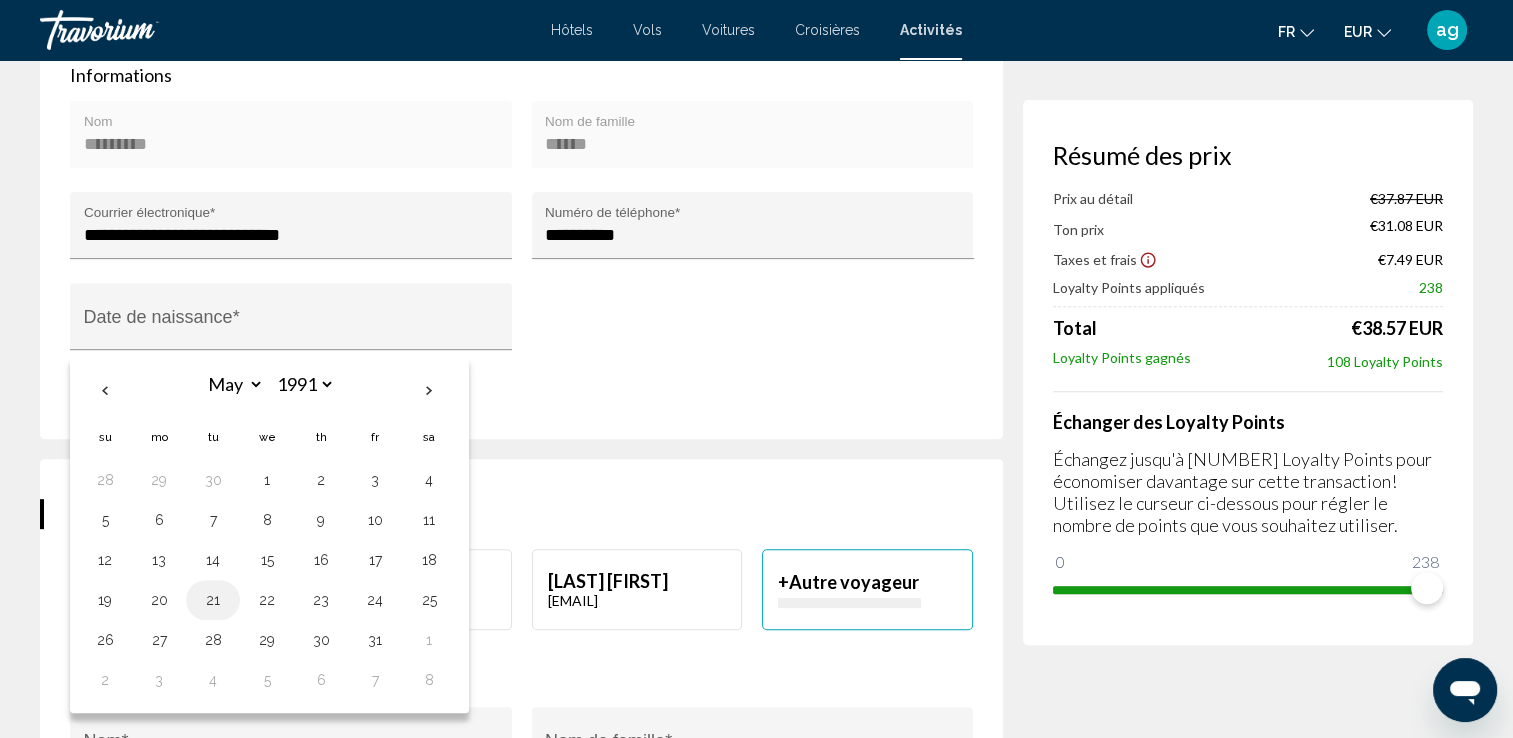 click on "21" at bounding box center (213, 600) 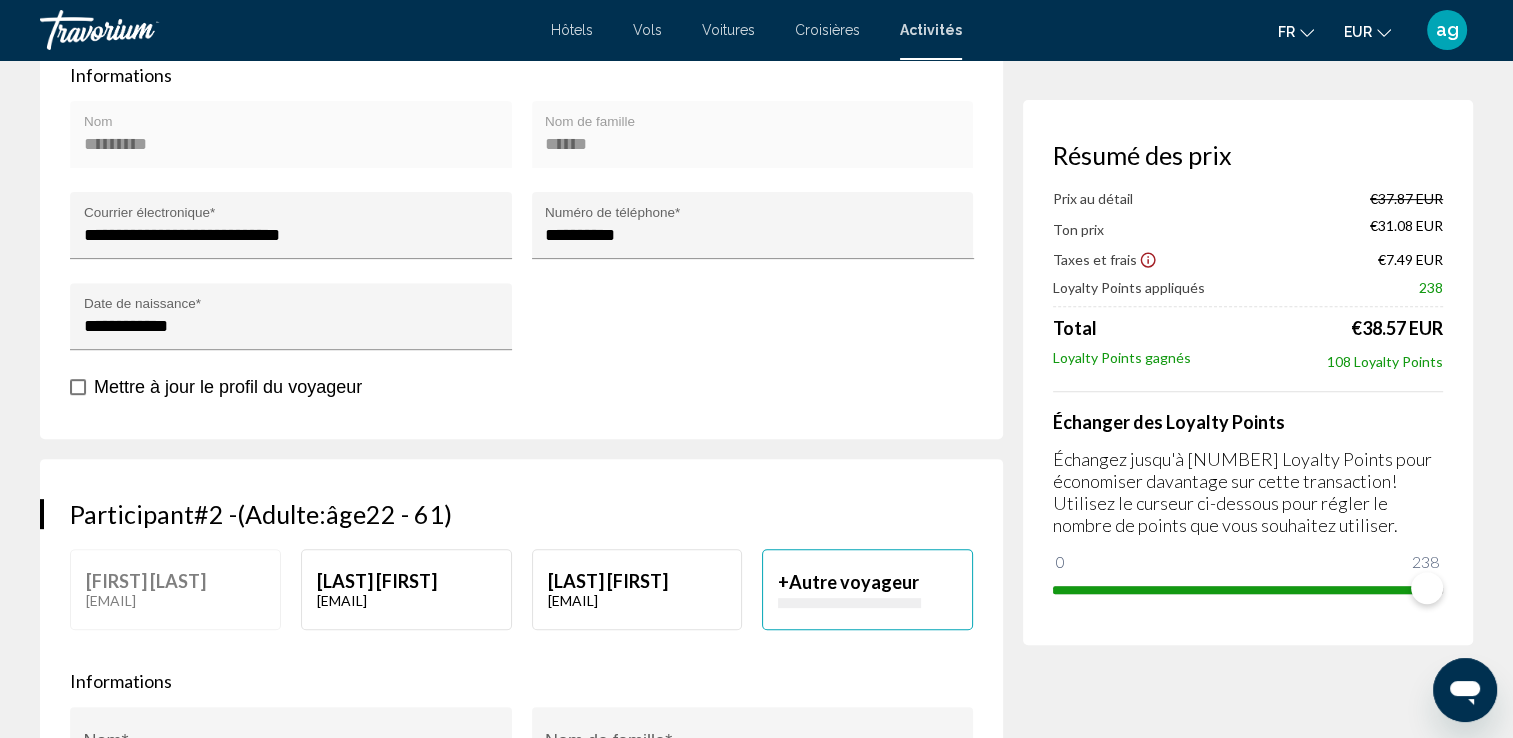 click at bounding box center [849, 603] 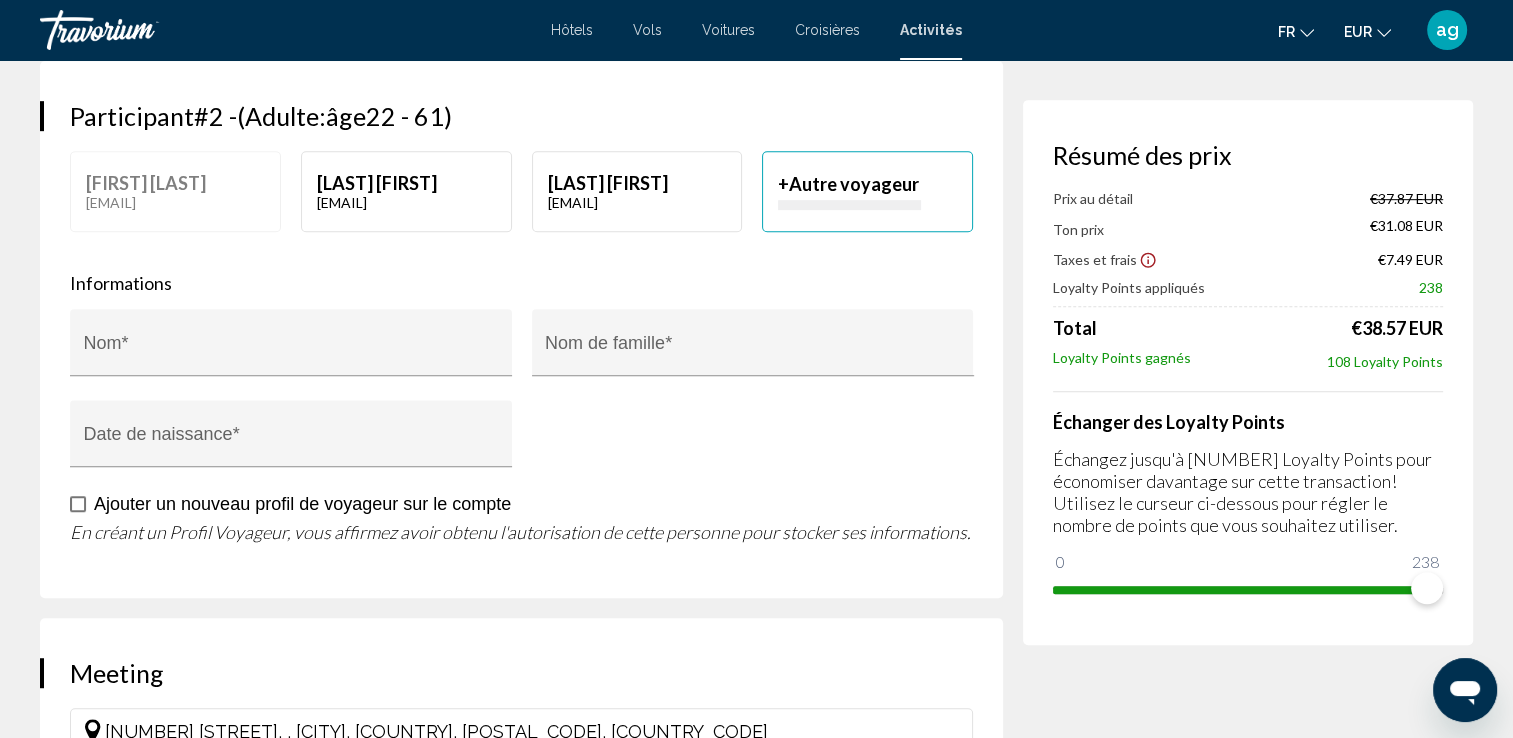 scroll, scrollTop: 1080, scrollLeft: 0, axis: vertical 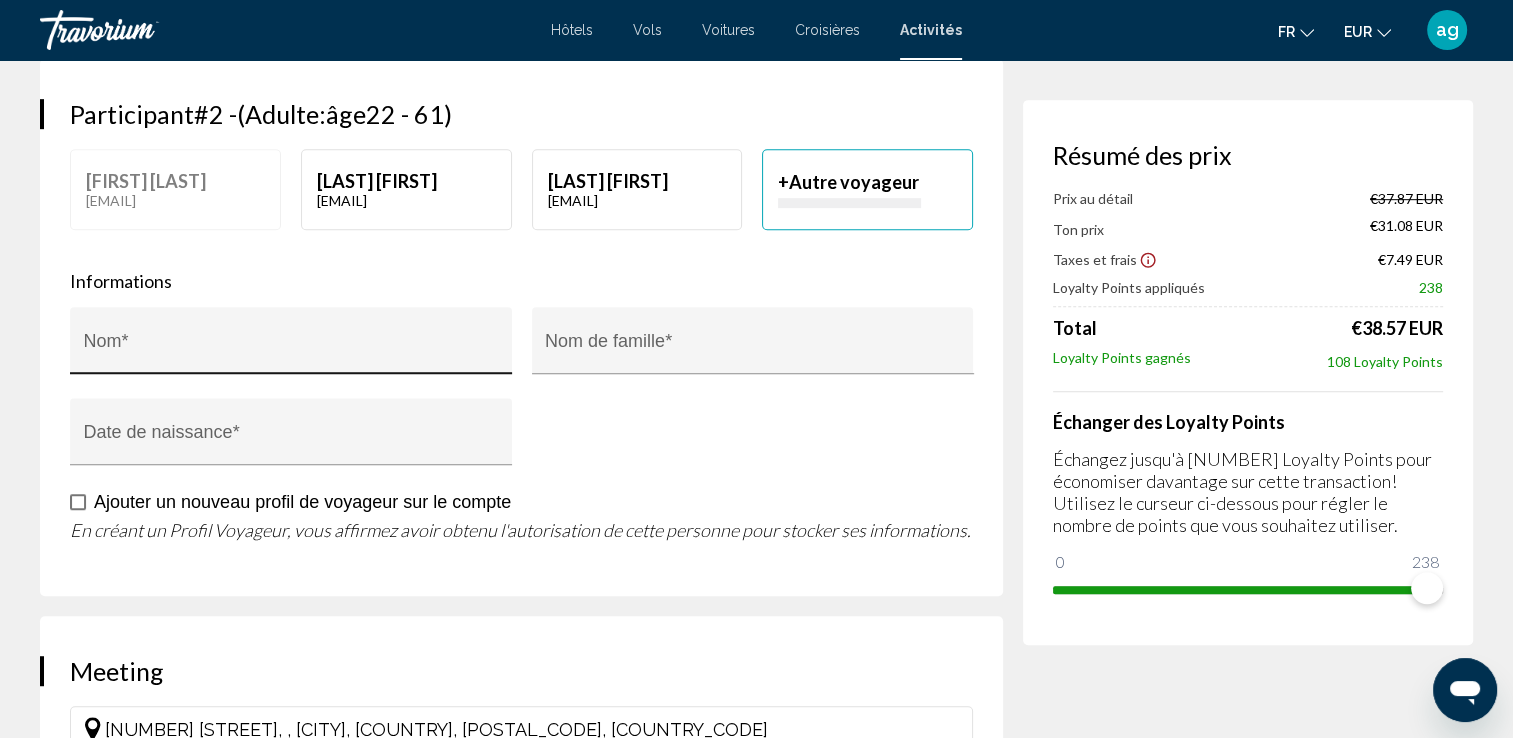click on "Nom  *" at bounding box center (291, 347) 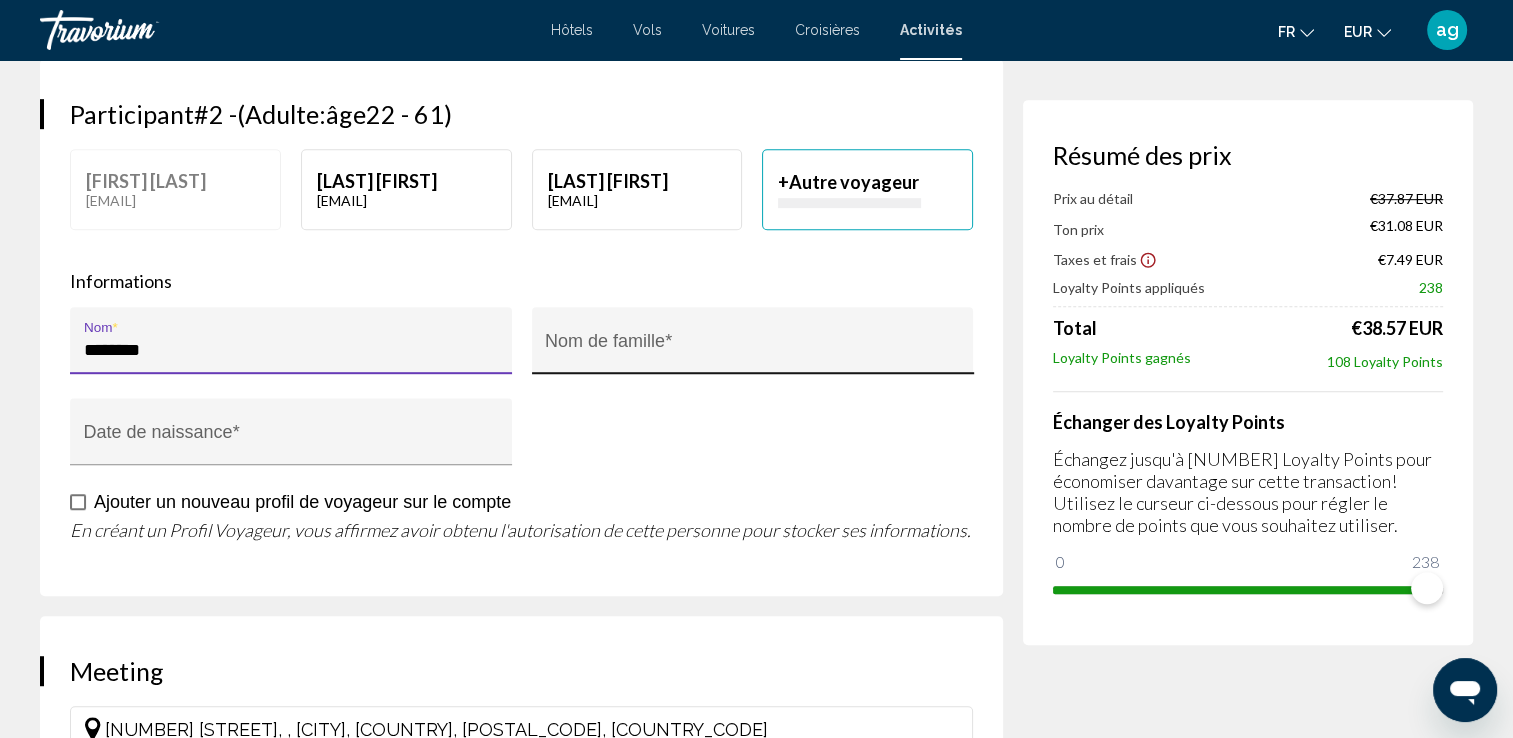 type on "********" 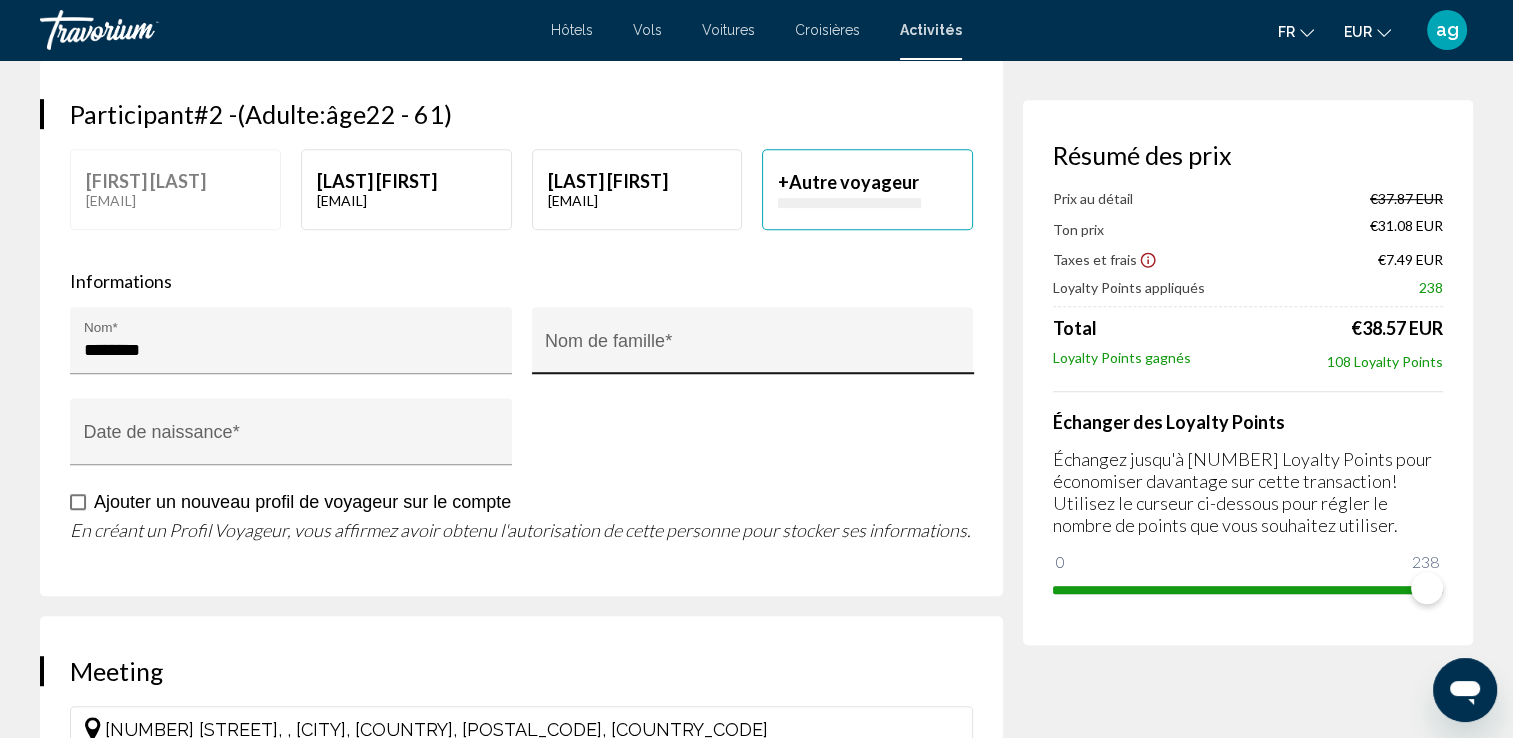 click on "Nom de famille  *" at bounding box center [752, 347] 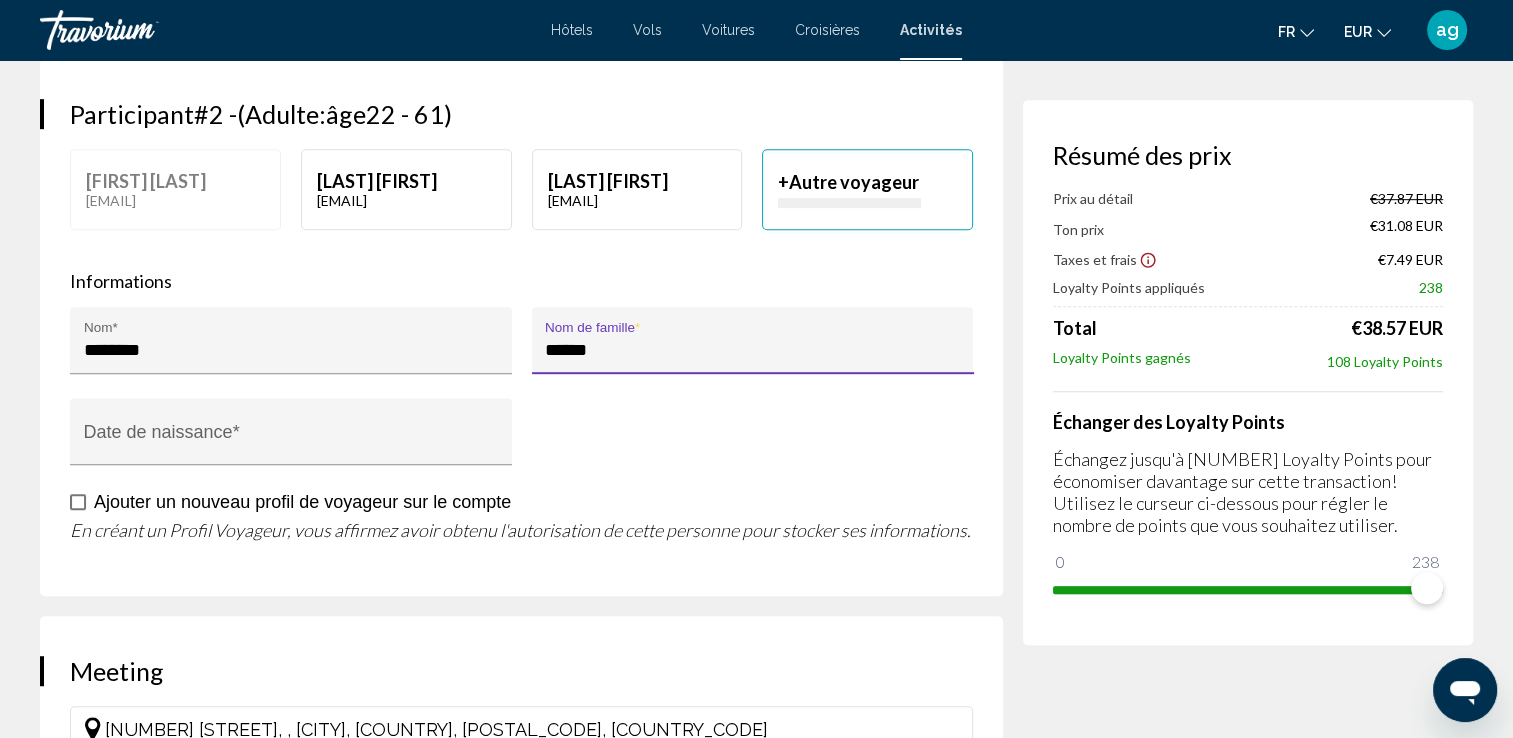 type on "******" 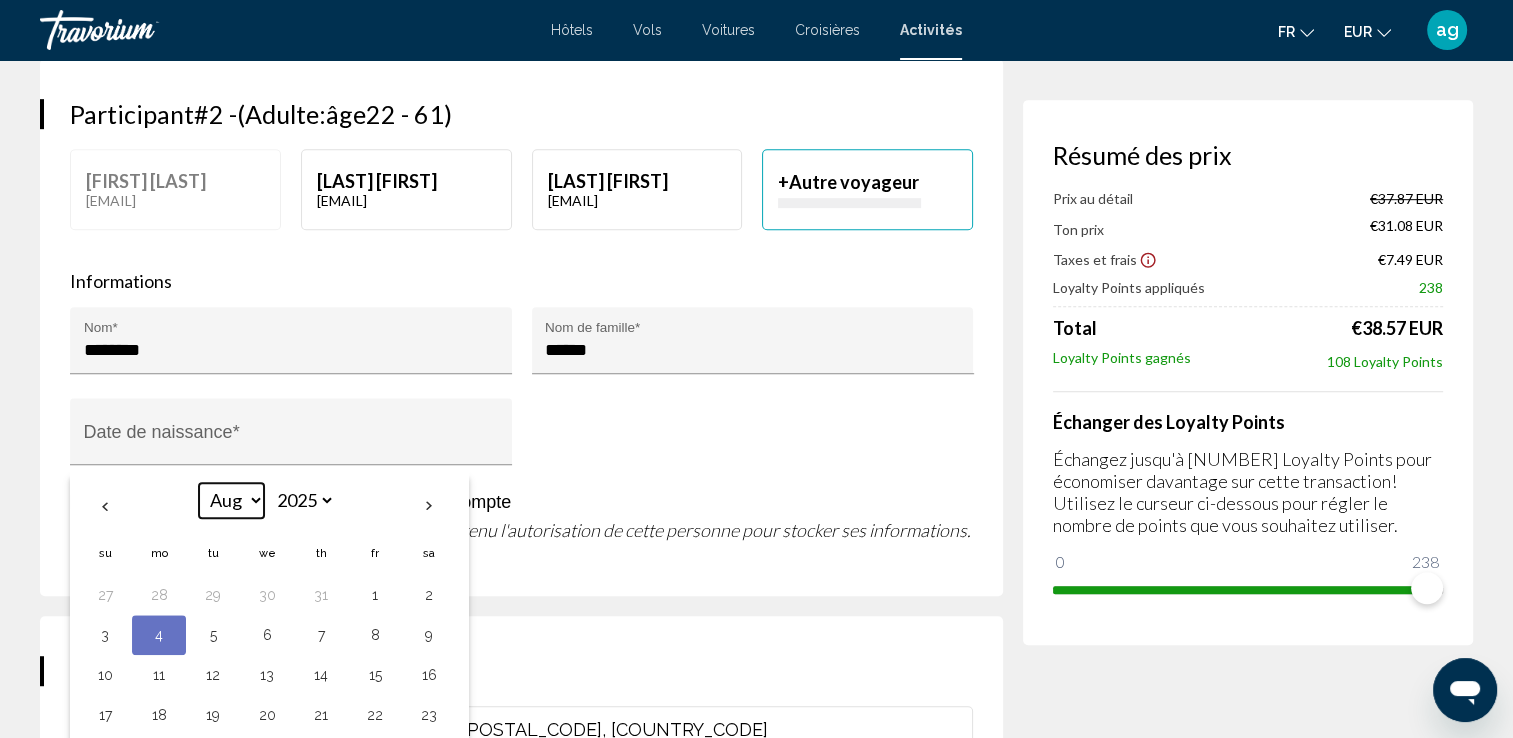 click on "*** *** *** *** *** *** *** *** *** *** *** ***" at bounding box center [231, 500] 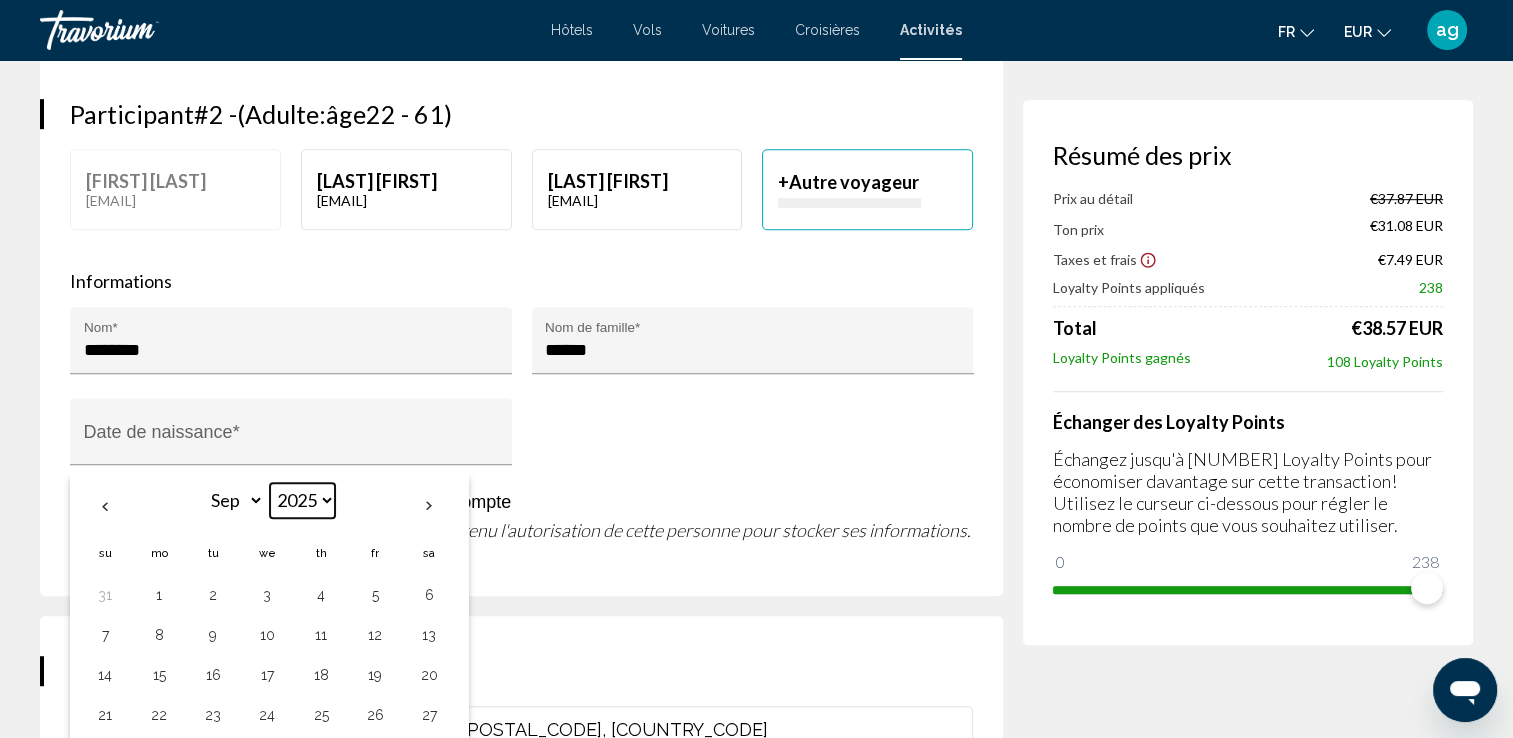 click on "**** **** **** **** **** **** **** **** **** **** **** **** **** **** **** **** **** **** **** **** **** **** **** **** **** **** **** **** **** **** **** **** **** **** **** **** **** **** **** **** **** **** **** **** **** **** **** **** **** **** **** **** **** **** **** **** **** **** **** **** **** **** **** **** **** **** **** **** **** **** **** **** **** **** **** **** **** **** **** **** **** **** **** **** **** **** **** **** **** **** **** **** **** **** **** **** **** **** **** **** **** **** **** **** **** **** **** **** **** **** **** **** **** **** **** **** **** **** **** **** **** **** **** **** **** **** **** **** **** **** **** **** **** **** **** **** **** **** **** **** **** **** **** **** **** ****" at bounding box center [302, 500] 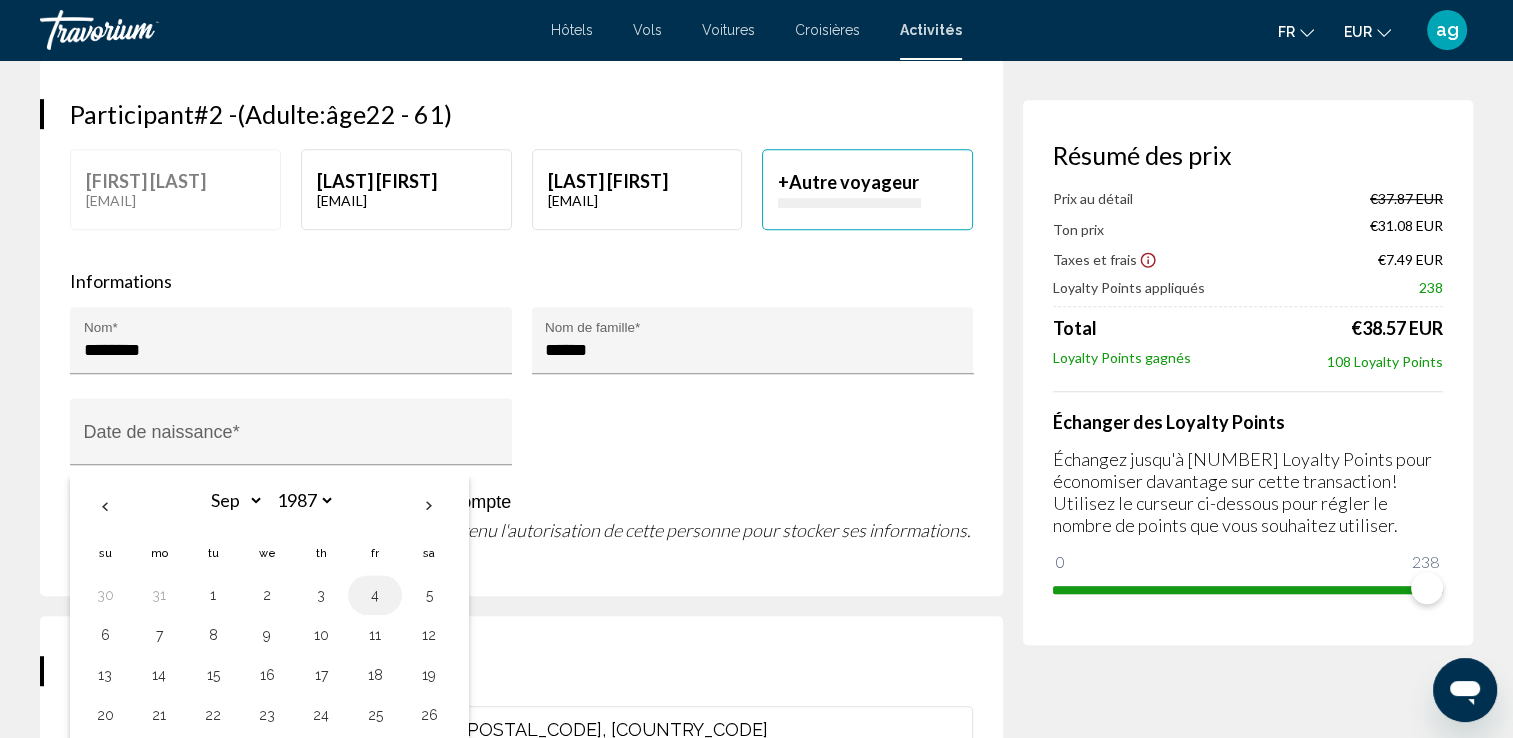 click on "4" at bounding box center [375, 595] 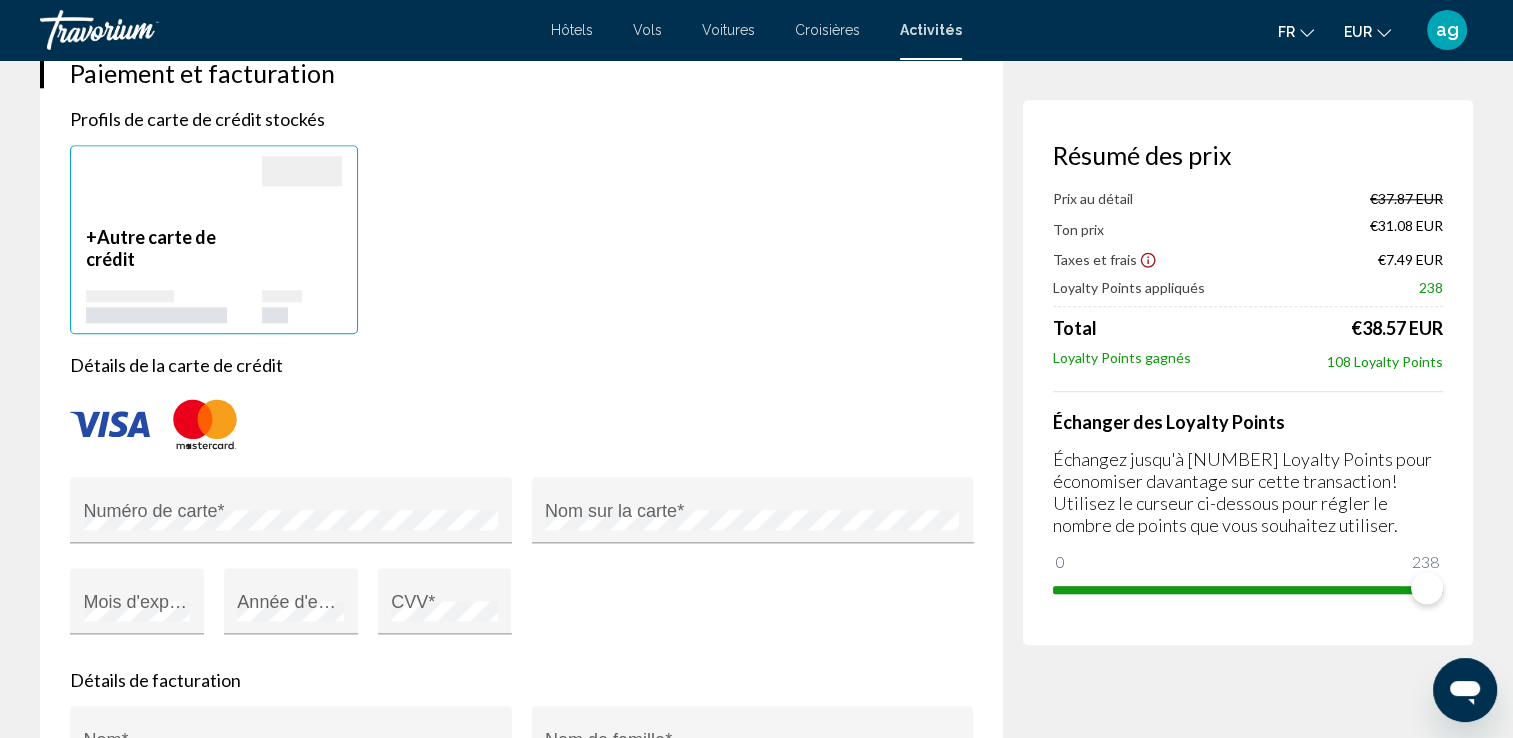 scroll, scrollTop: 2160, scrollLeft: 0, axis: vertical 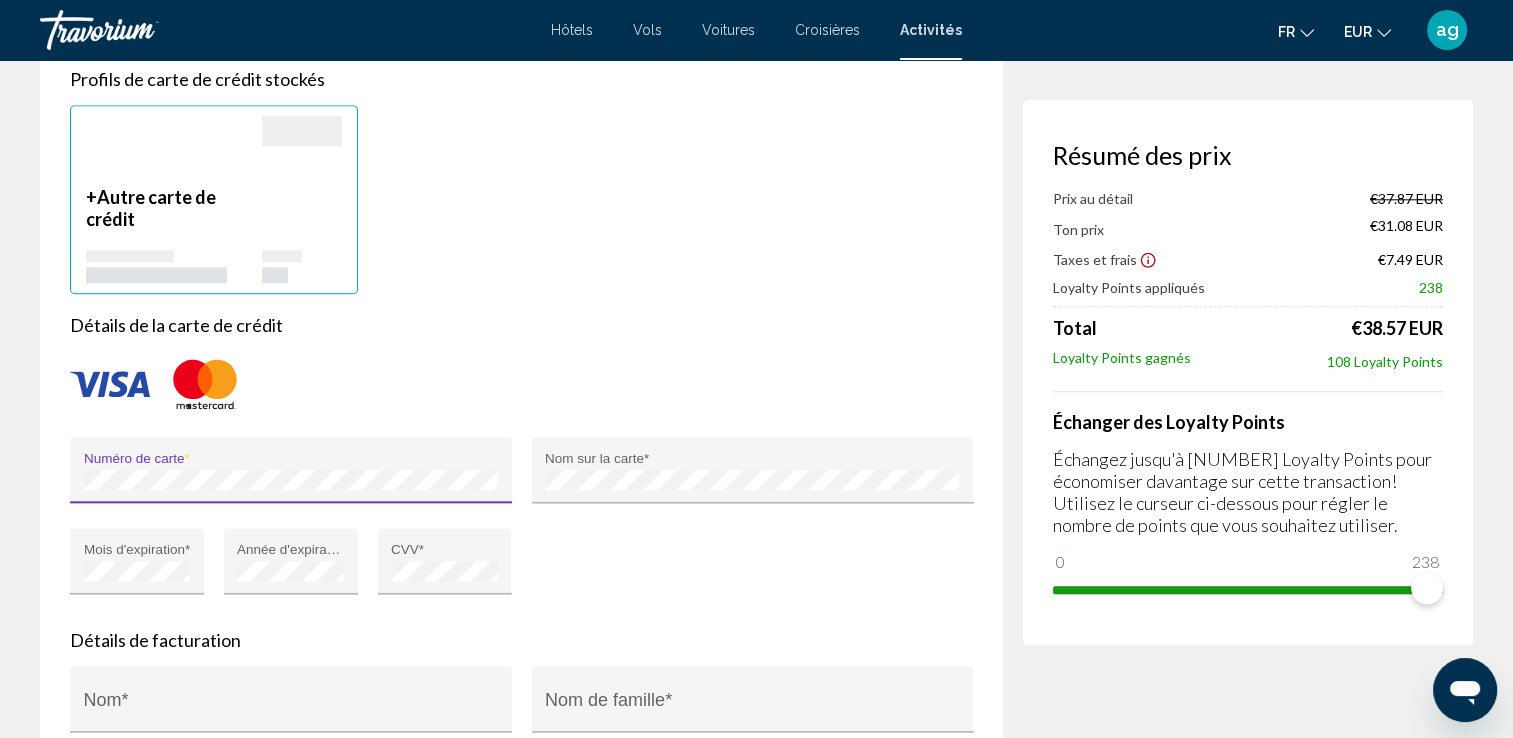 click on "Numéro de carte  * Nom sur la carte  * Mois d'expiration  * Année d'expiration  * CVV  *" at bounding box center (521, 528) 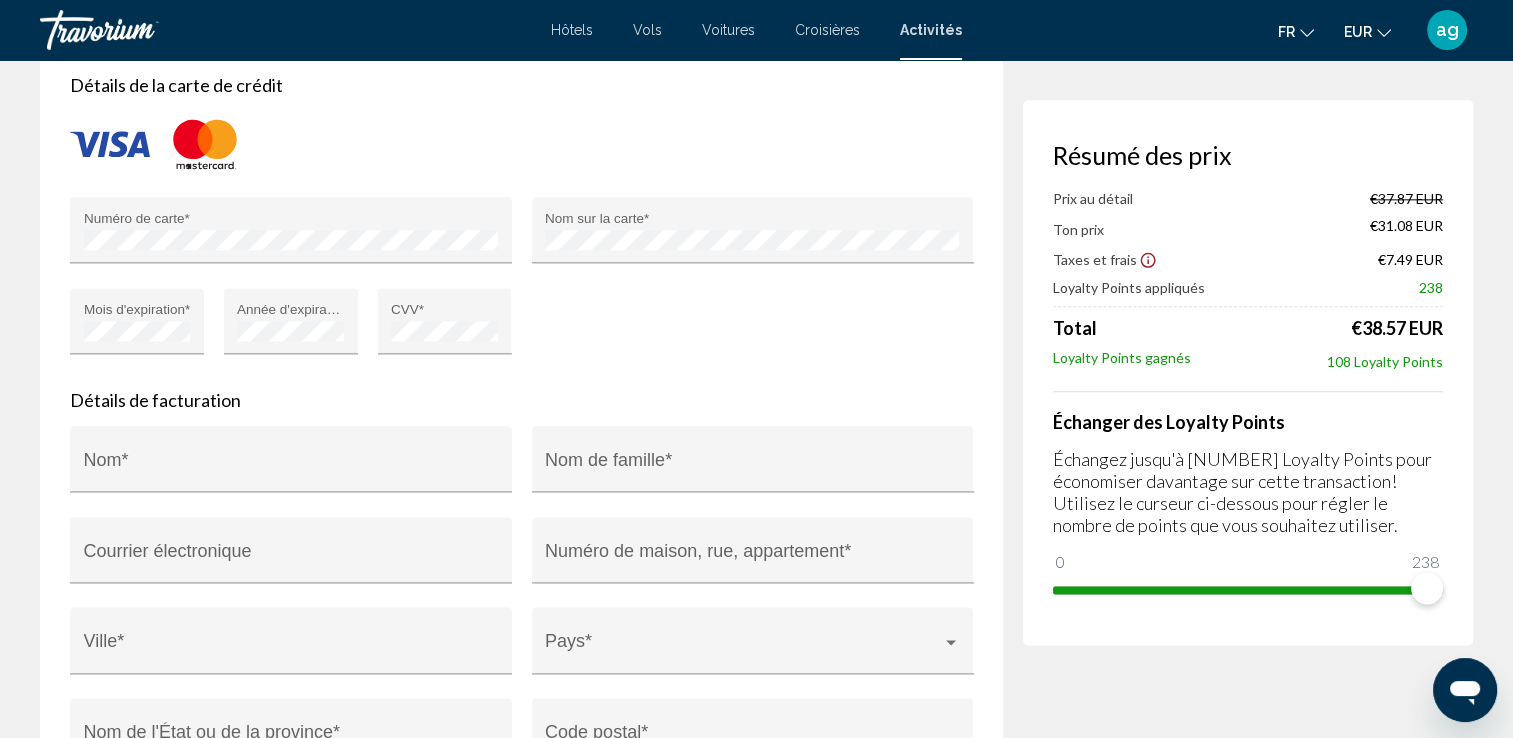 scroll, scrollTop: 2440, scrollLeft: 0, axis: vertical 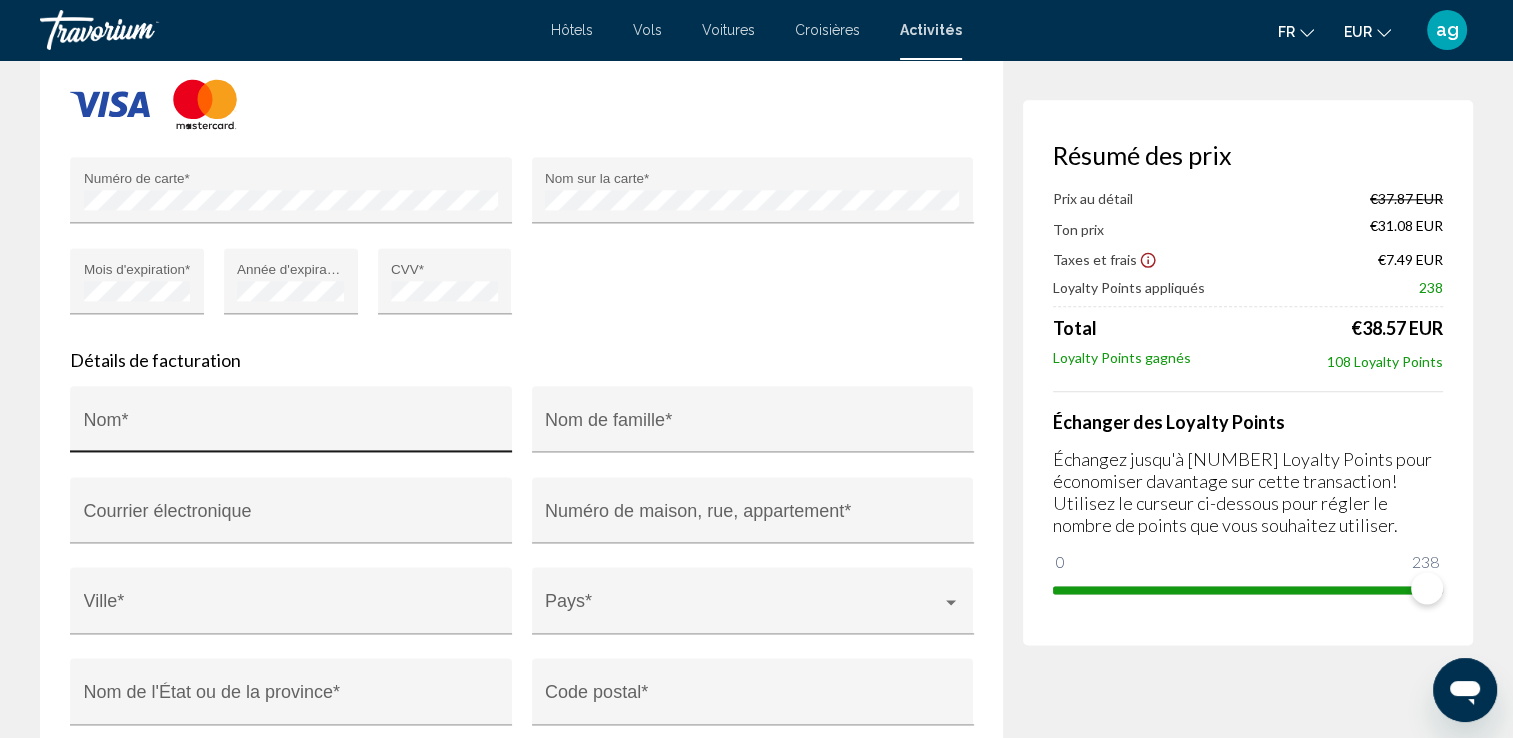 click on "Nom  *" at bounding box center [291, 429] 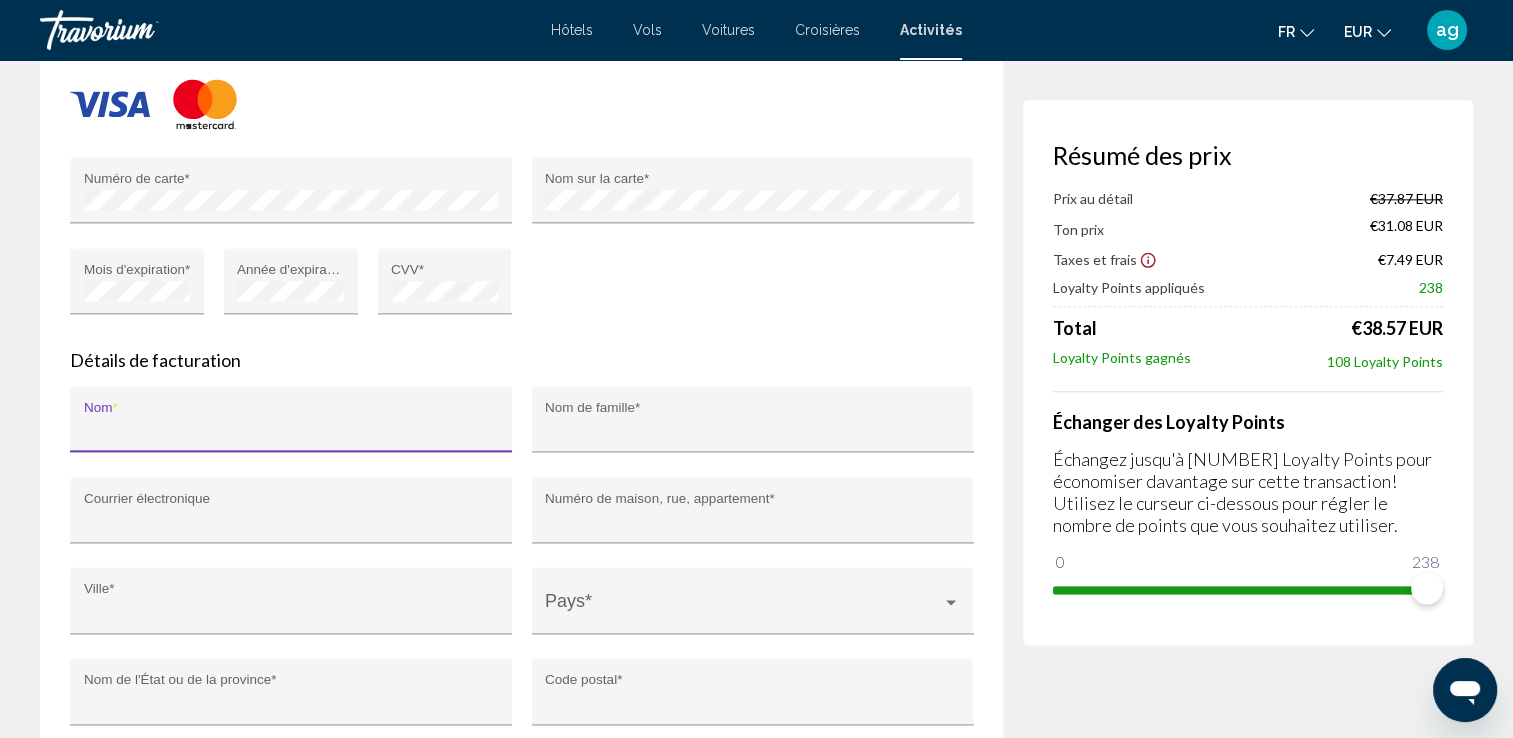 type on "*********" 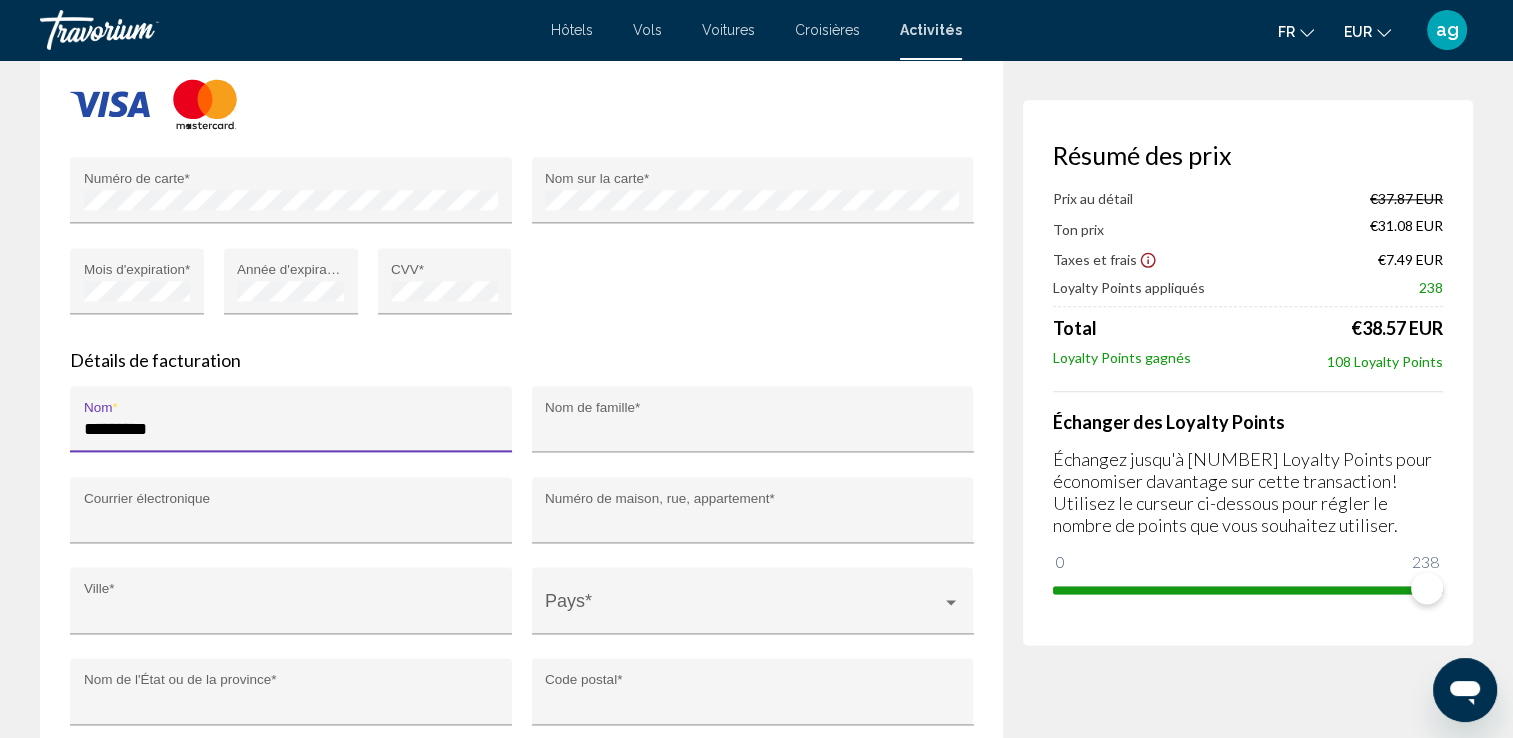 type on "******" 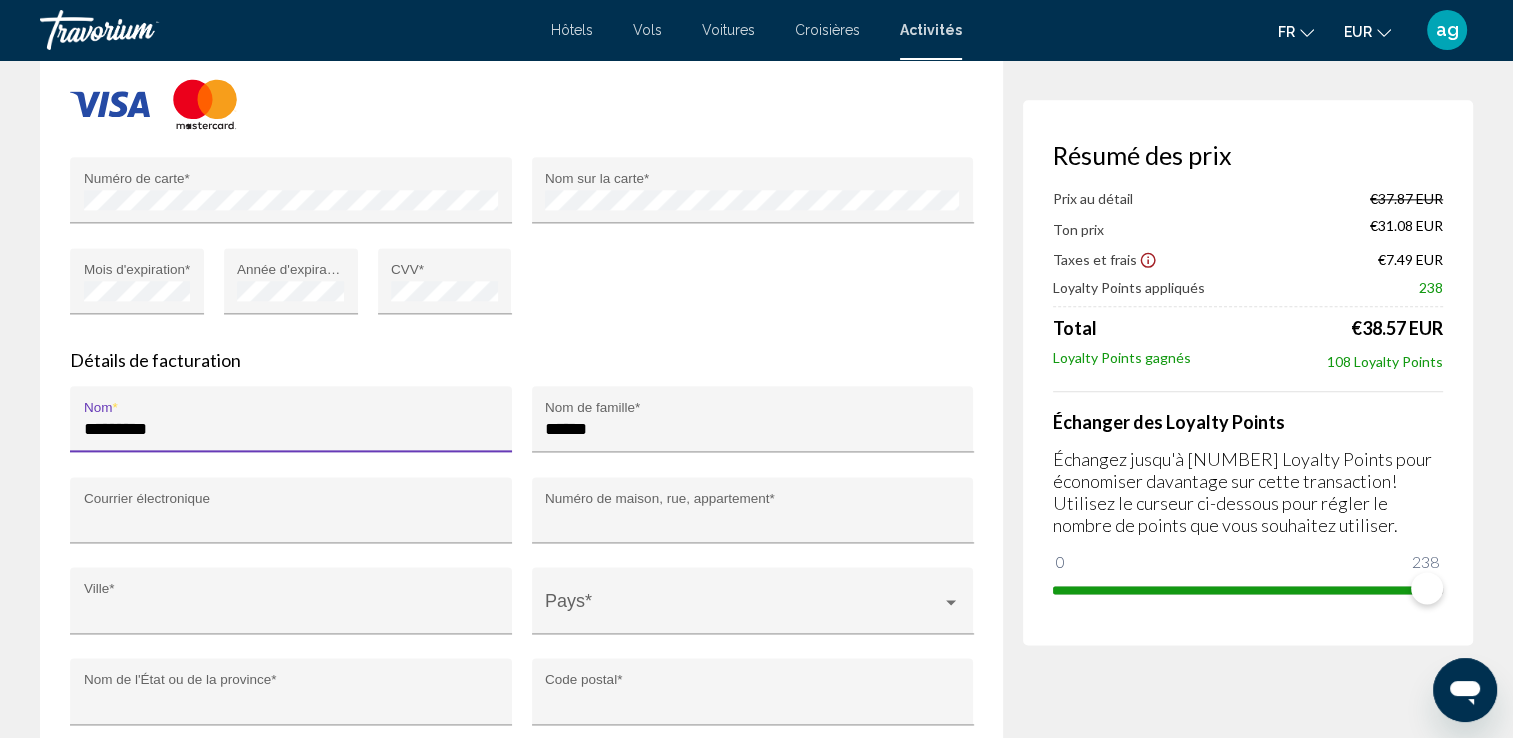 type on "**********" 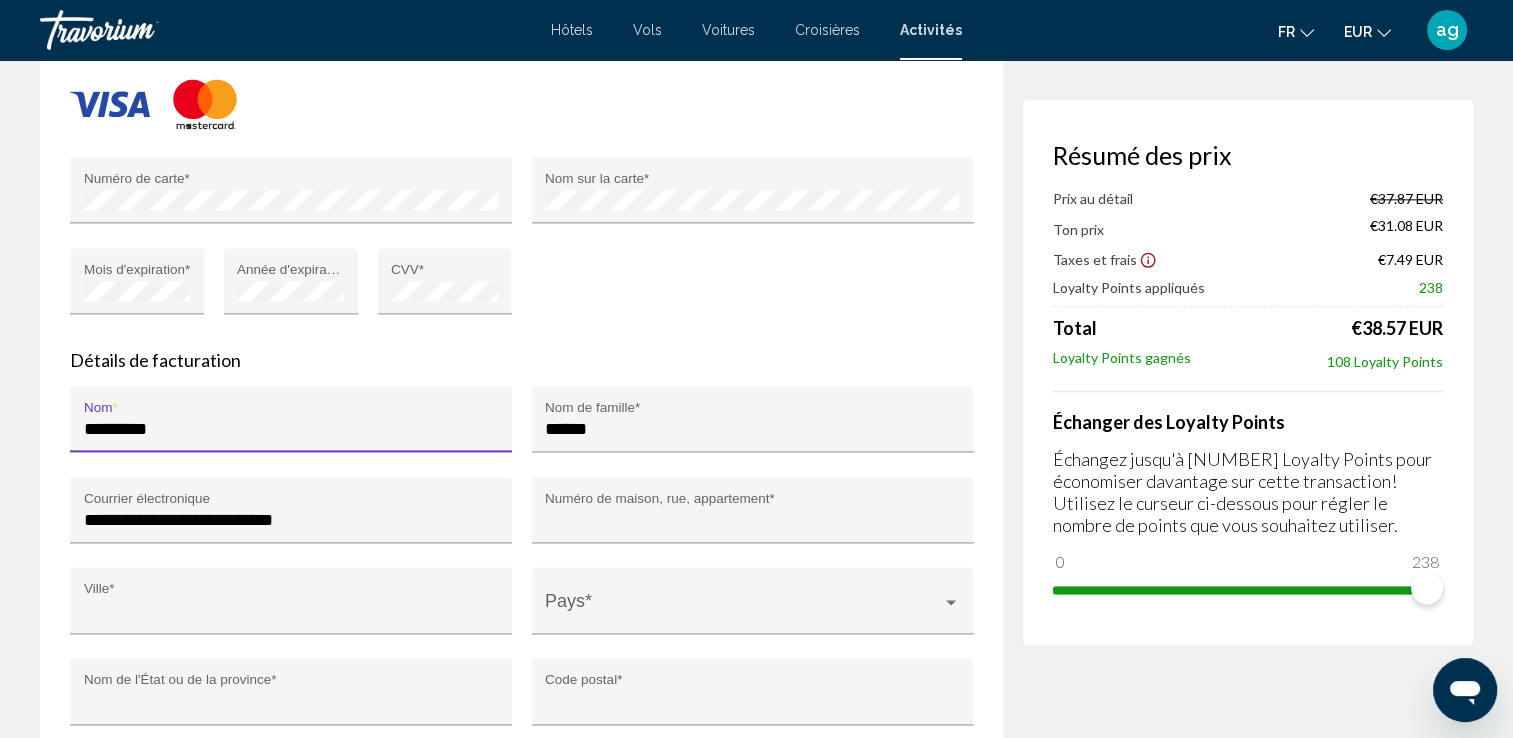 type on "**********" 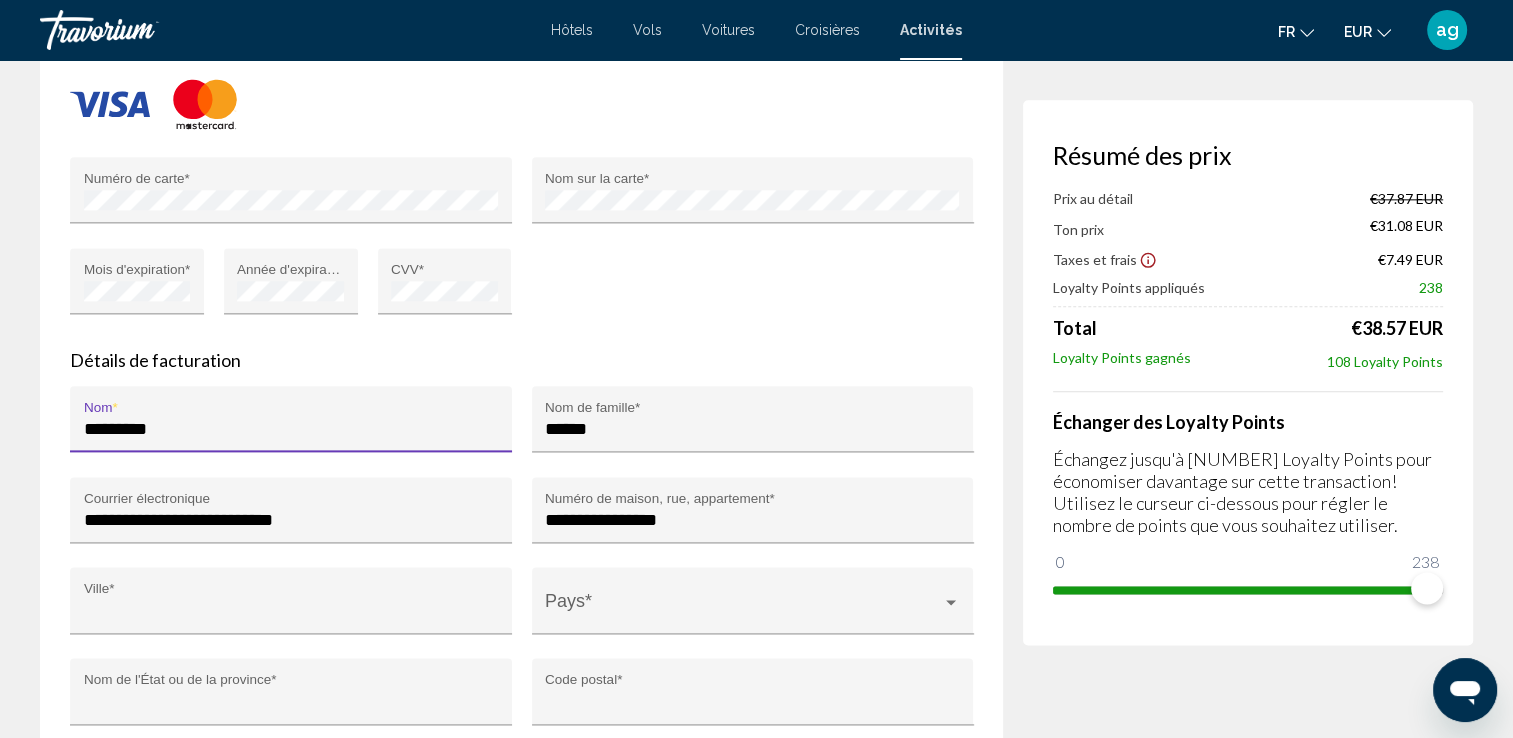 type on "**********" 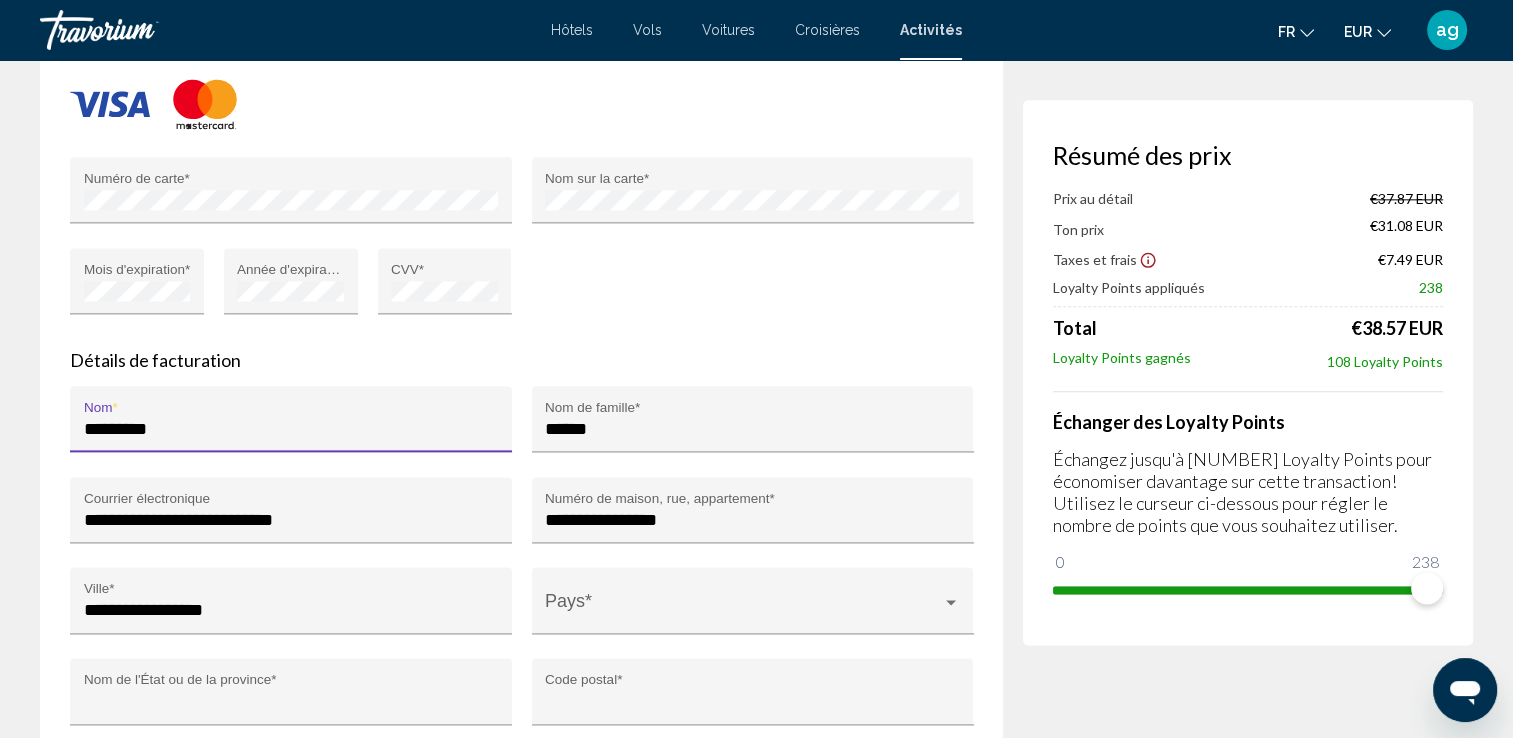 type on "******" 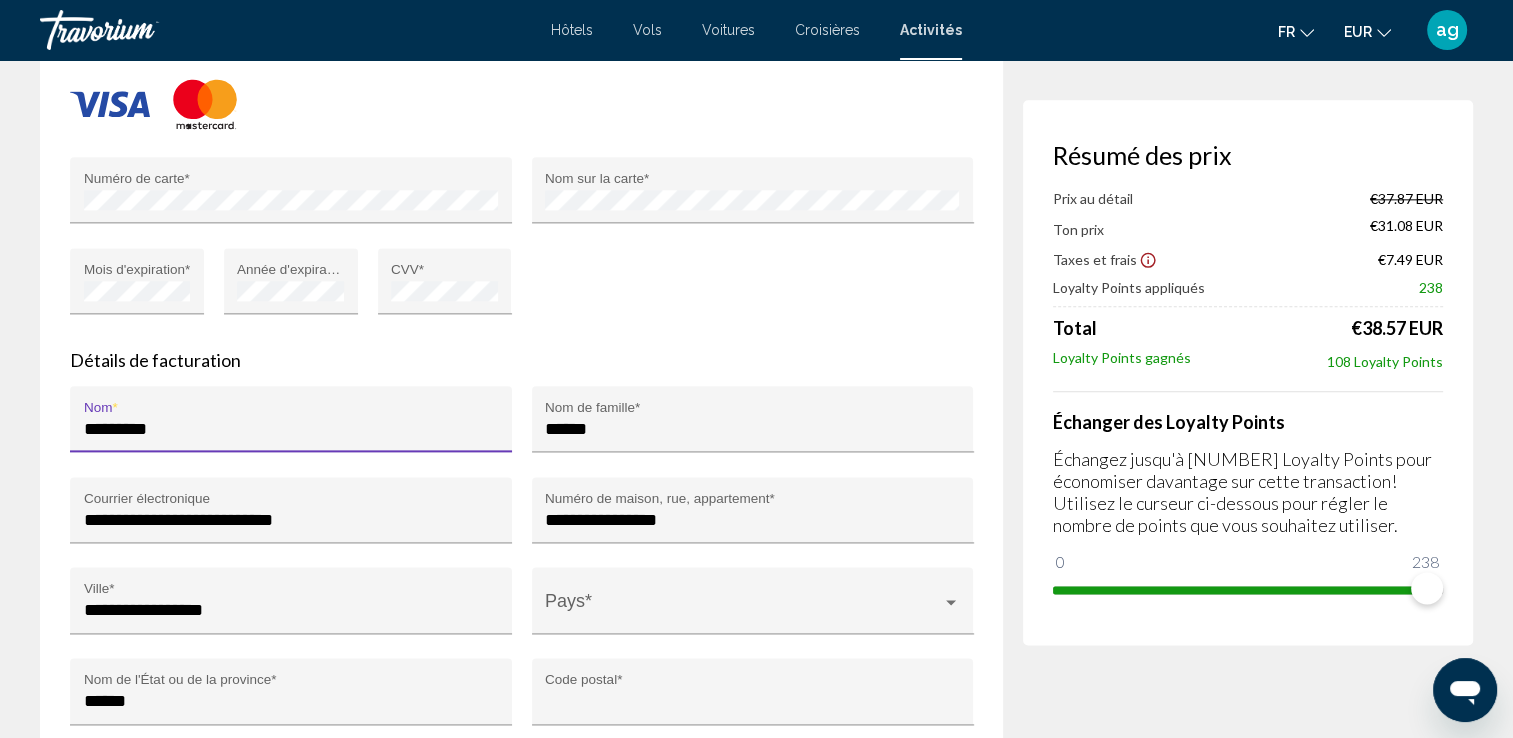 type on "*****" 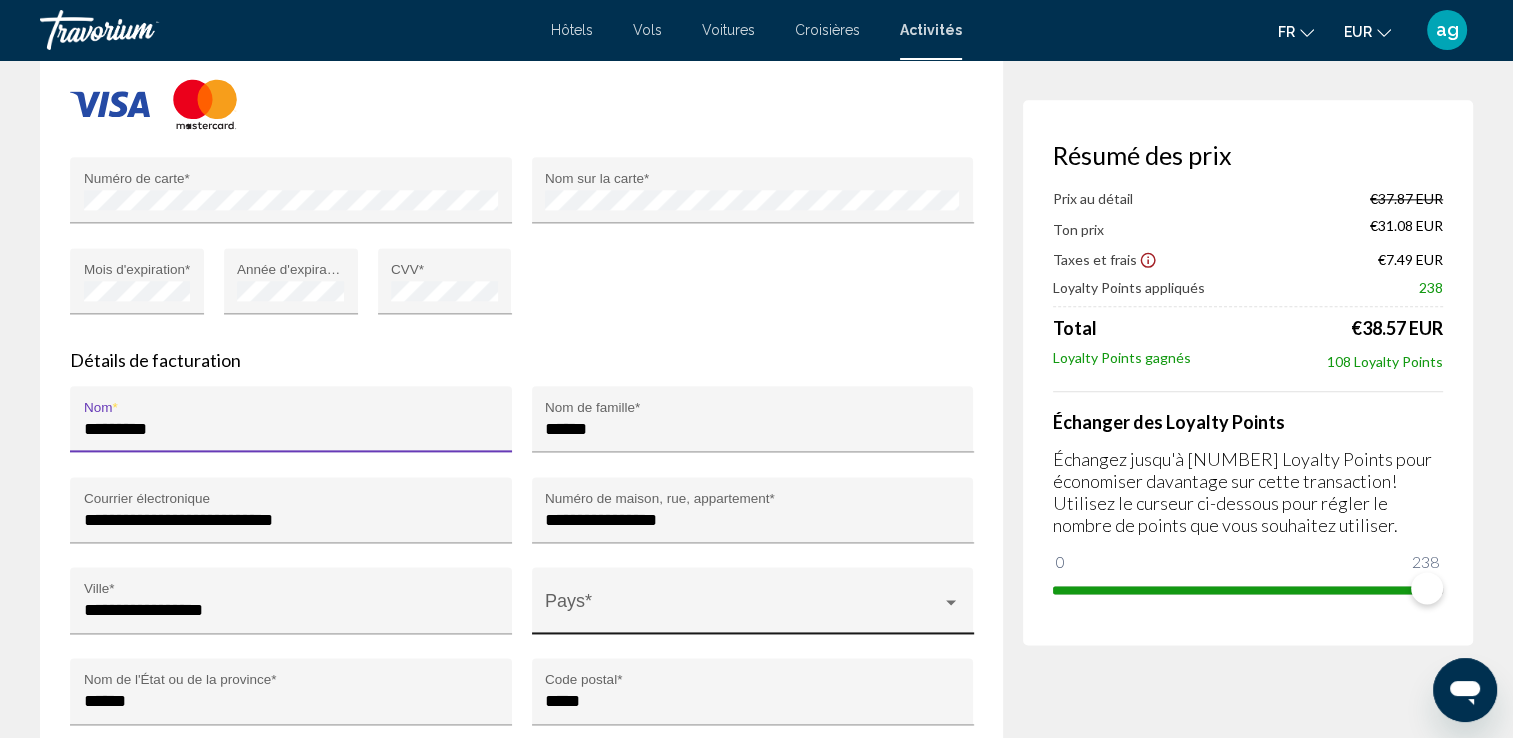 click on "Pays  *" at bounding box center [752, 607] 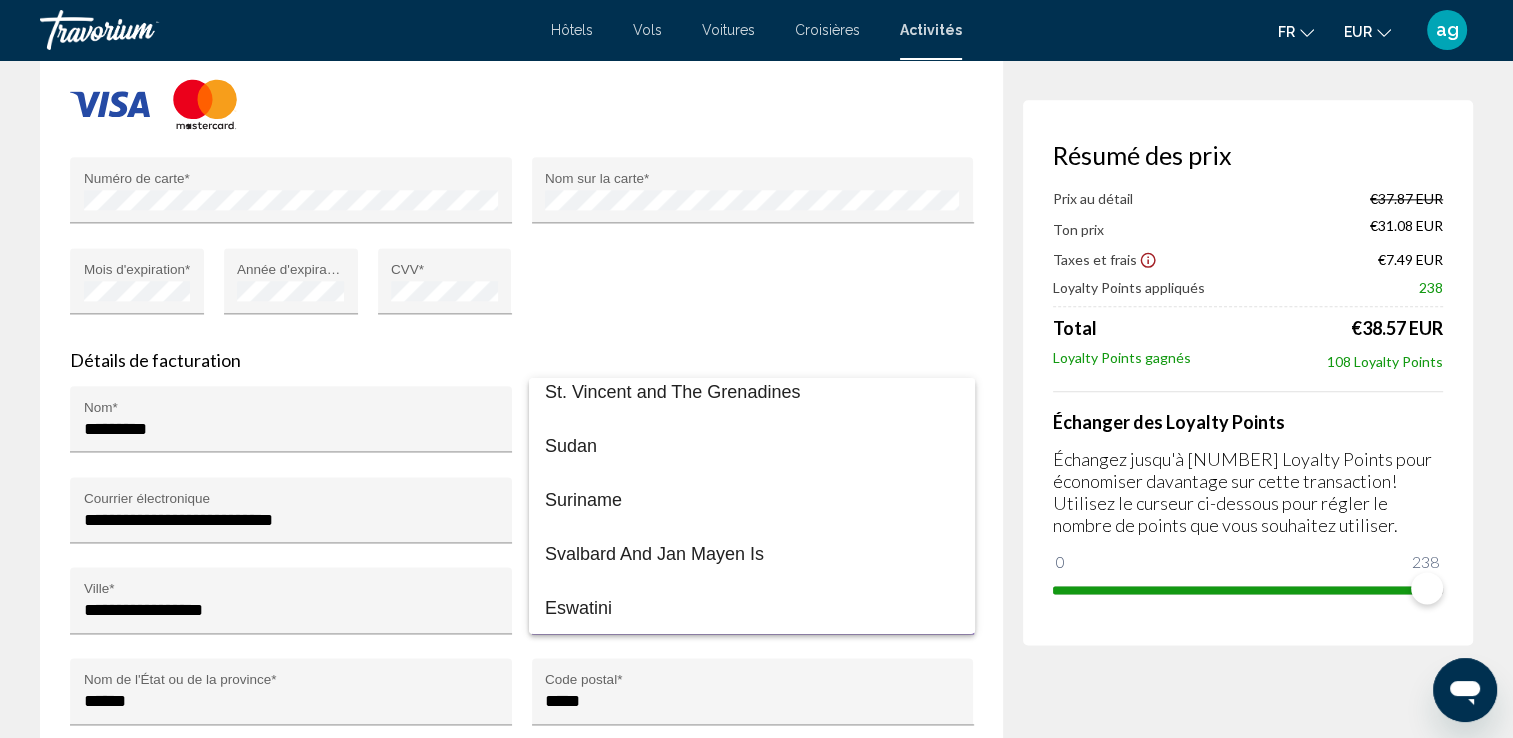 scroll, scrollTop: 2808, scrollLeft: 0, axis: vertical 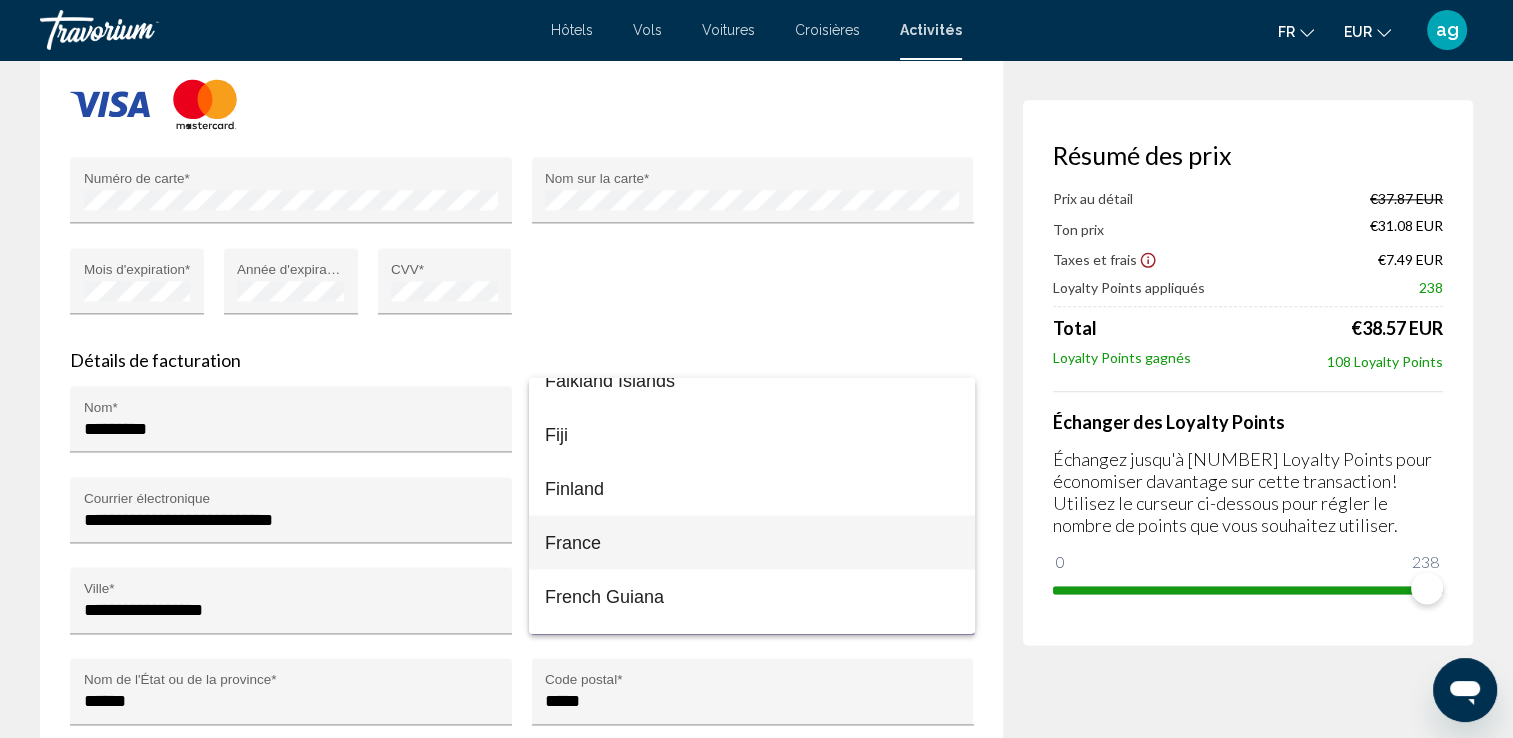 click on "France" at bounding box center [752, 542] 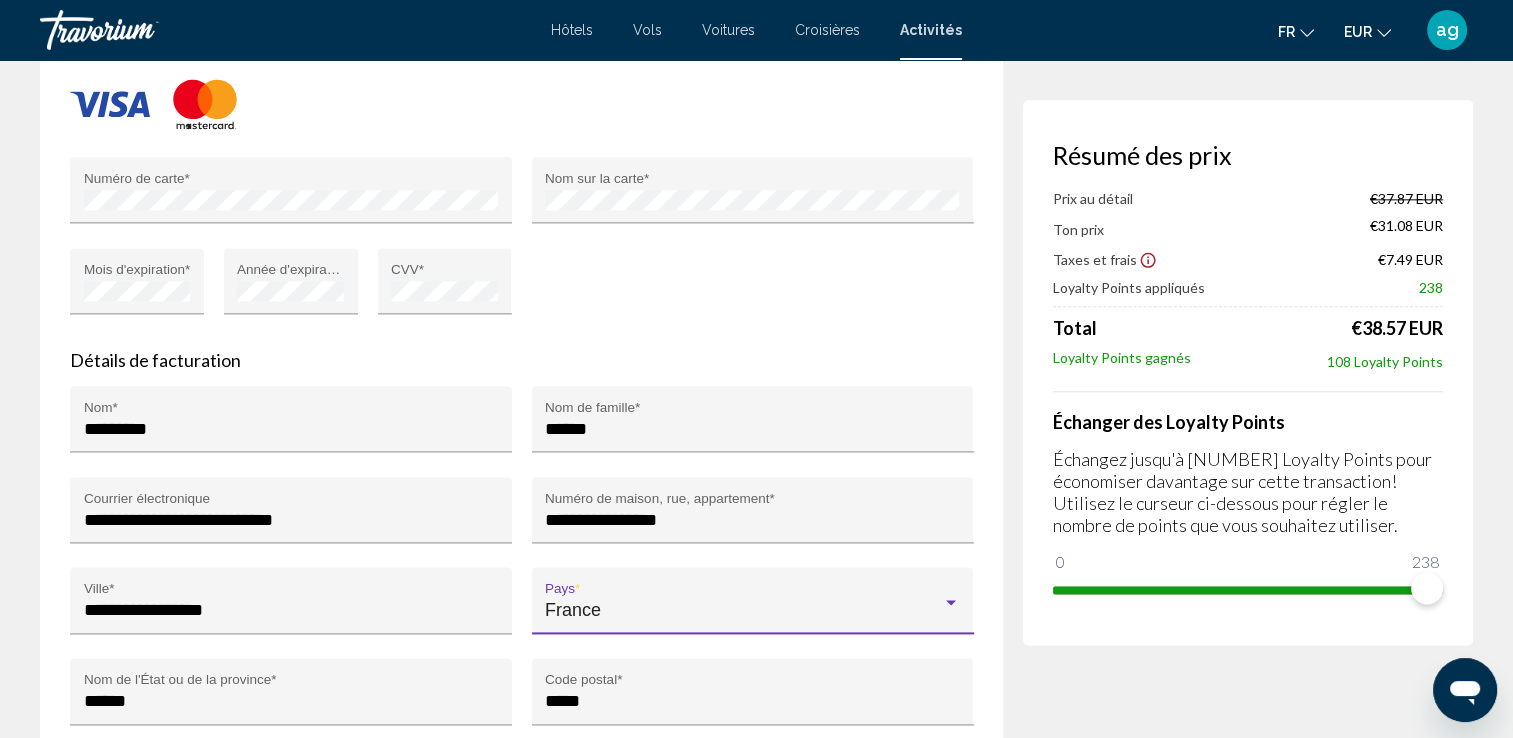 click on "Résumé des prix Prix au détail  €37.87 EUR  Ton prix €31.08 EUR Taxes et frais
€7.49 EUR Loyalty Points appliqués 238 Total  €38.57 EUR  Loyalty Points gagnés 108 Loyalty Points Échanger des Loyalty Points Échangez jusqu'à 238 Loyalty Points pour économiser davantage sur cette transaction! Utilisez le curseur ci-dessous pour régler le nombre de points que vous souhaitez utiliser. 0 238 238" at bounding box center (1248, -244) 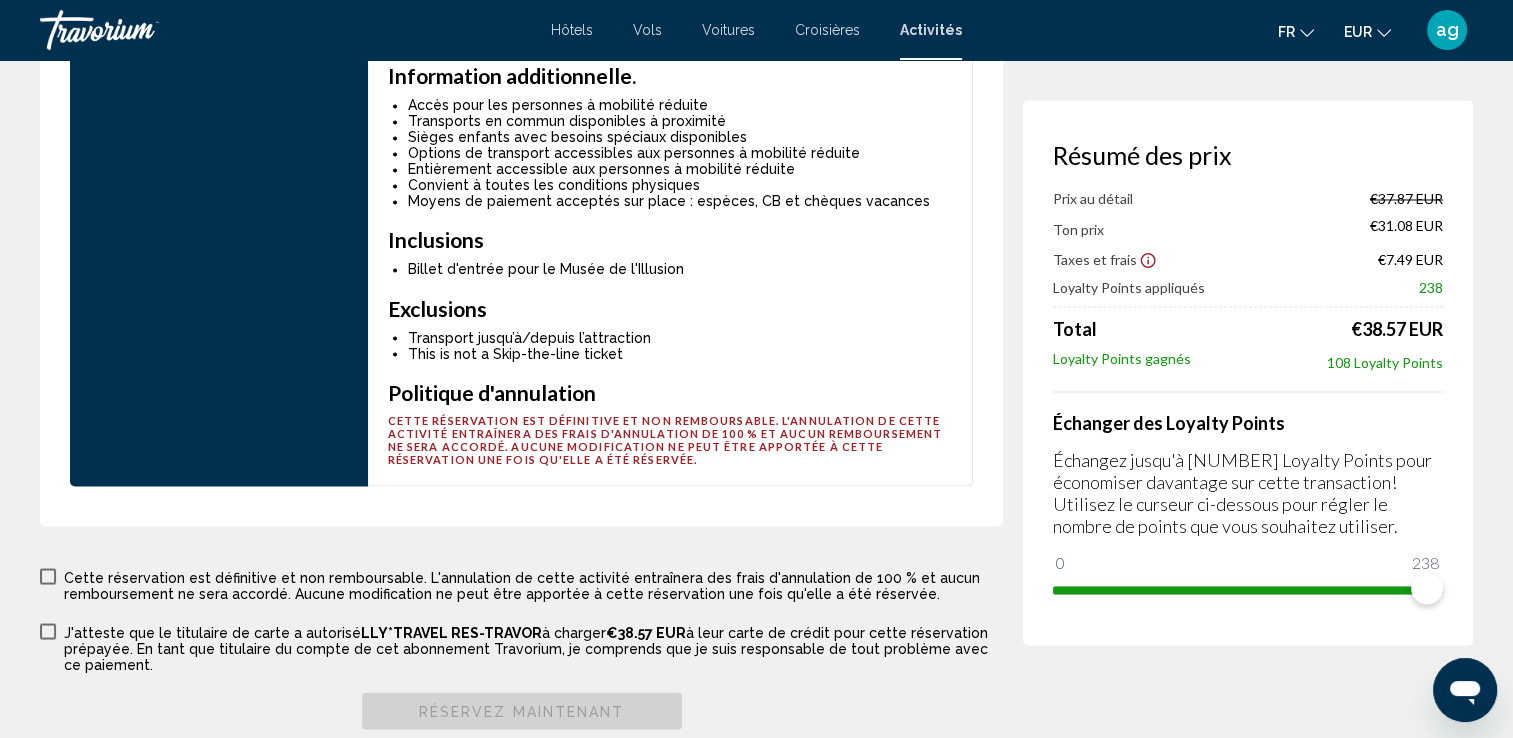 scroll, scrollTop: 3640, scrollLeft: 0, axis: vertical 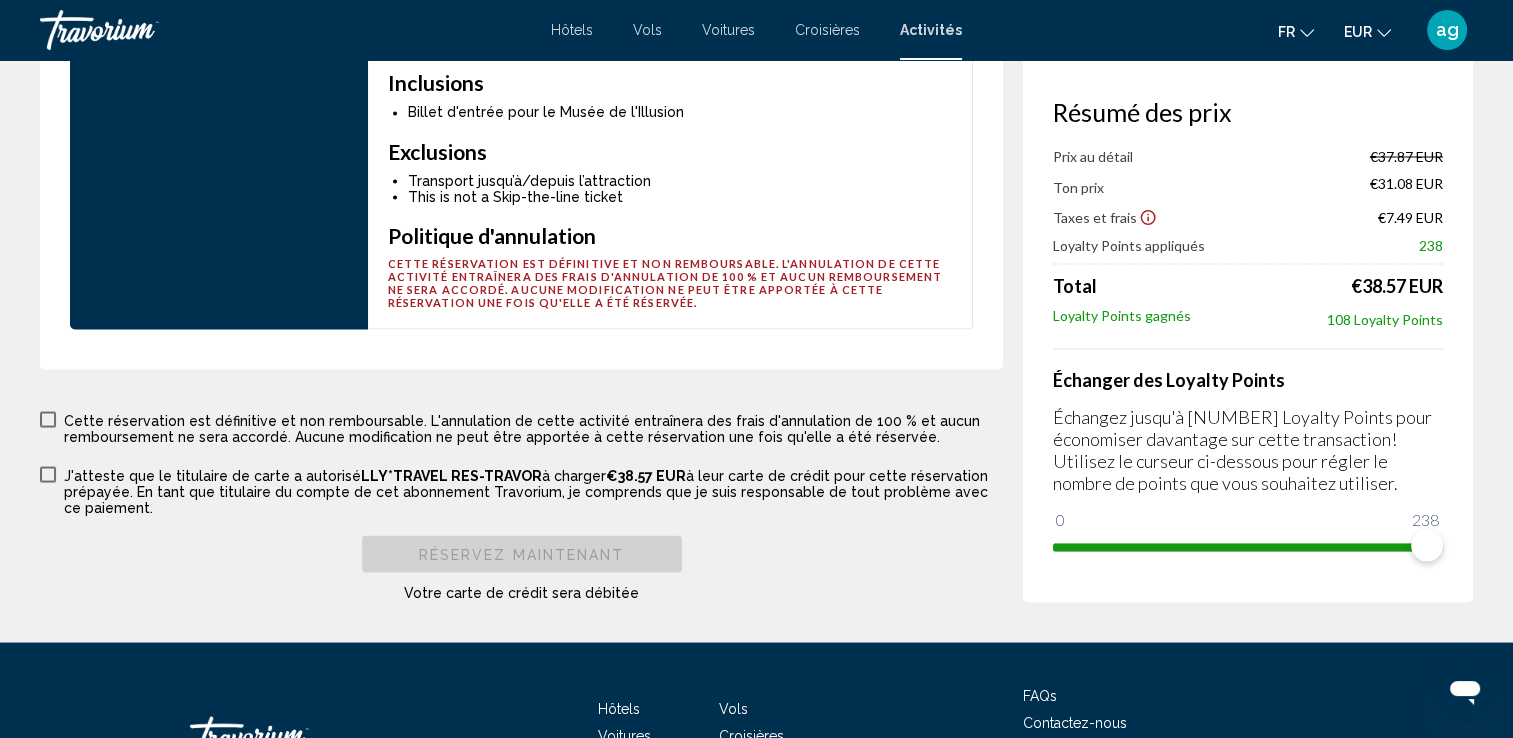 click at bounding box center (48, 419) 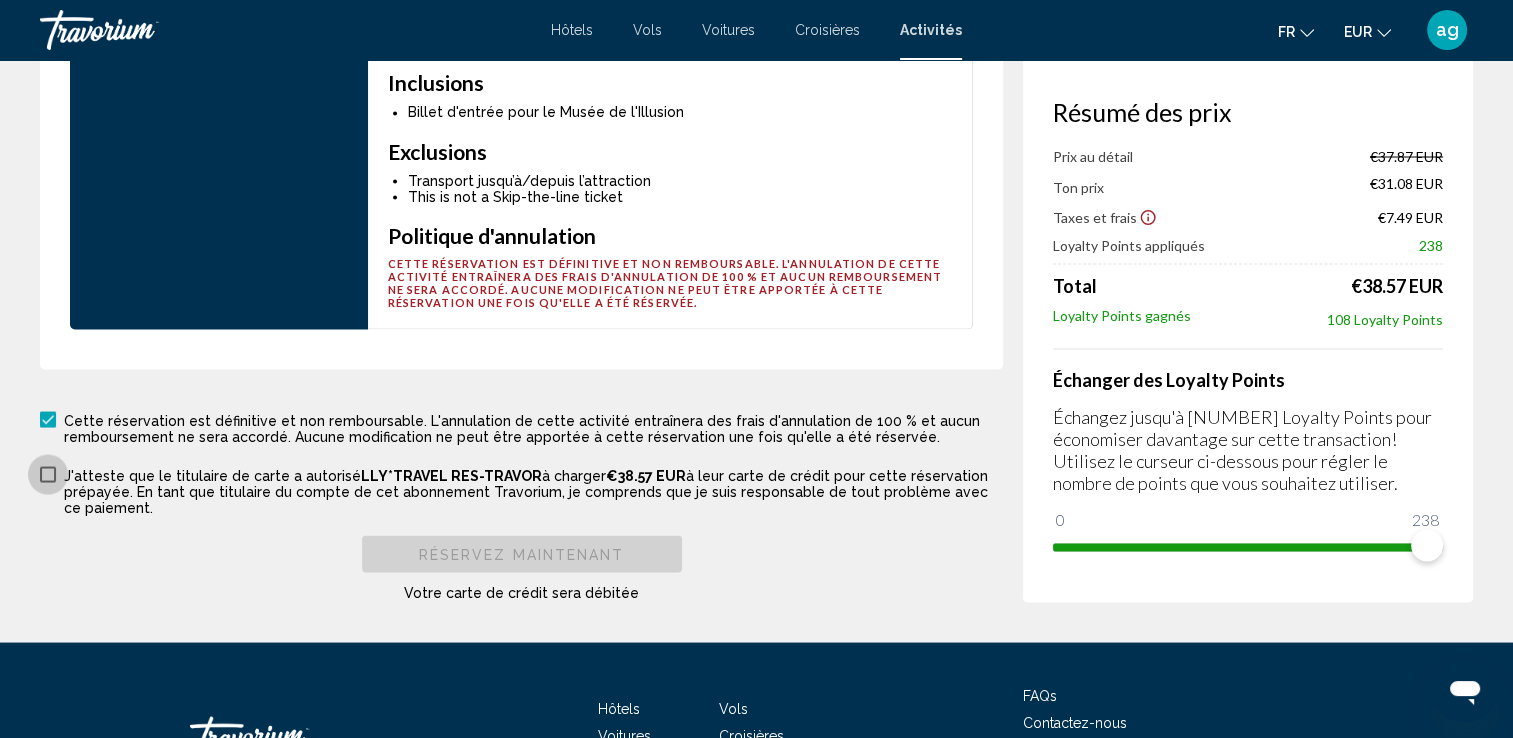 click at bounding box center (48, 474) 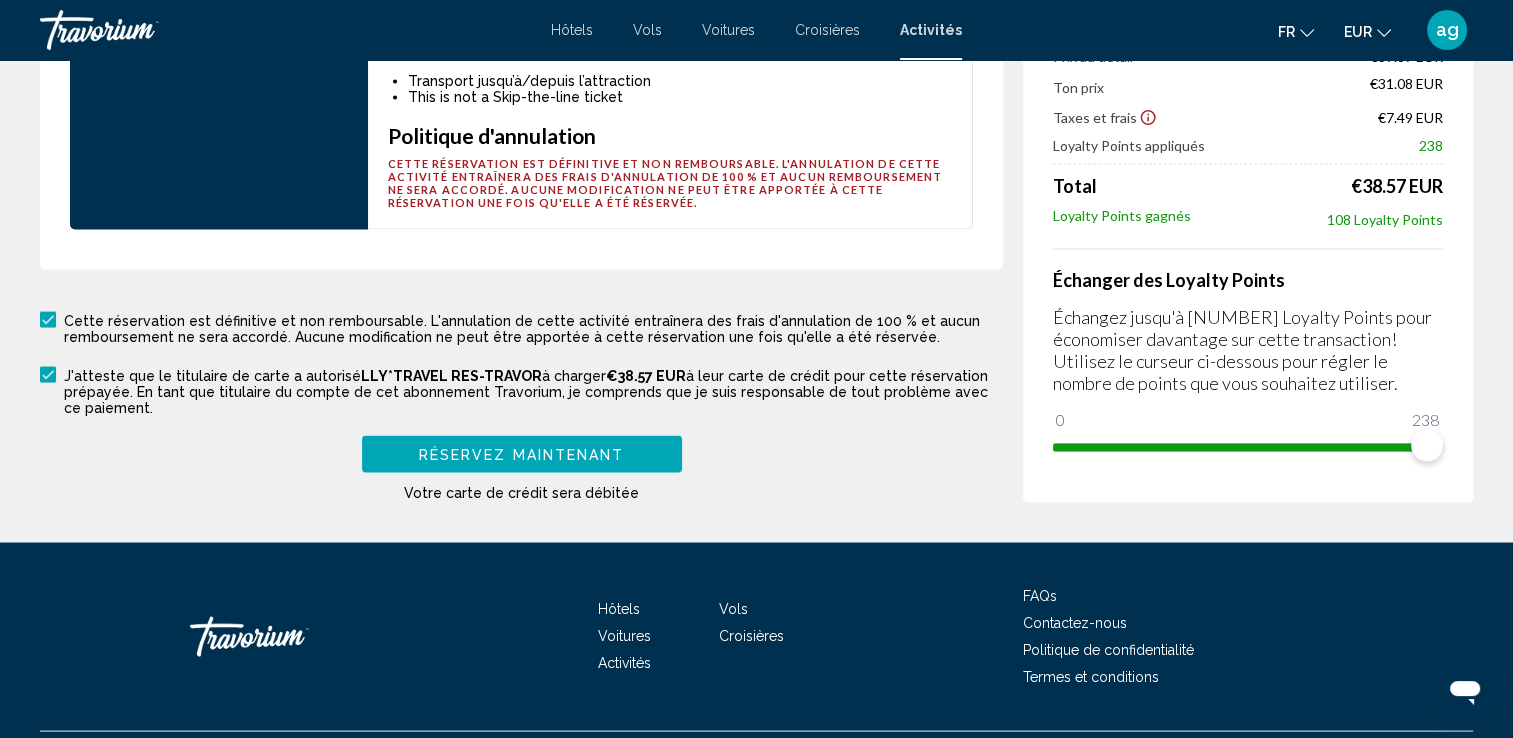 scroll, scrollTop: 3756, scrollLeft: 0, axis: vertical 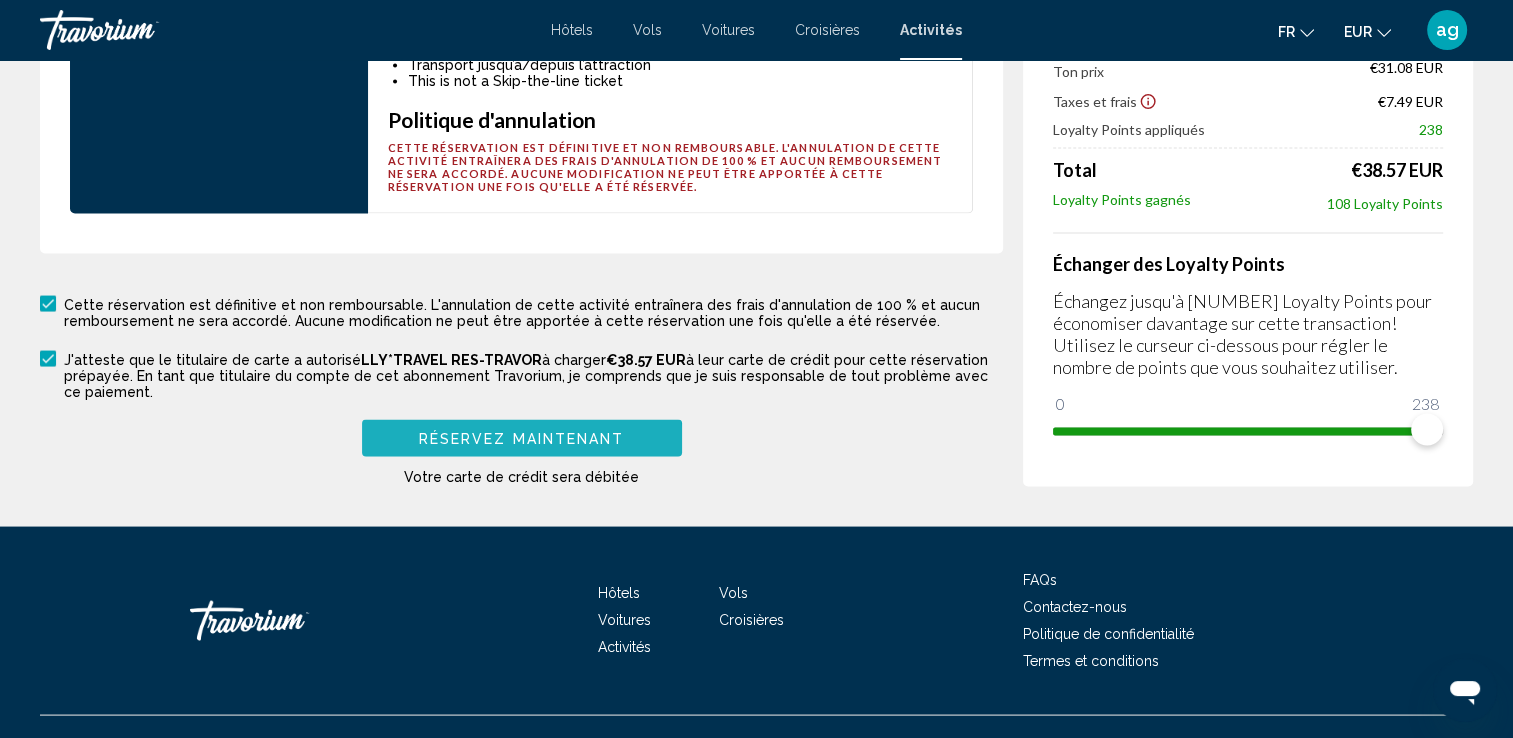 click on "Réservez maintenant" at bounding box center (522, 437) 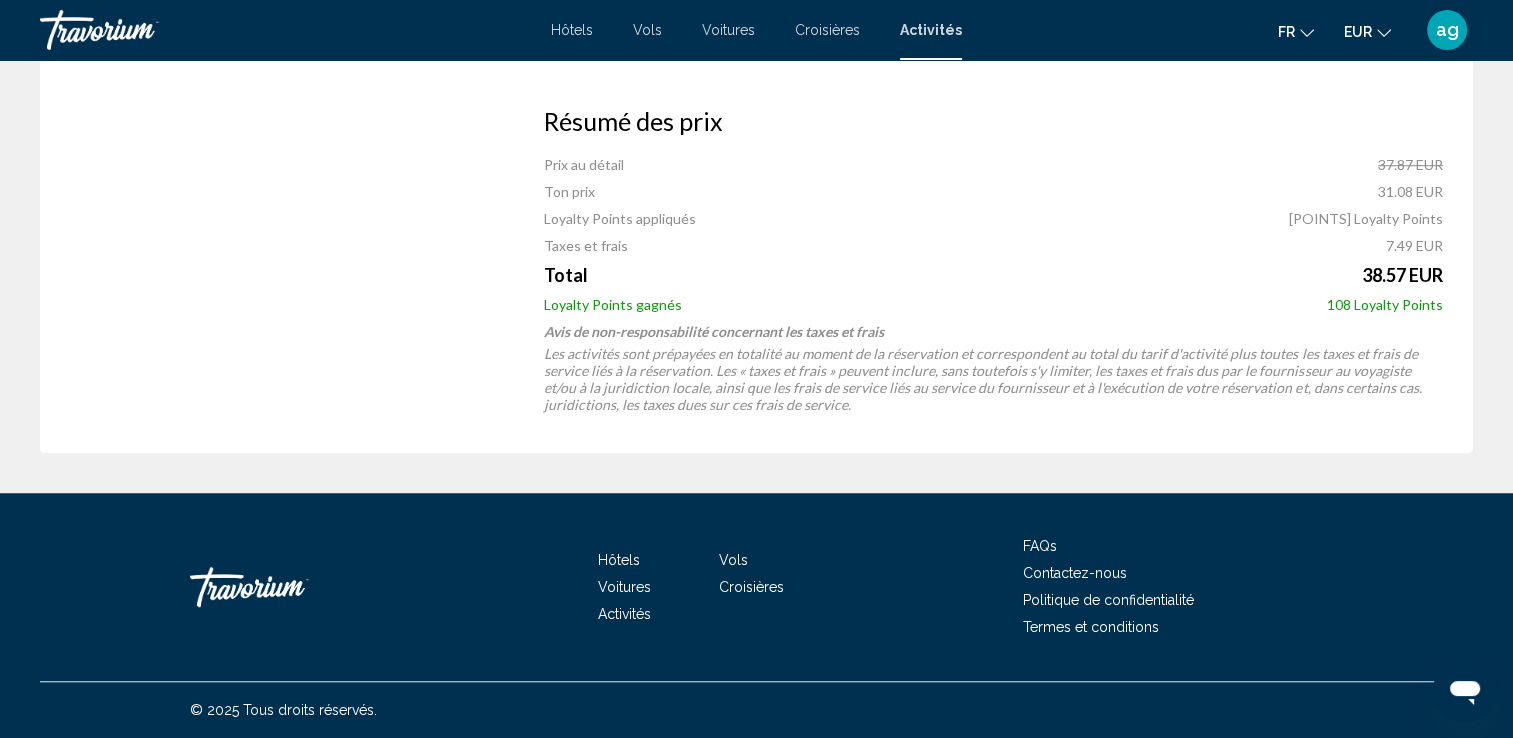scroll, scrollTop: 0, scrollLeft: 0, axis: both 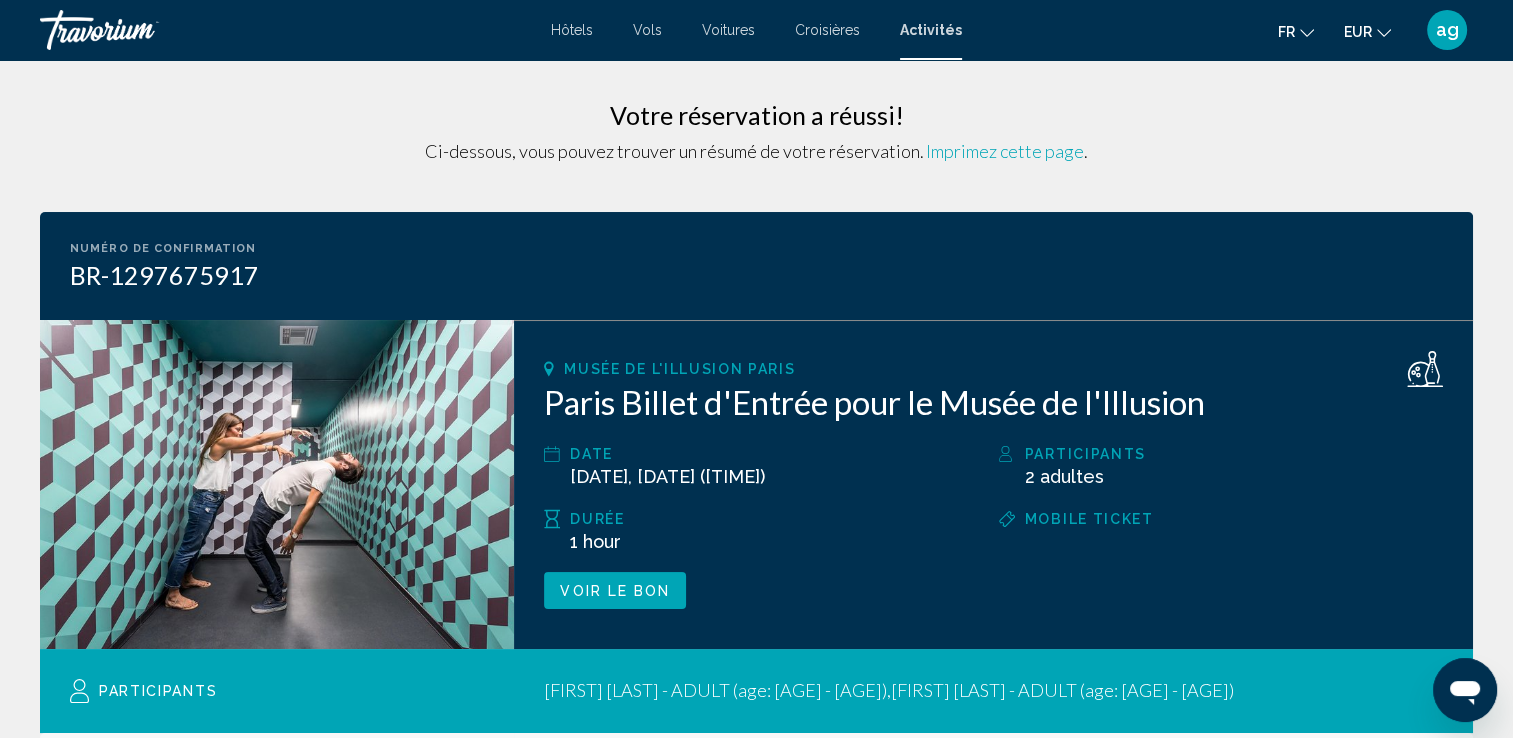 click on "Voir le bon" at bounding box center [615, 591] 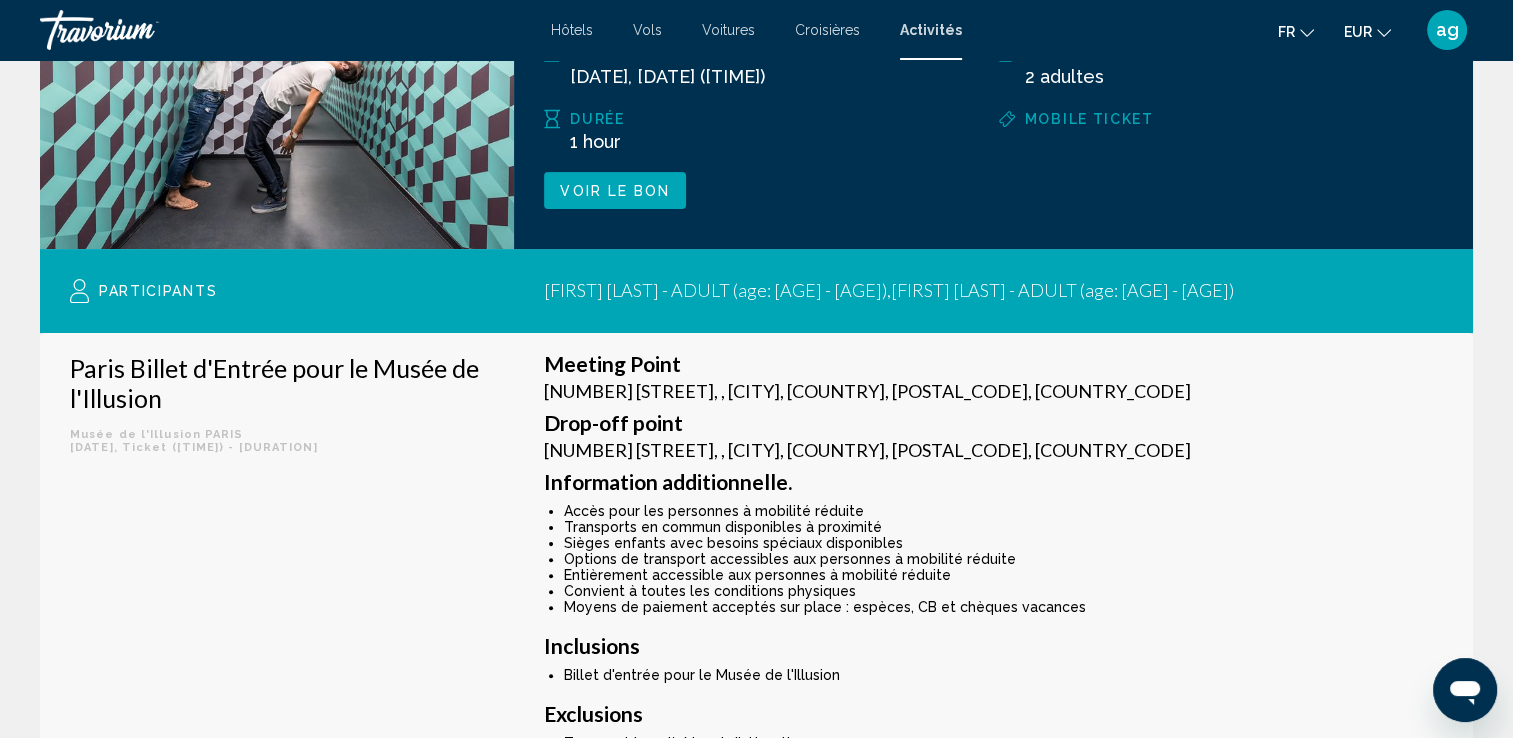 scroll, scrollTop: 440, scrollLeft: 0, axis: vertical 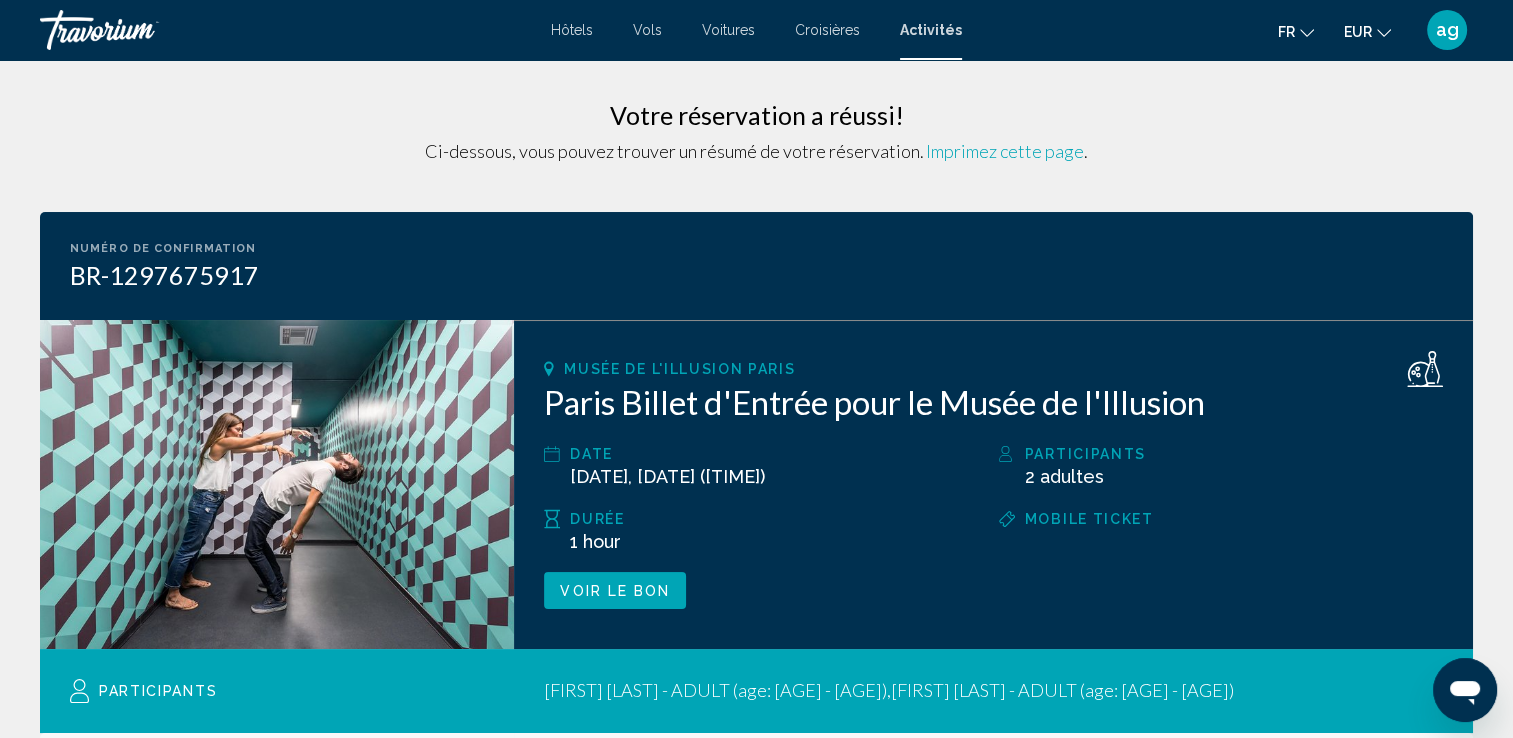 click on "ag" at bounding box center [1447, 30] 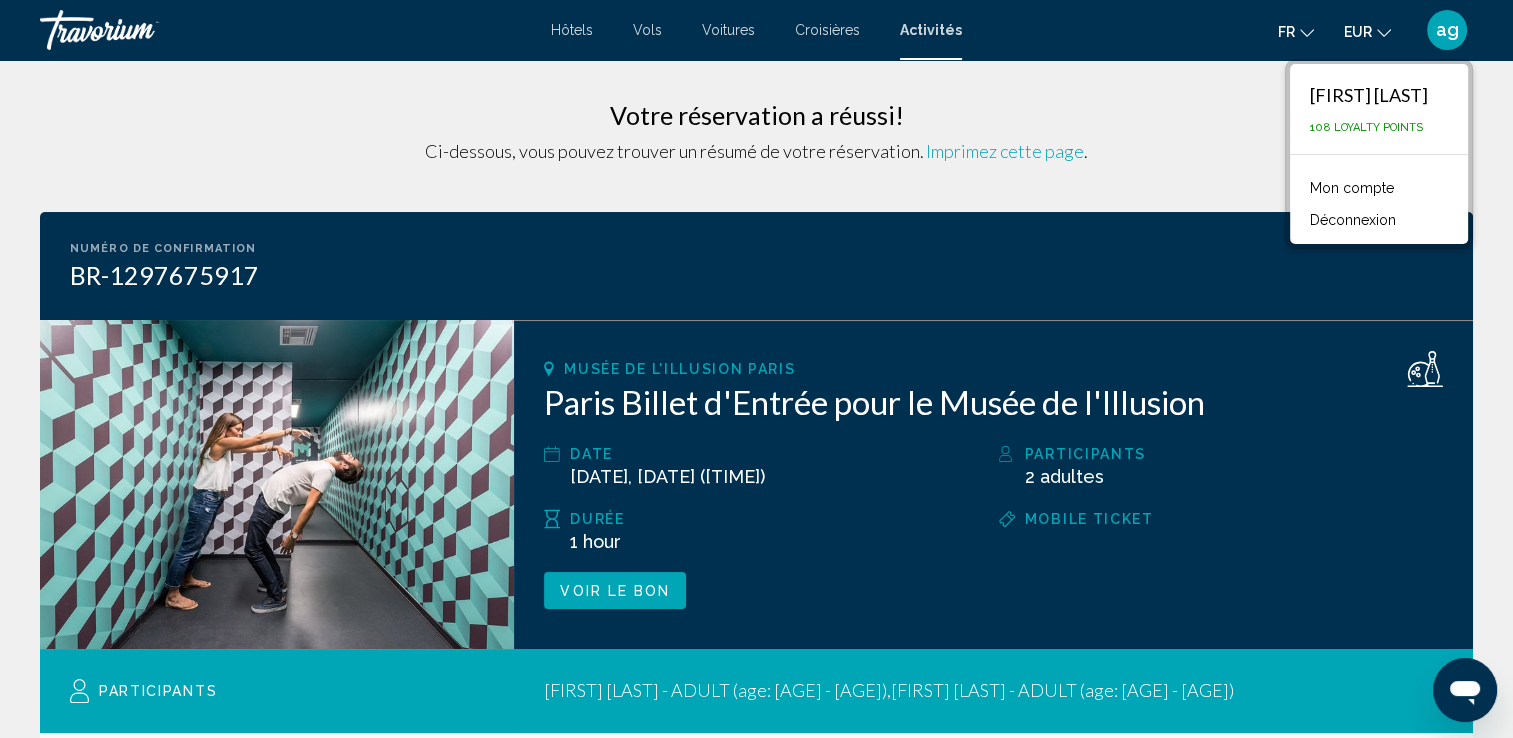 click on "Mon compte" at bounding box center (1352, 188) 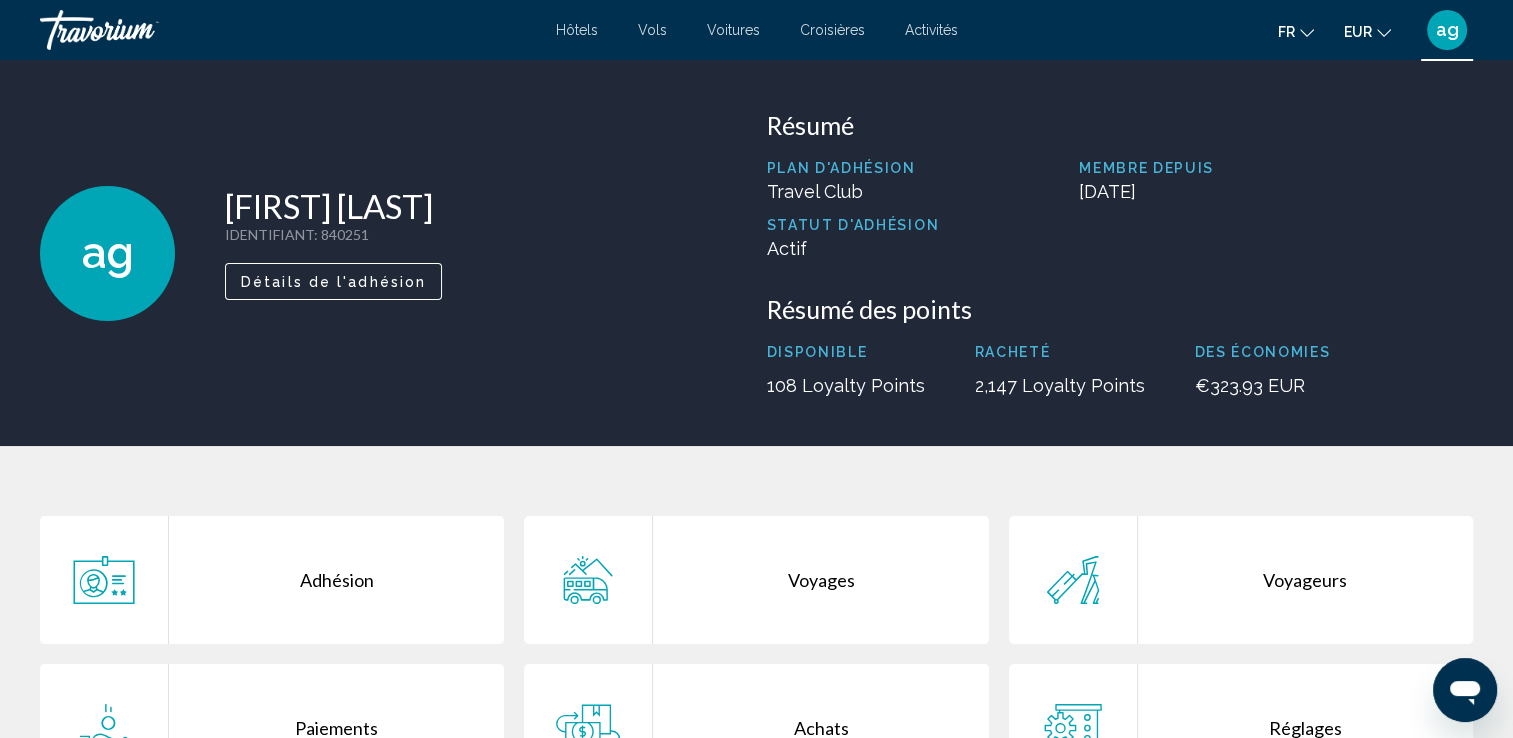 click on "Voyages" at bounding box center [820, 580] 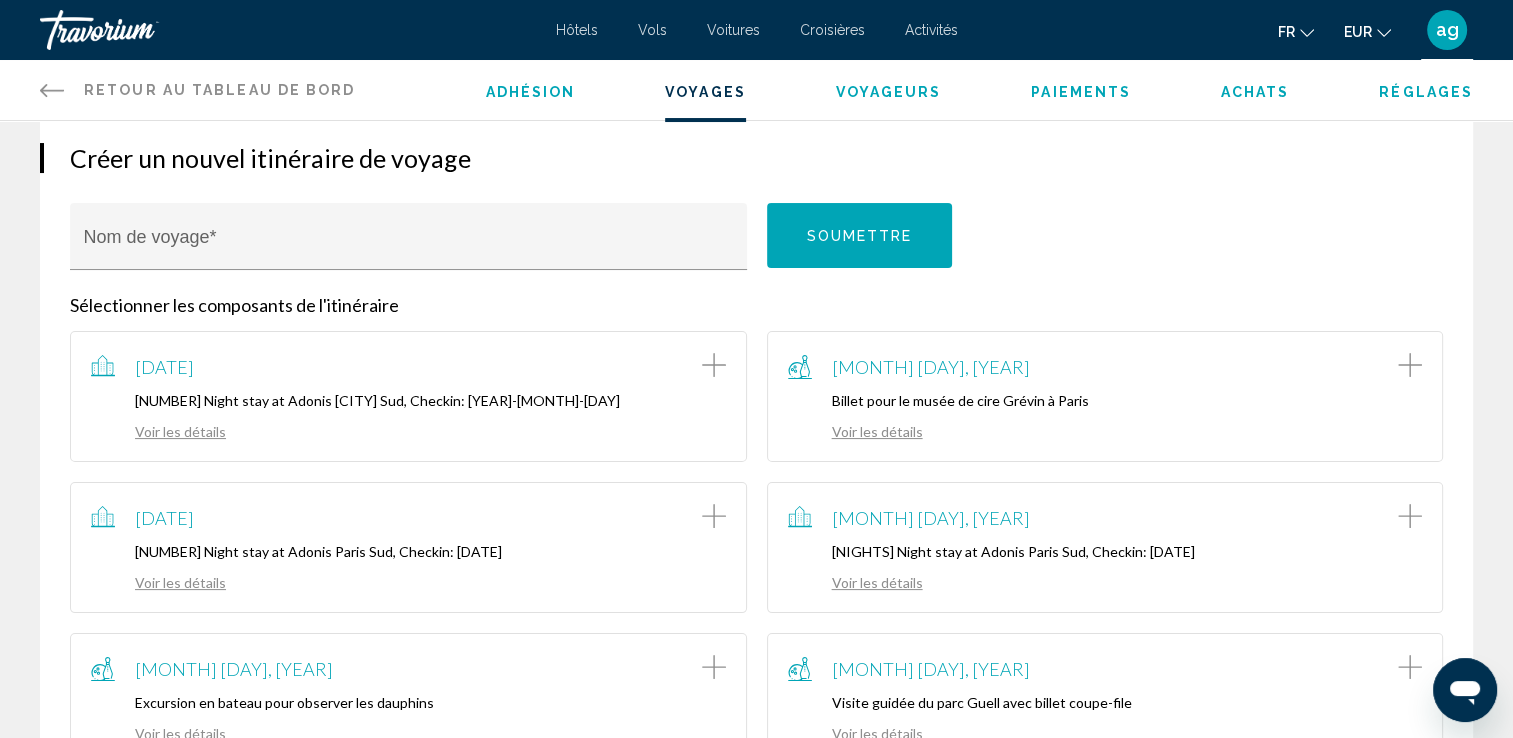 scroll, scrollTop: 320, scrollLeft: 0, axis: vertical 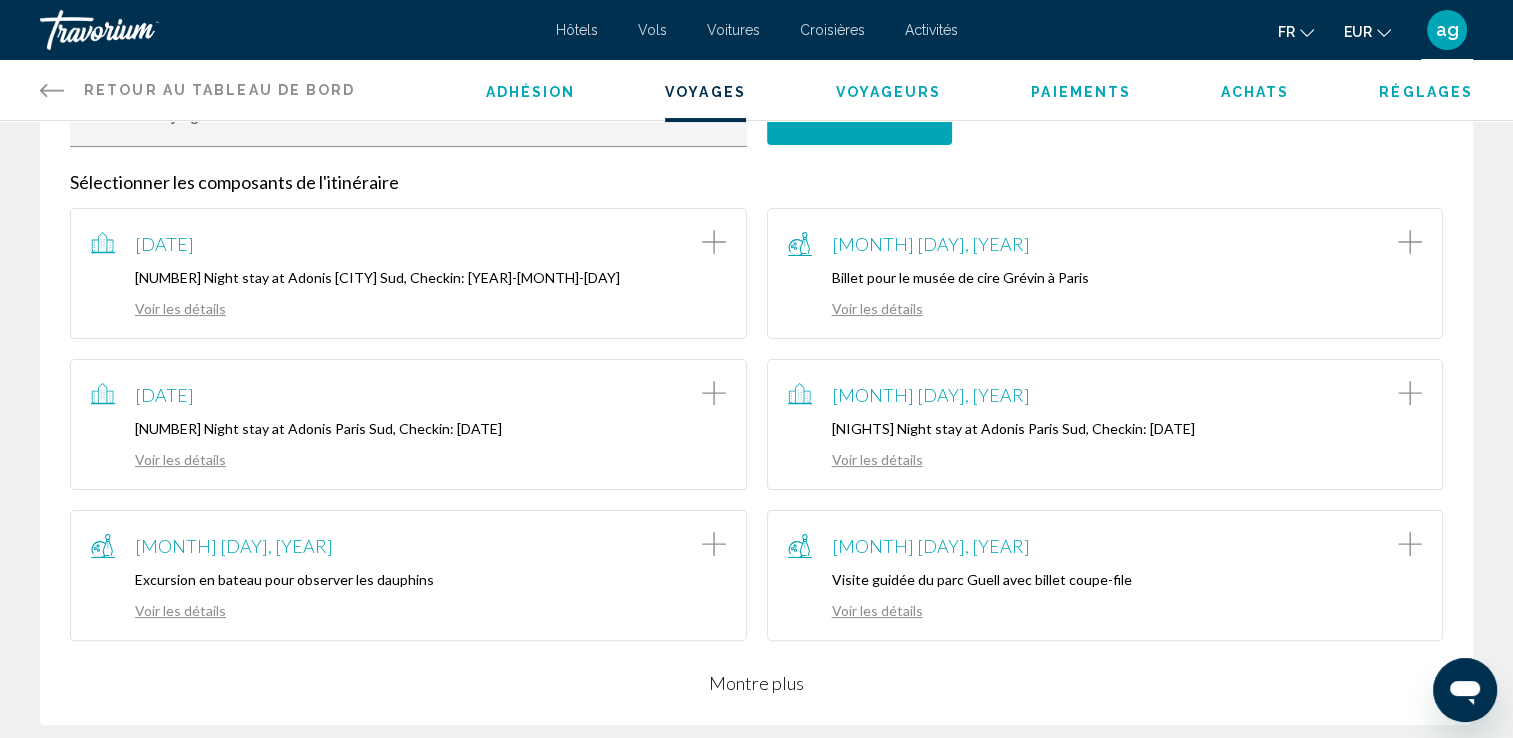 click on "Montre plus" at bounding box center (756, 683) 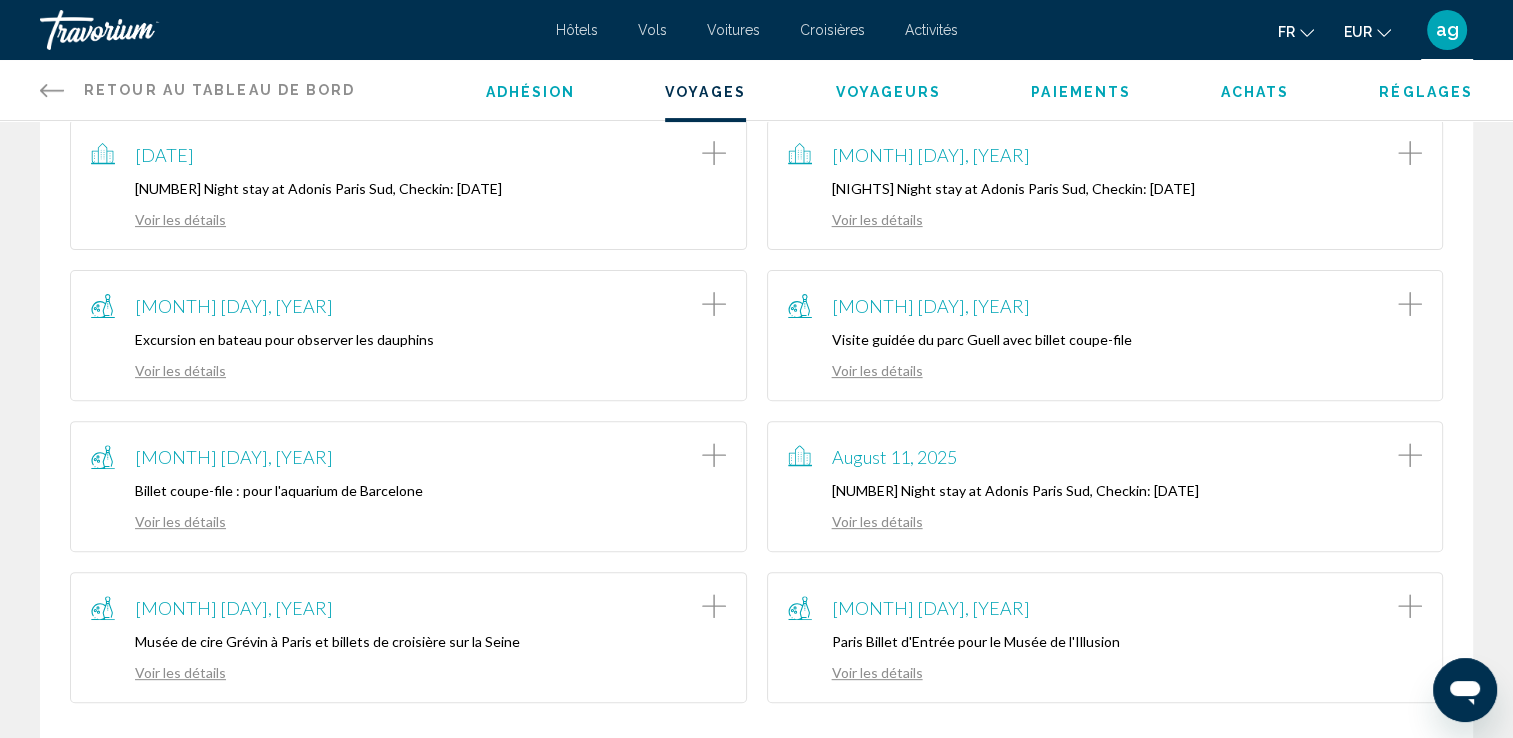 scroll, scrollTop: 600, scrollLeft: 0, axis: vertical 